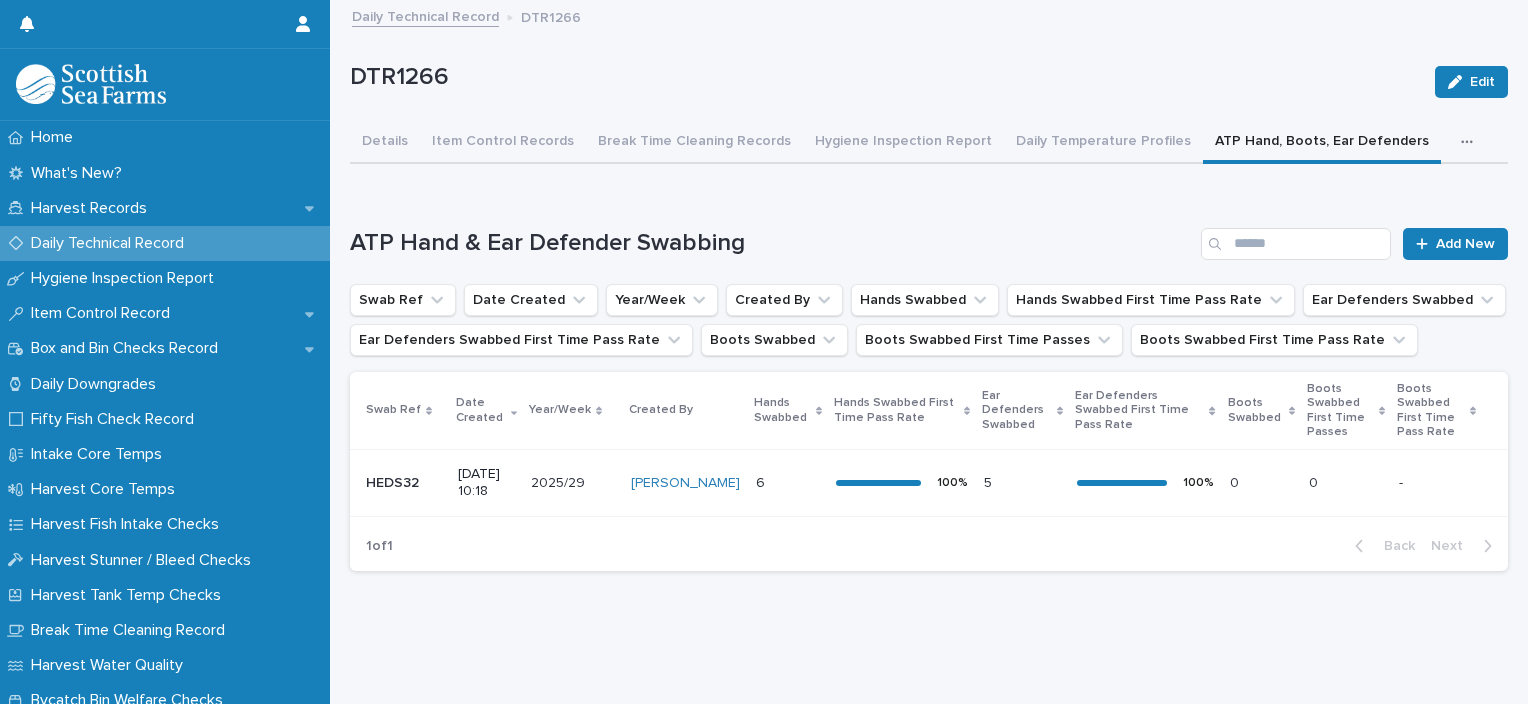 scroll, scrollTop: 0, scrollLeft: 0, axis: both 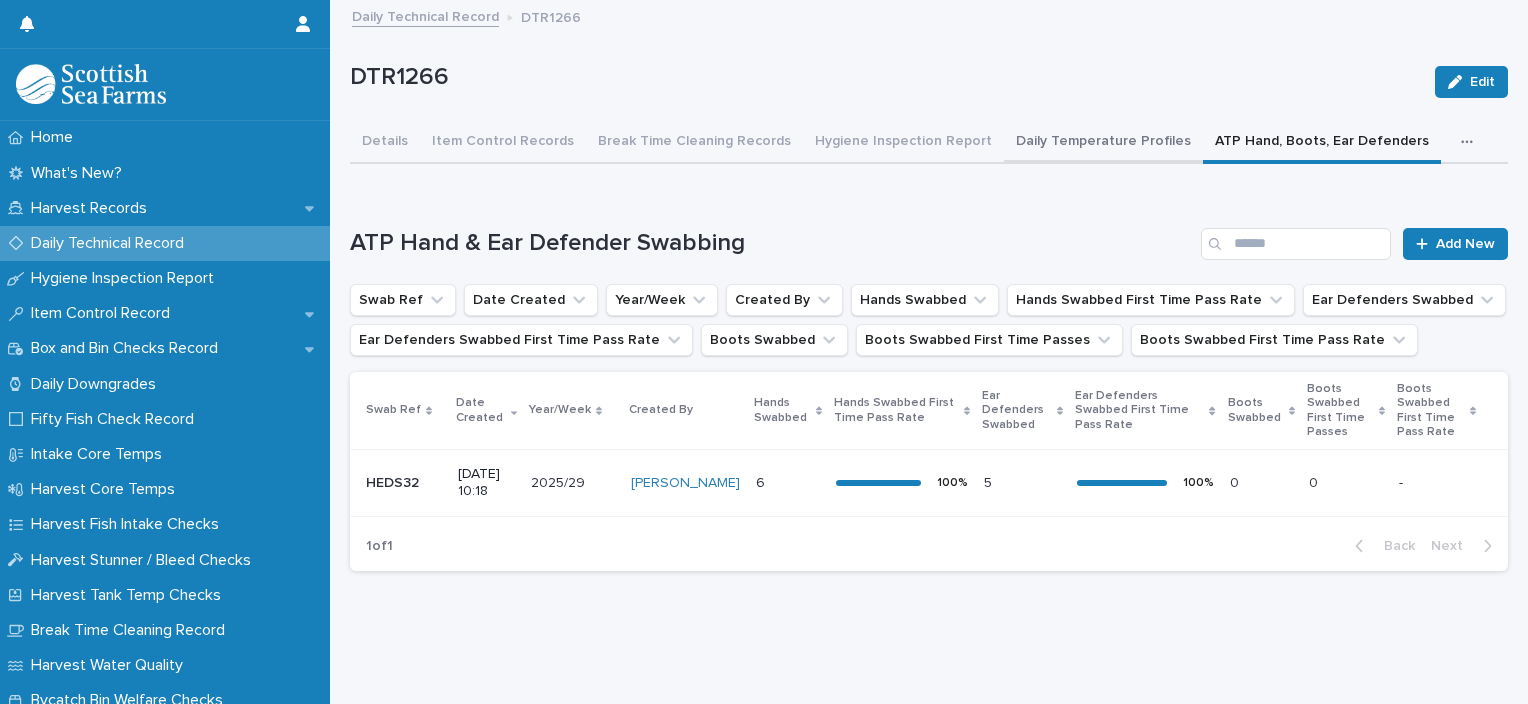 click on "Daily Temperature Profiles" at bounding box center (1103, 143) 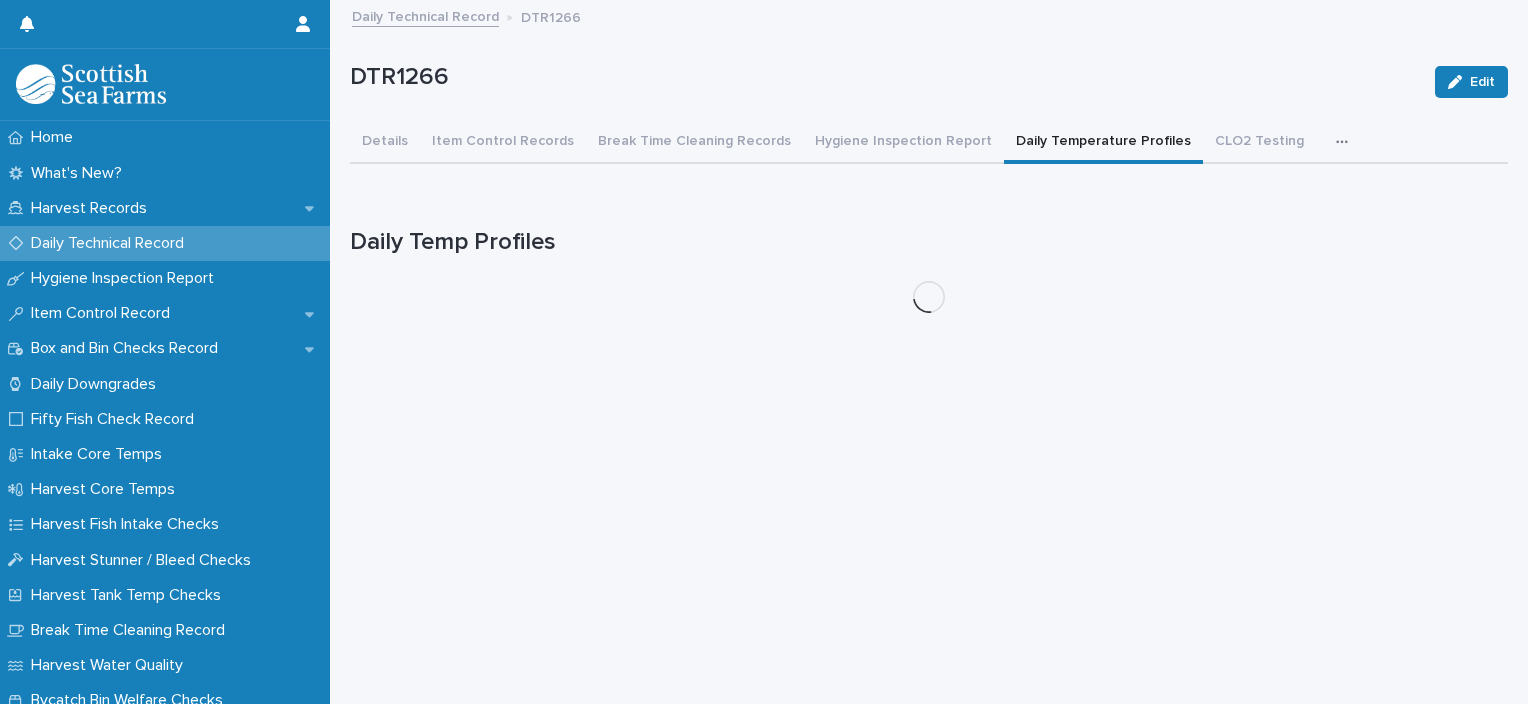 click on "Daily Temperature Profiles" at bounding box center [1103, 143] 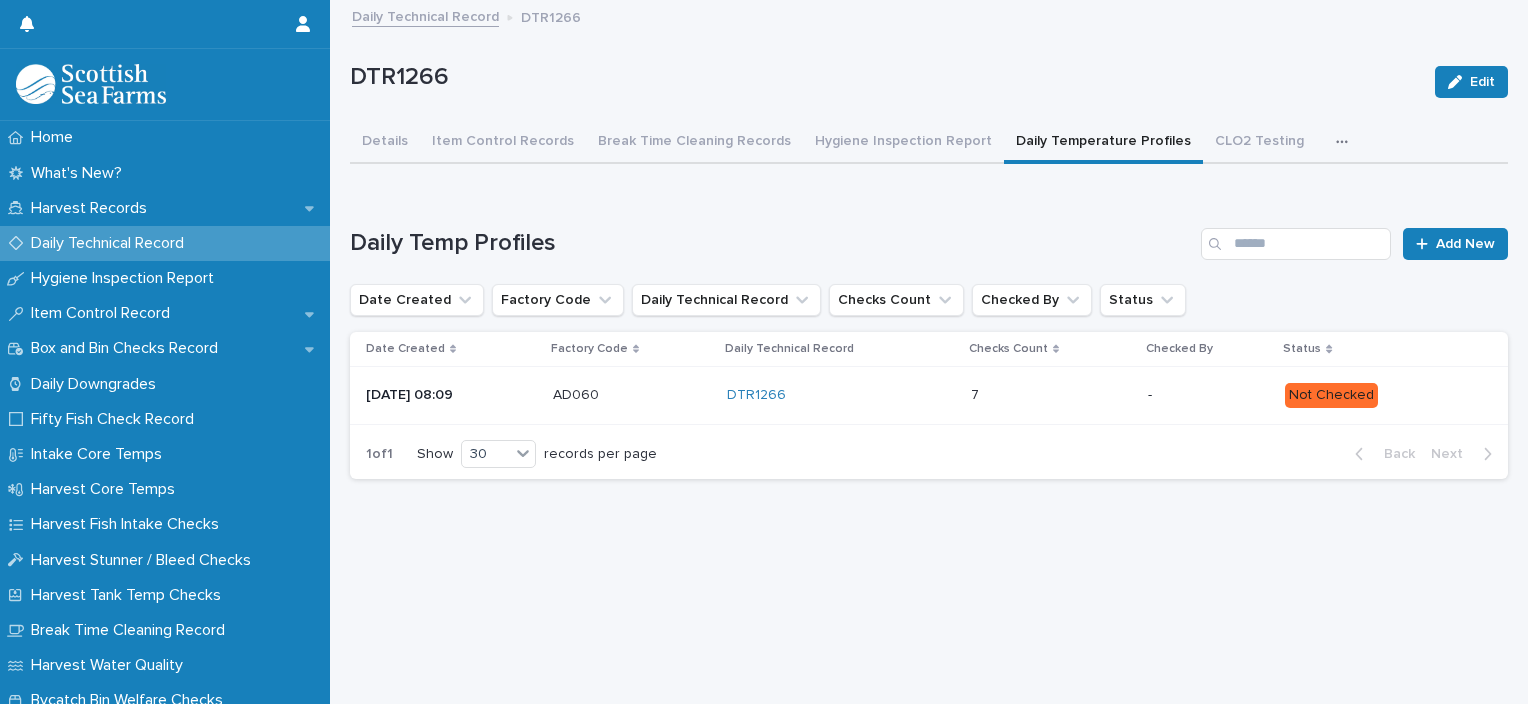 click at bounding box center (1051, 395) 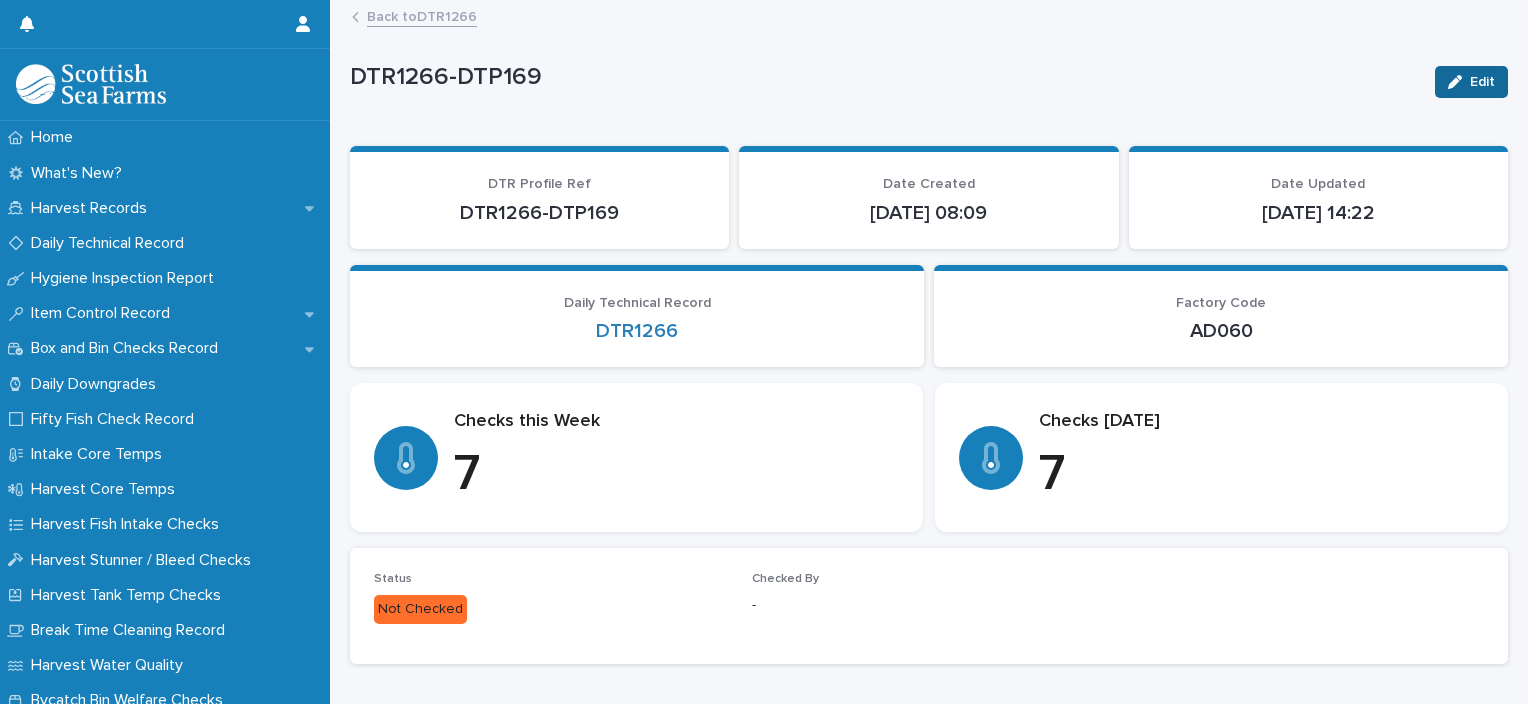 click on "Edit" at bounding box center (1471, 82) 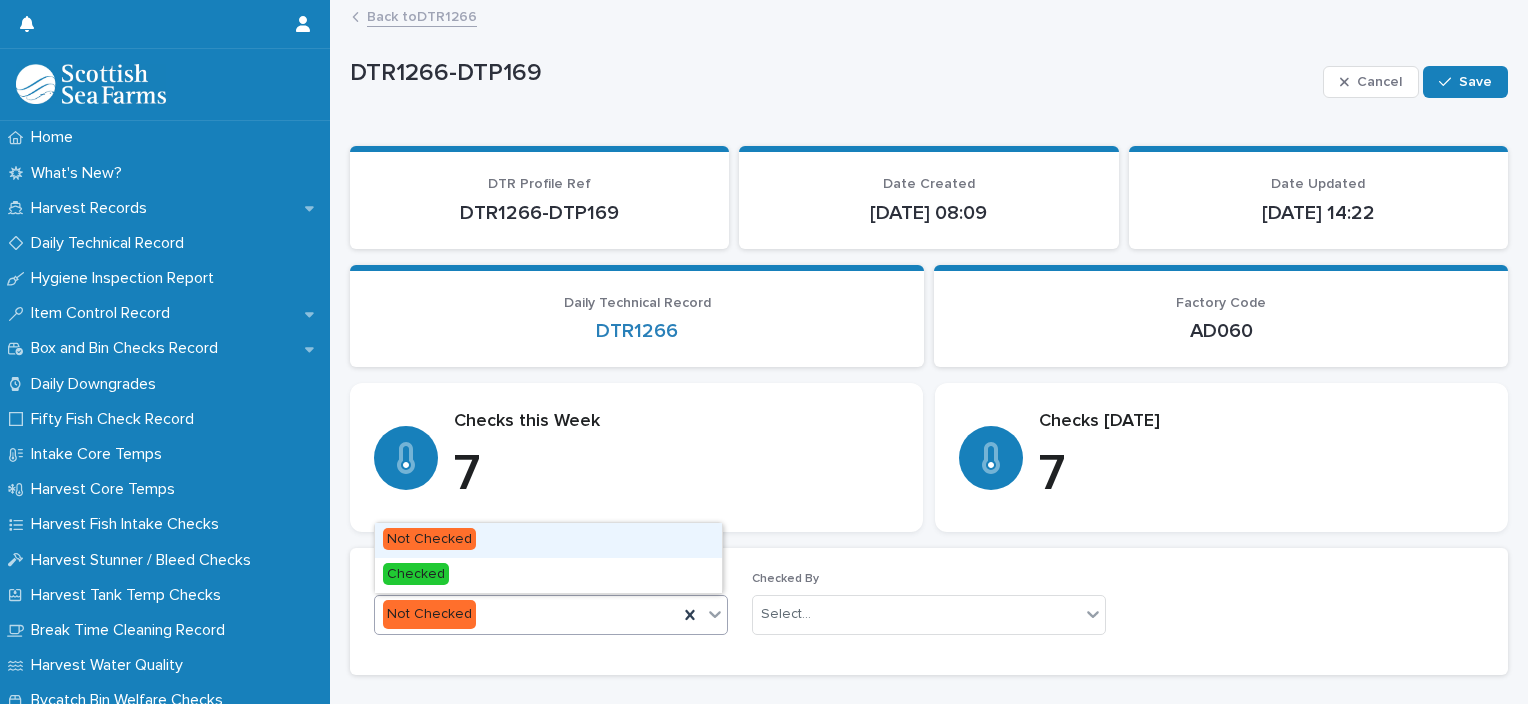 click on "Not Checked" at bounding box center [526, 614] 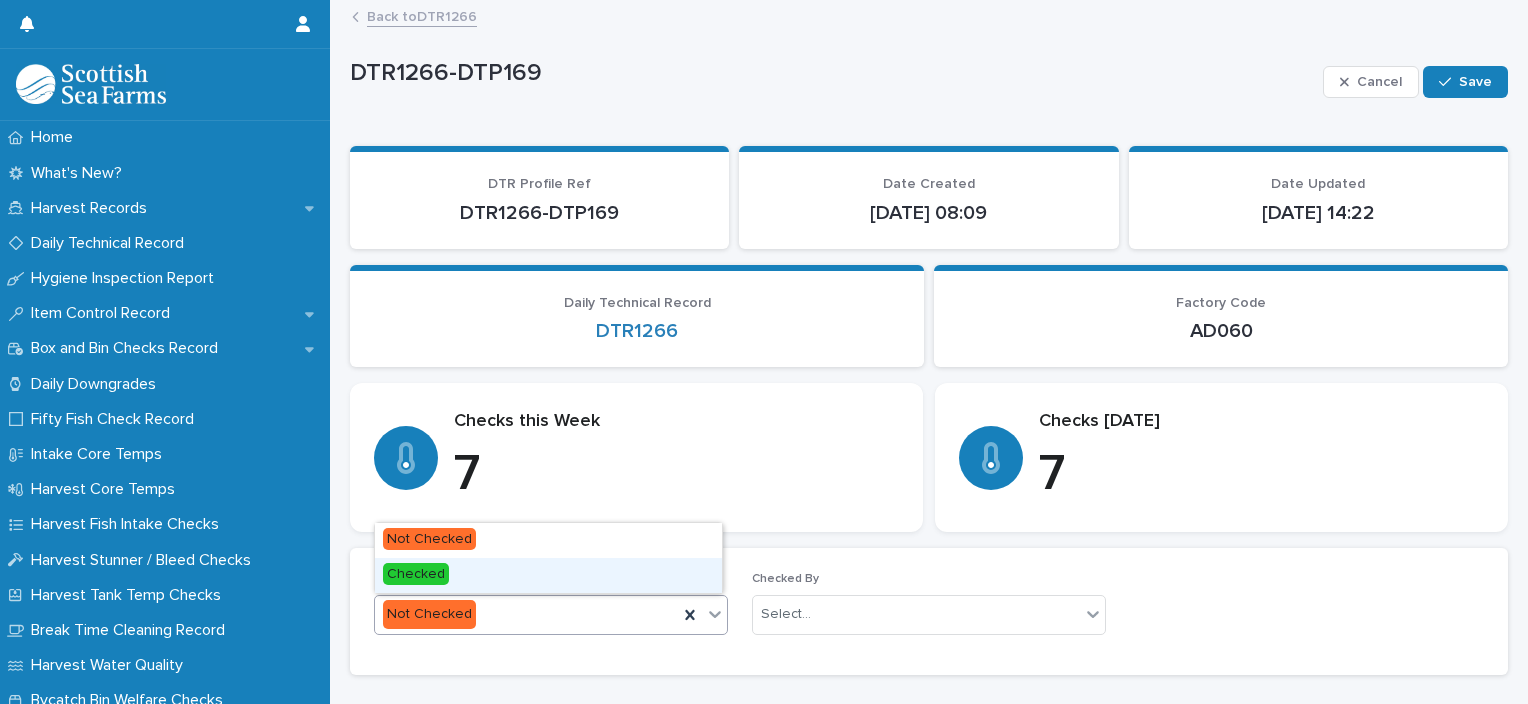 click on "Checked" at bounding box center [548, 575] 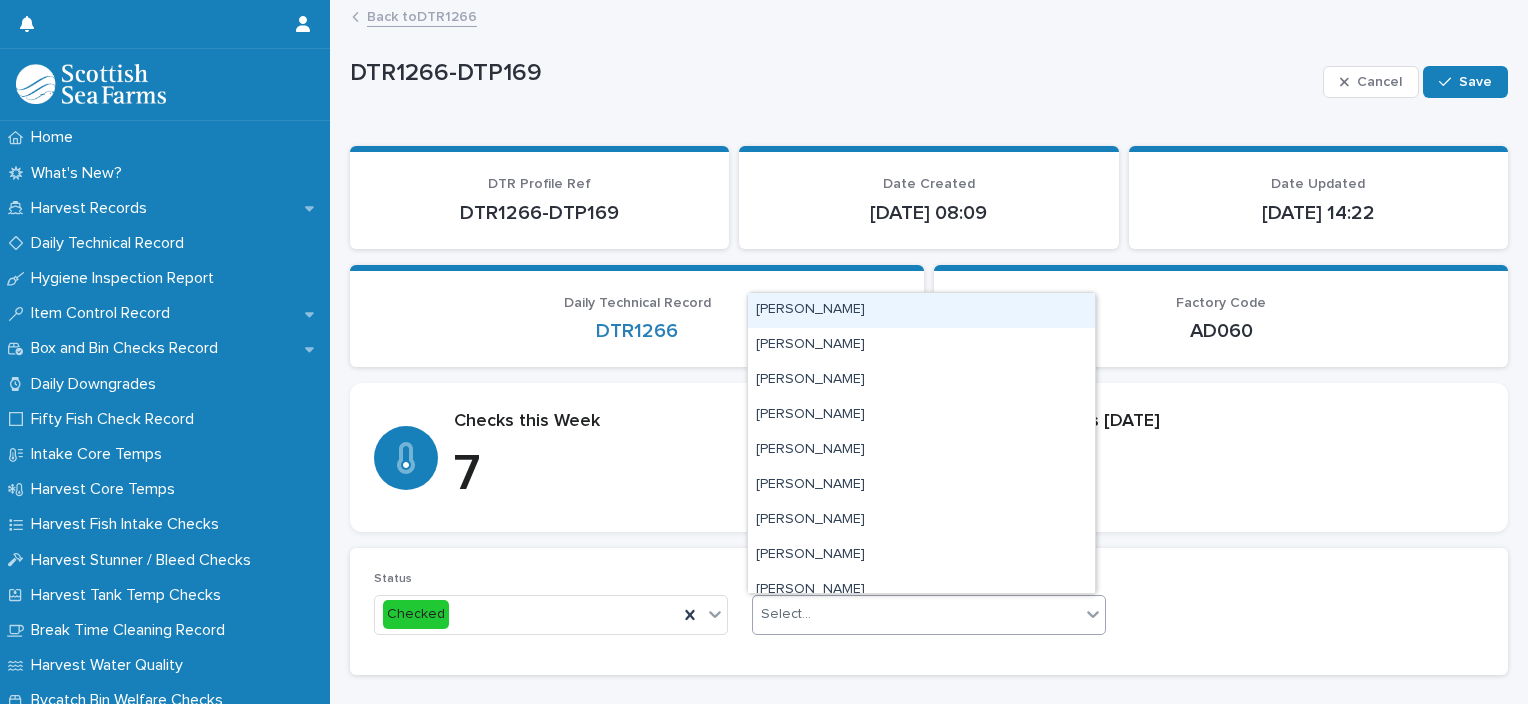 click on "Select..." at bounding box center [916, 614] 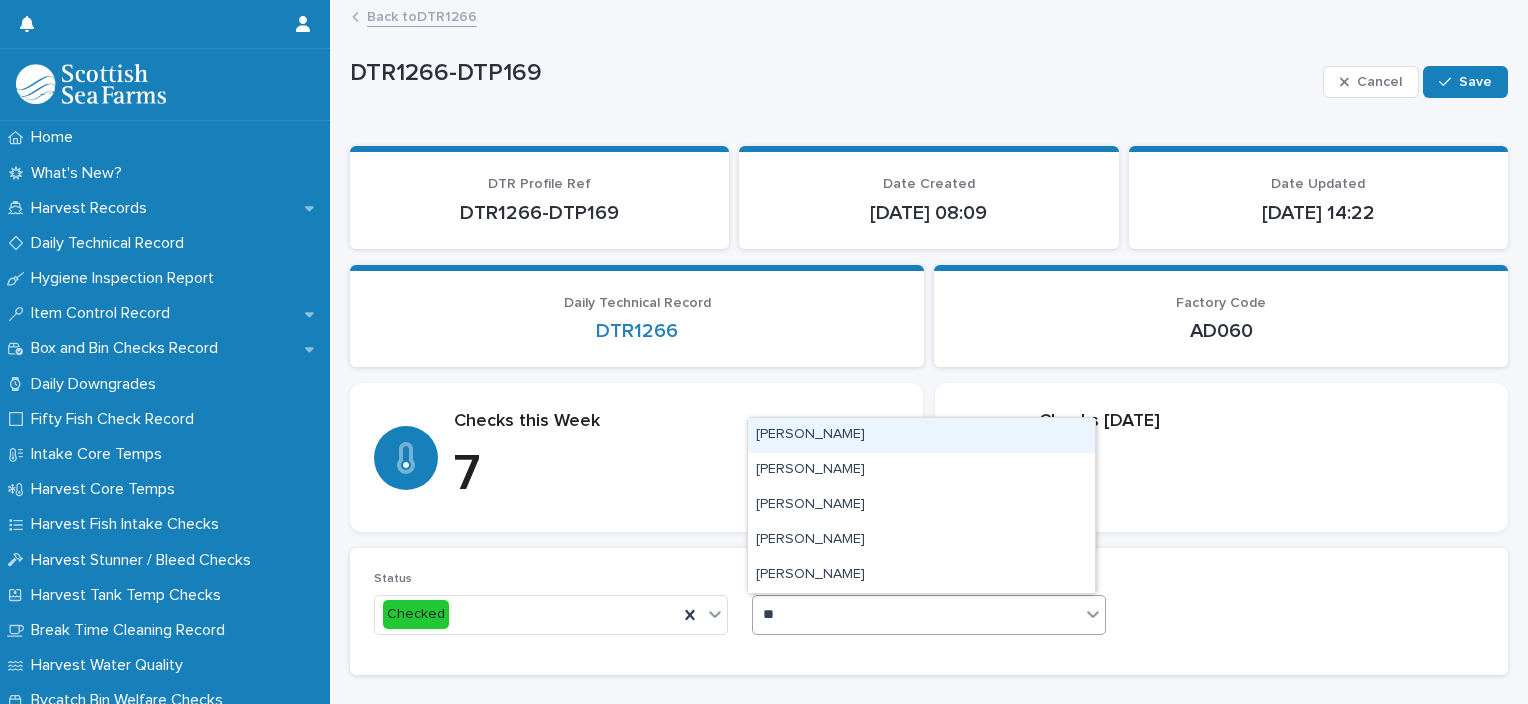 type on "***" 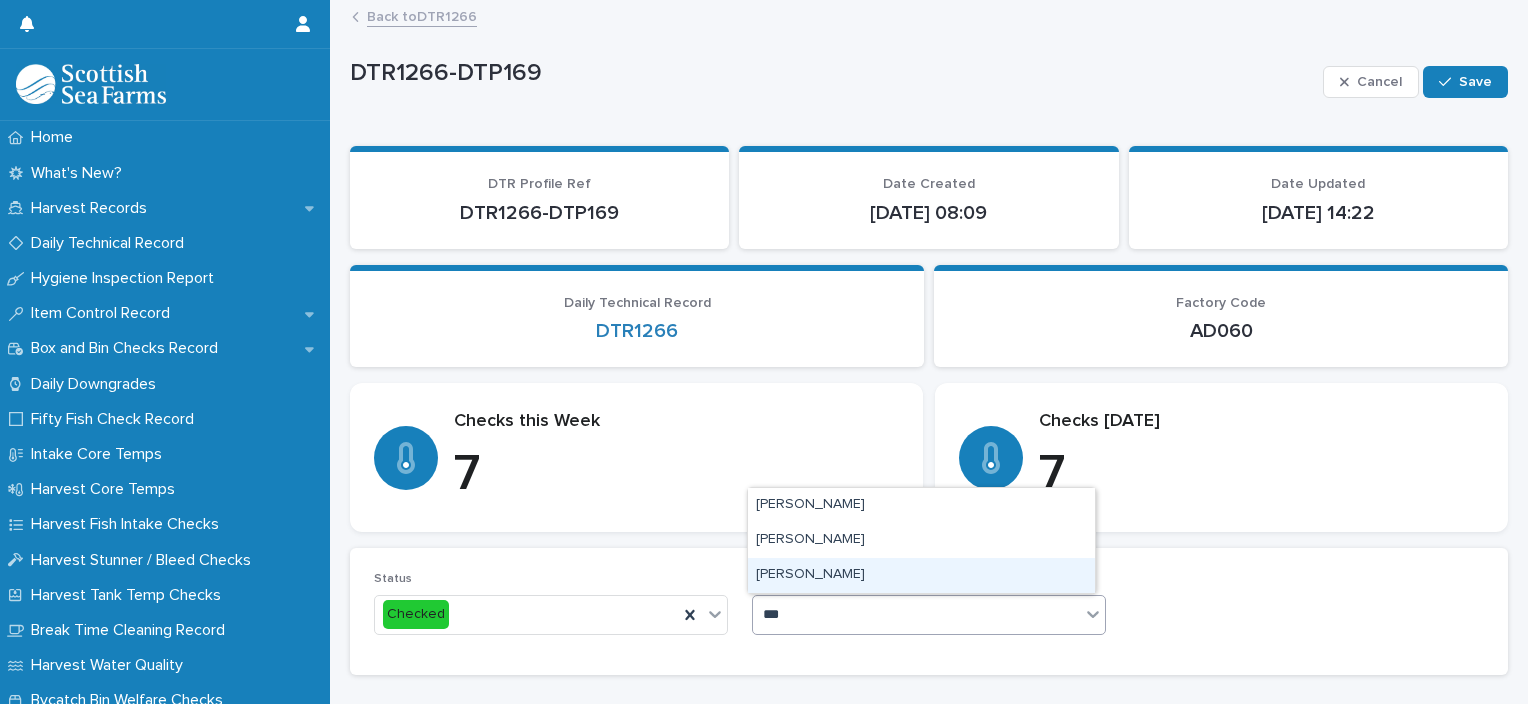 click on "[PERSON_NAME]" at bounding box center (921, 575) 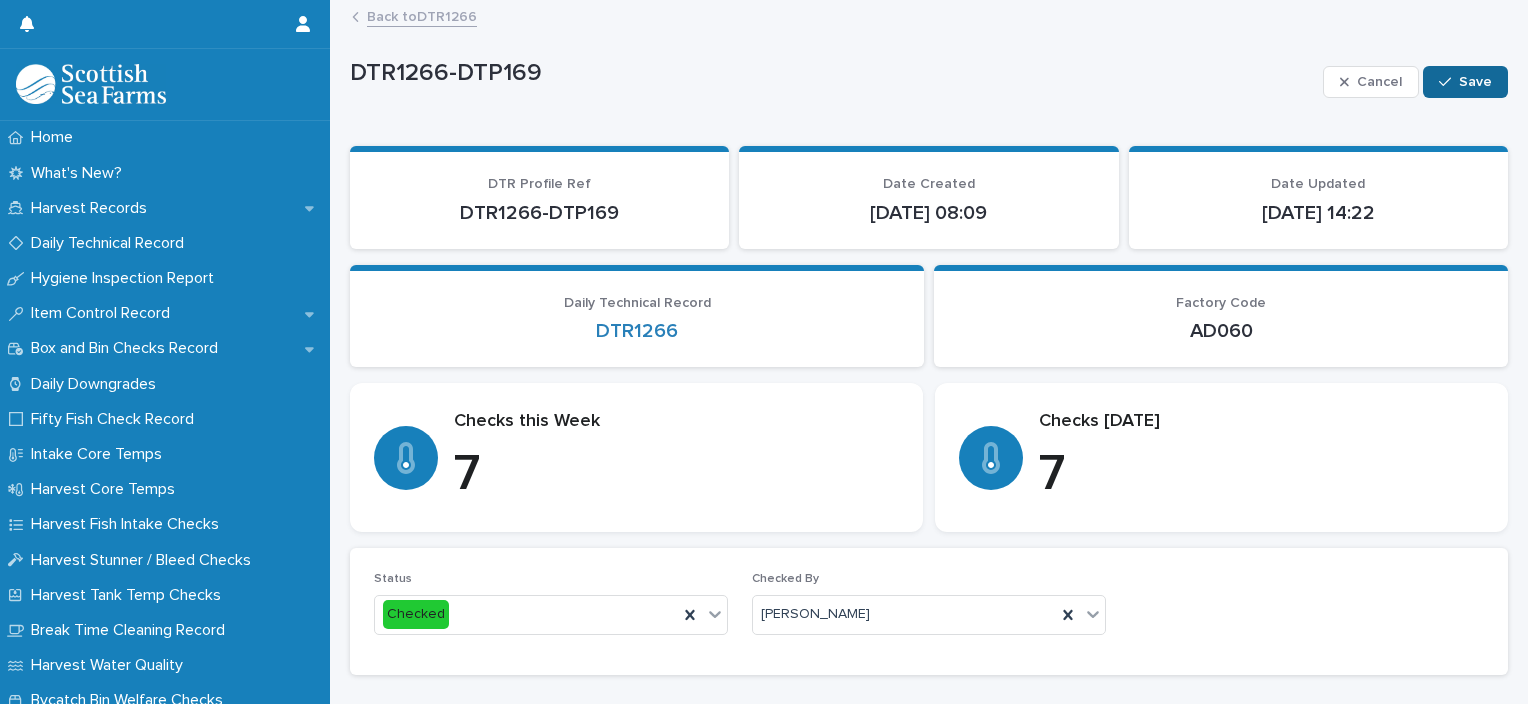 click on "Save" at bounding box center [1465, 82] 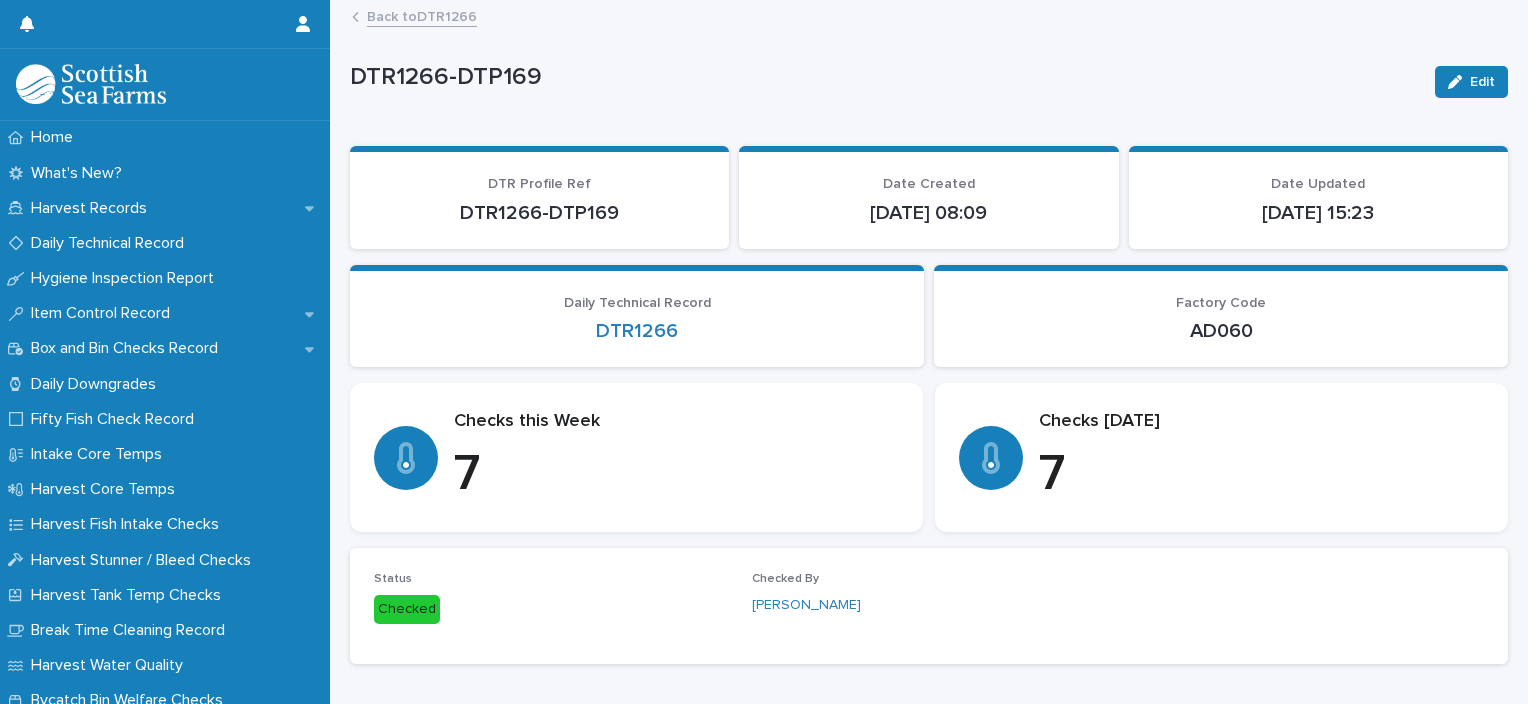 click on "Back to  DTR1266" at bounding box center (422, 15) 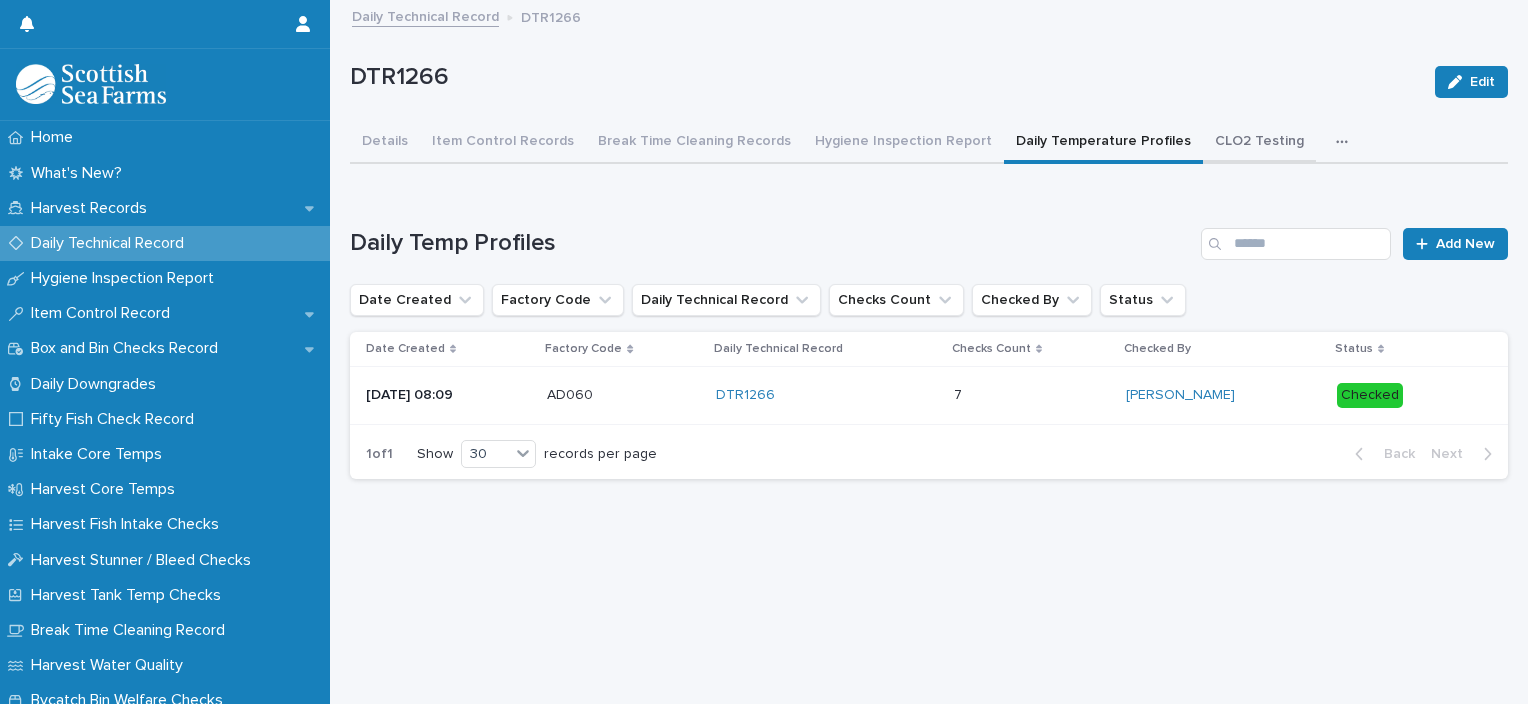 click on "CLO2 Testing" at bounding box center (1259, 143) 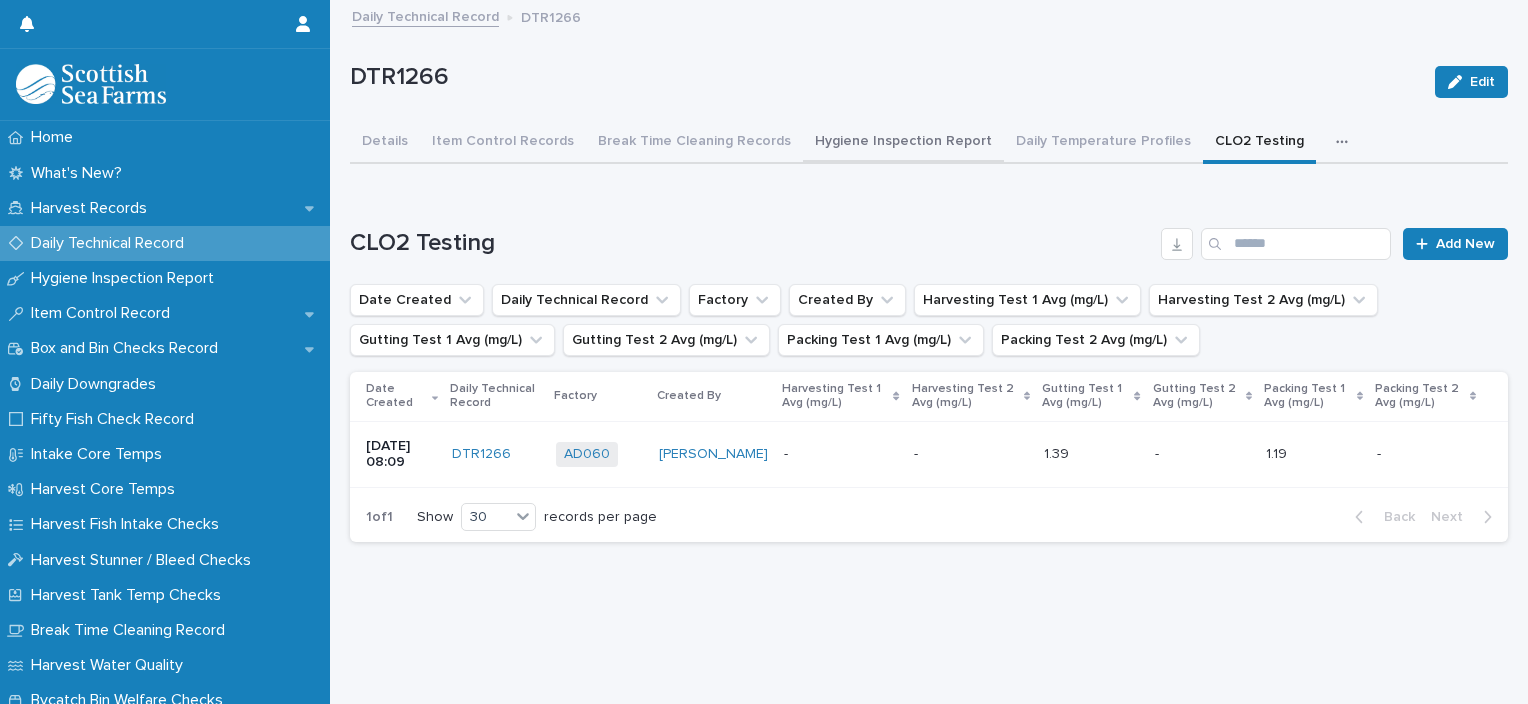 click on "Hygiene Inspection Report" at bounding box center (903, 143) 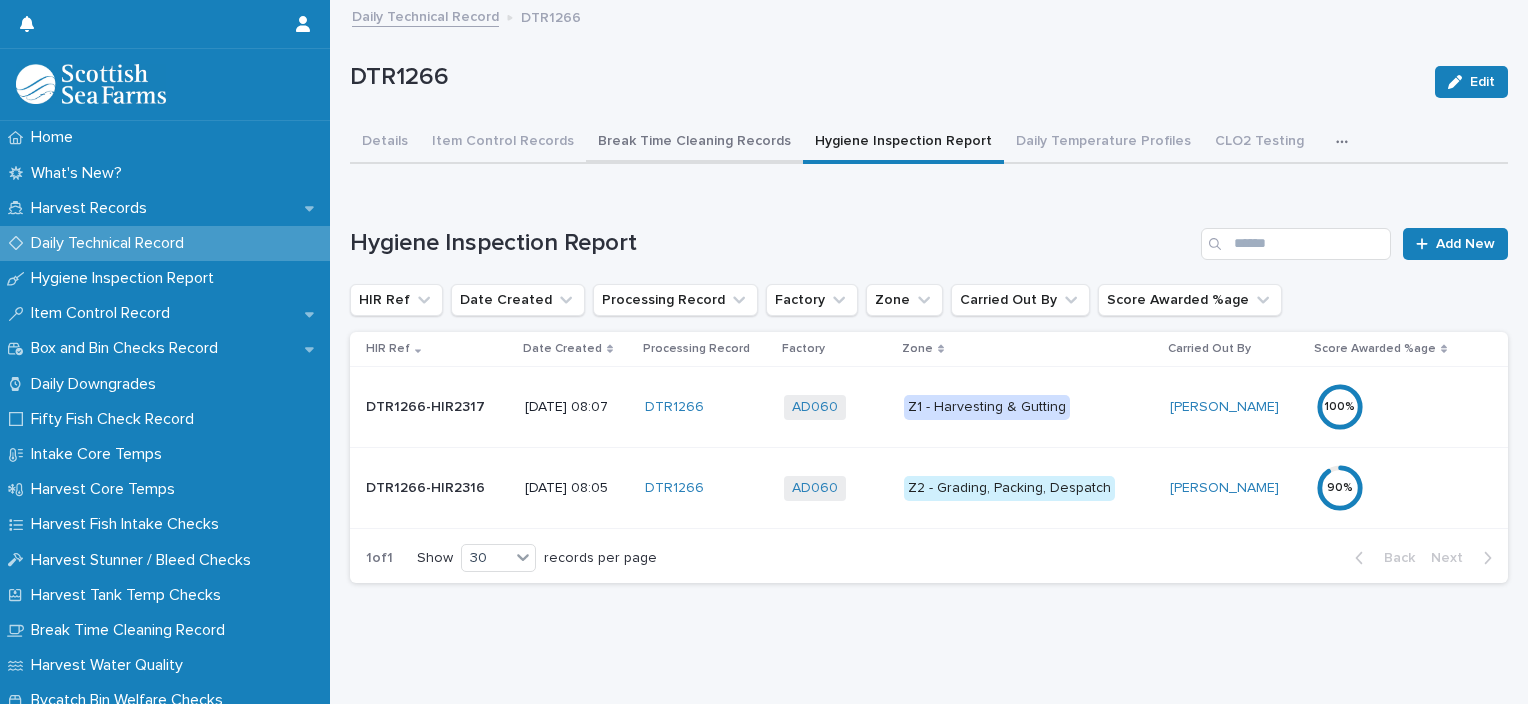 click on "Break Time Cleaning Records" at bounding box center [694, 143] 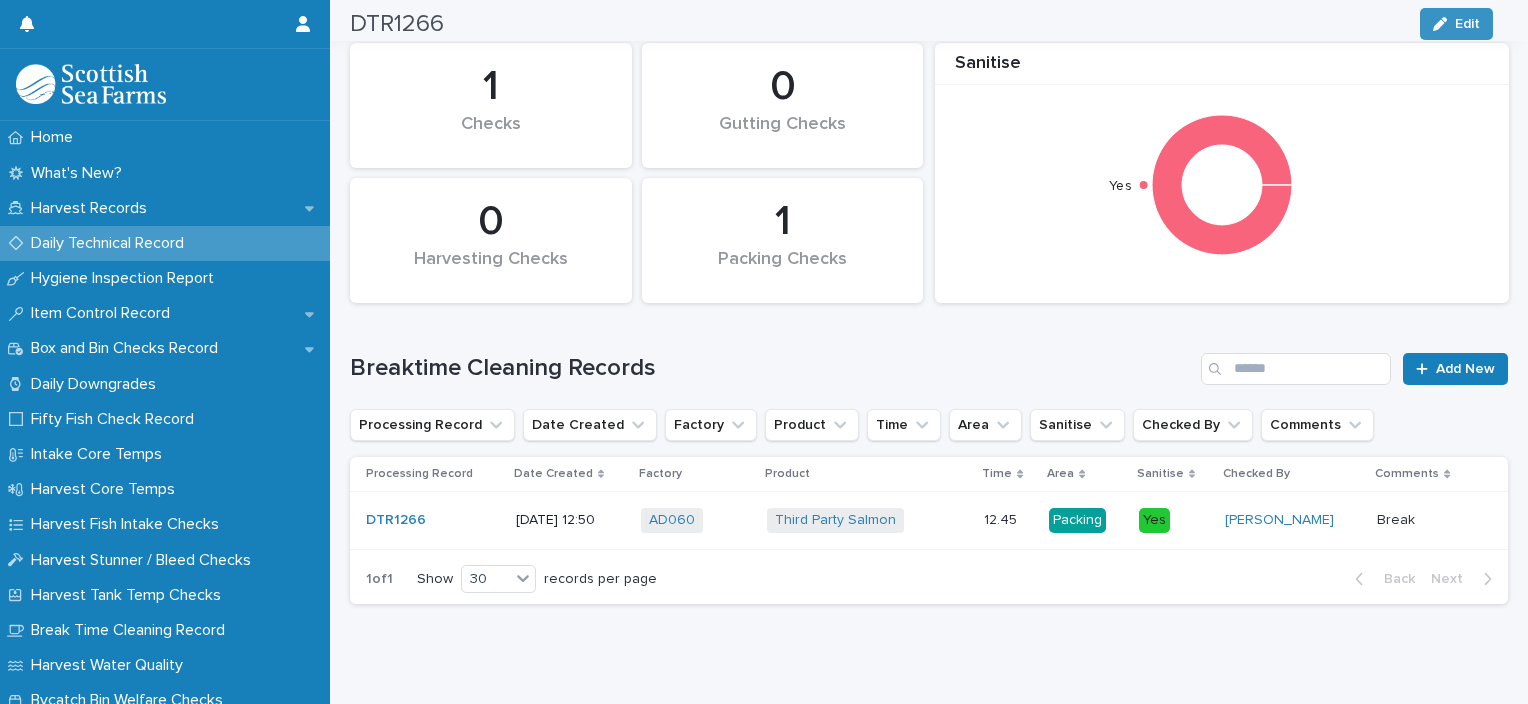 scroll, scrollTop: 181, scrollLeft: 0, axis: vertical 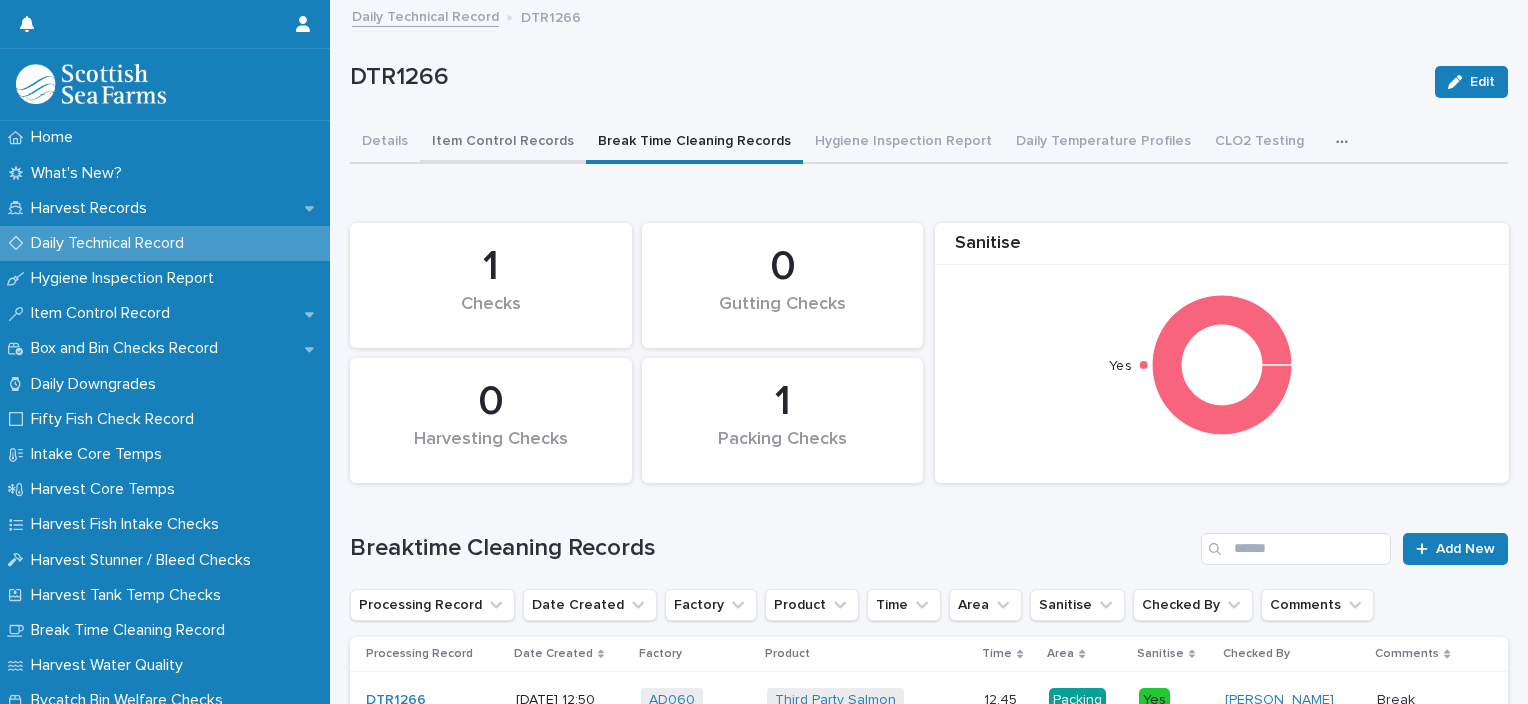 click on "Item Control Records" at bounding box center (503, 143) 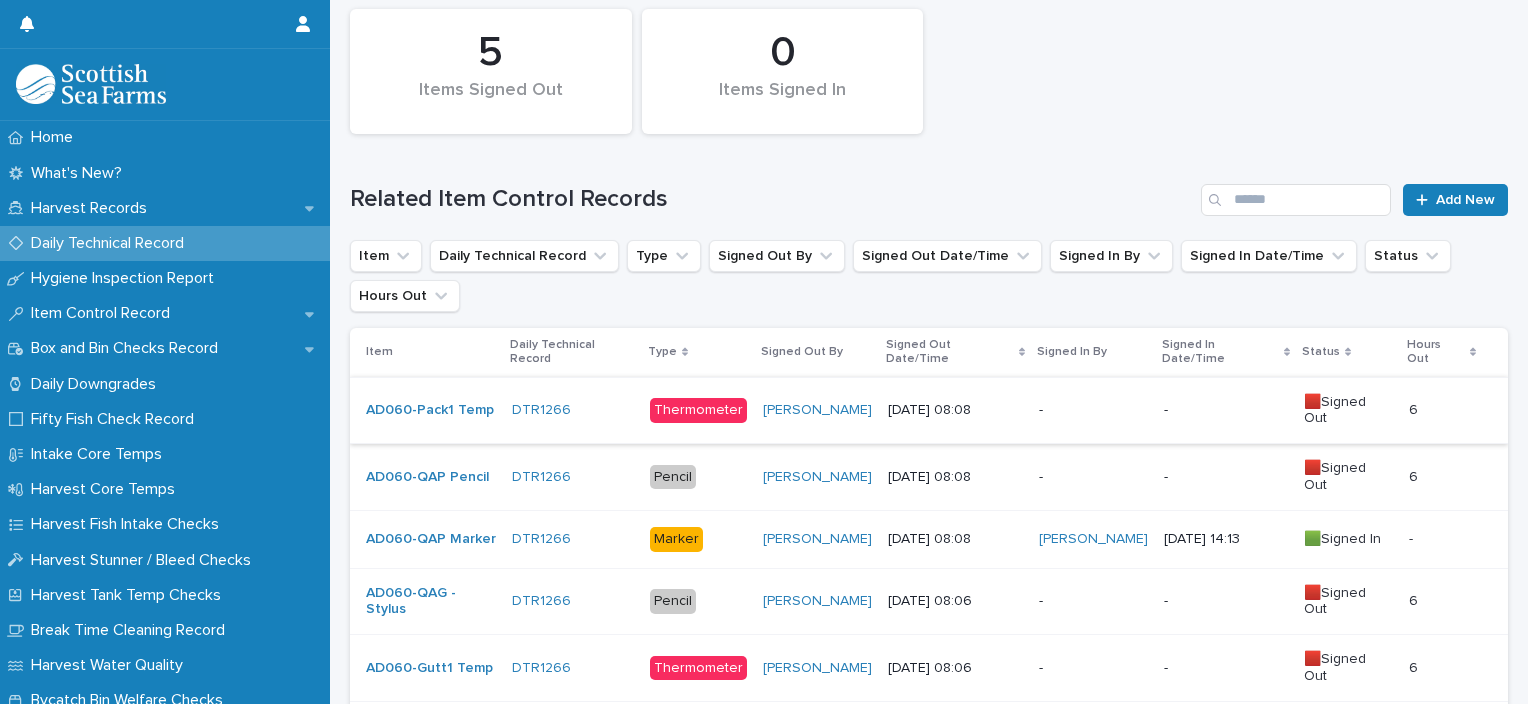 scroll, scrollTop: 233, scrollLeft: 0, axis: vertical 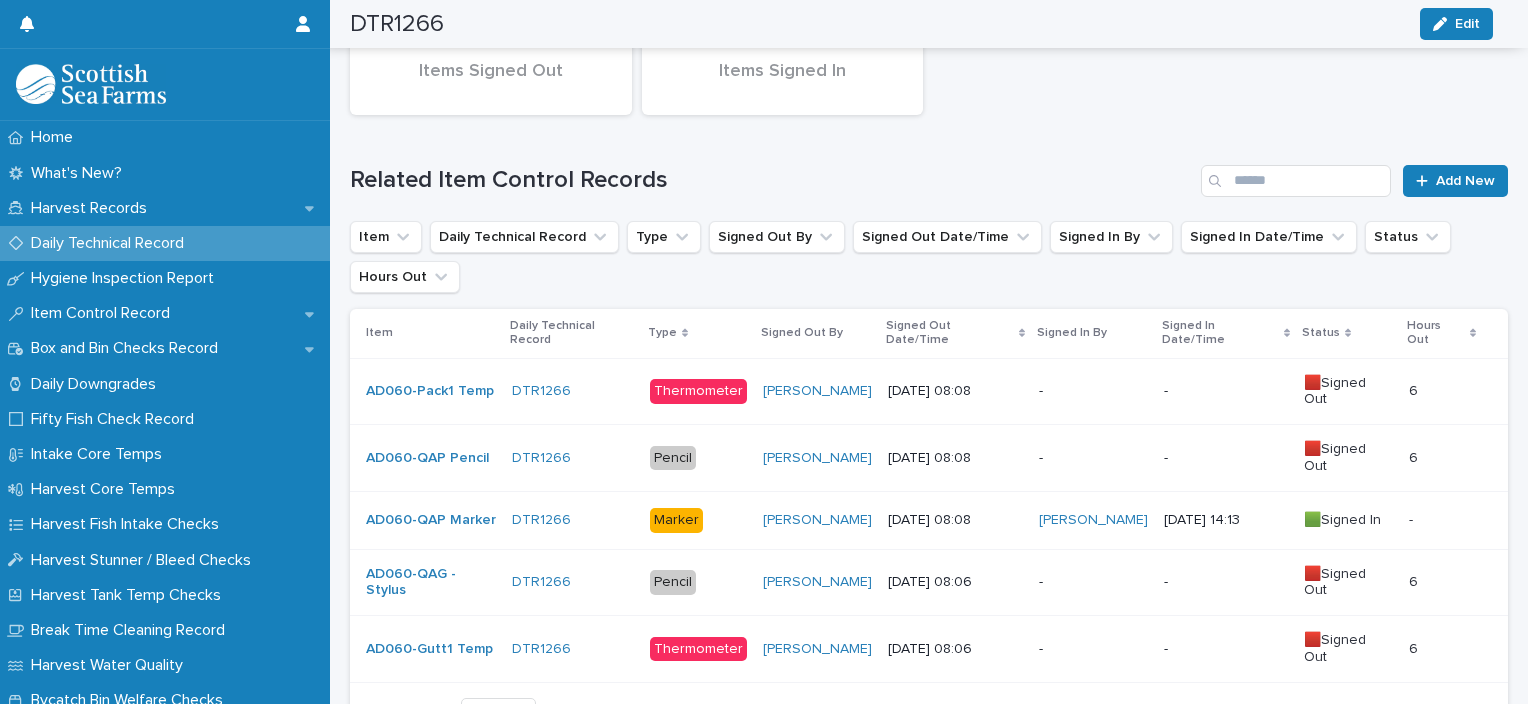 click on "-" at bounding box center [1093, 458] 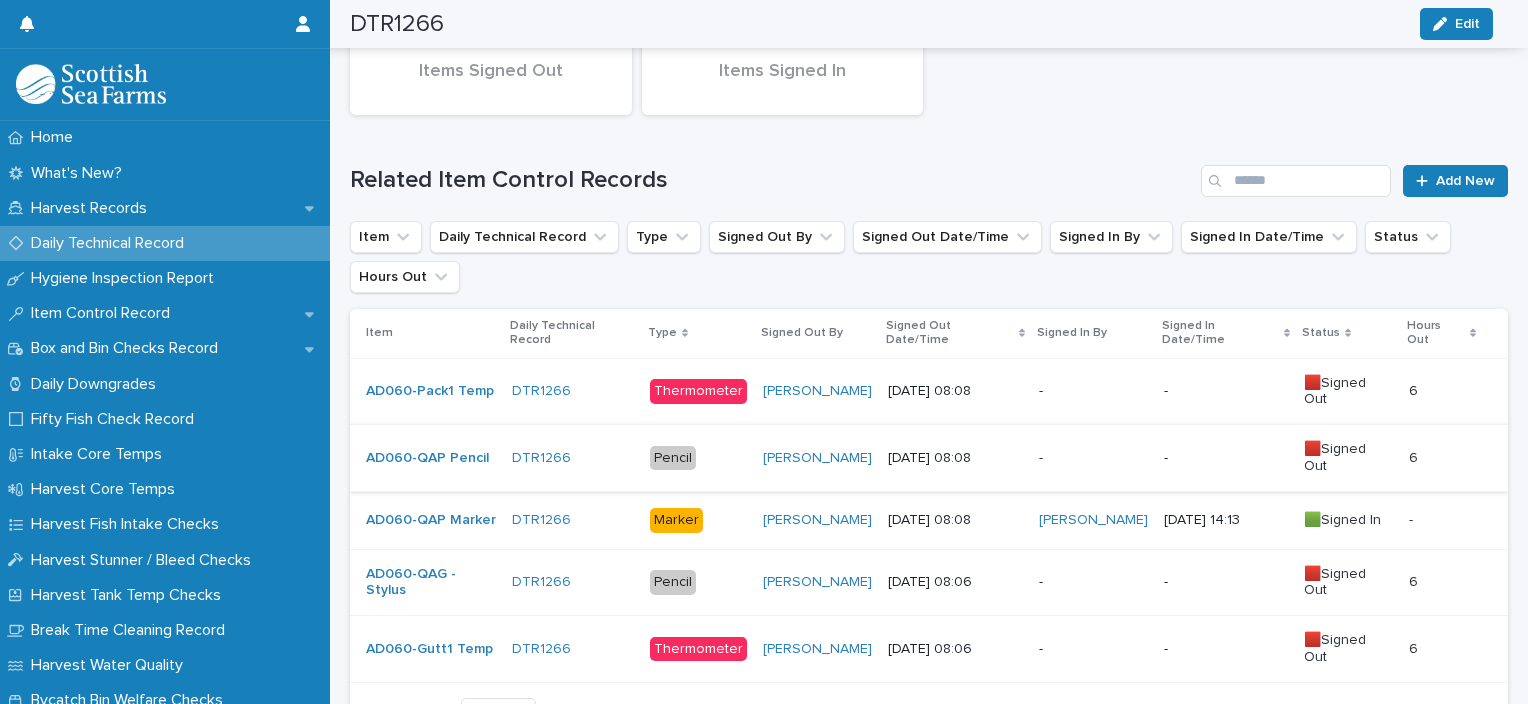 scroll, scrollTop: 0, scrollLeft: 0, axis: both 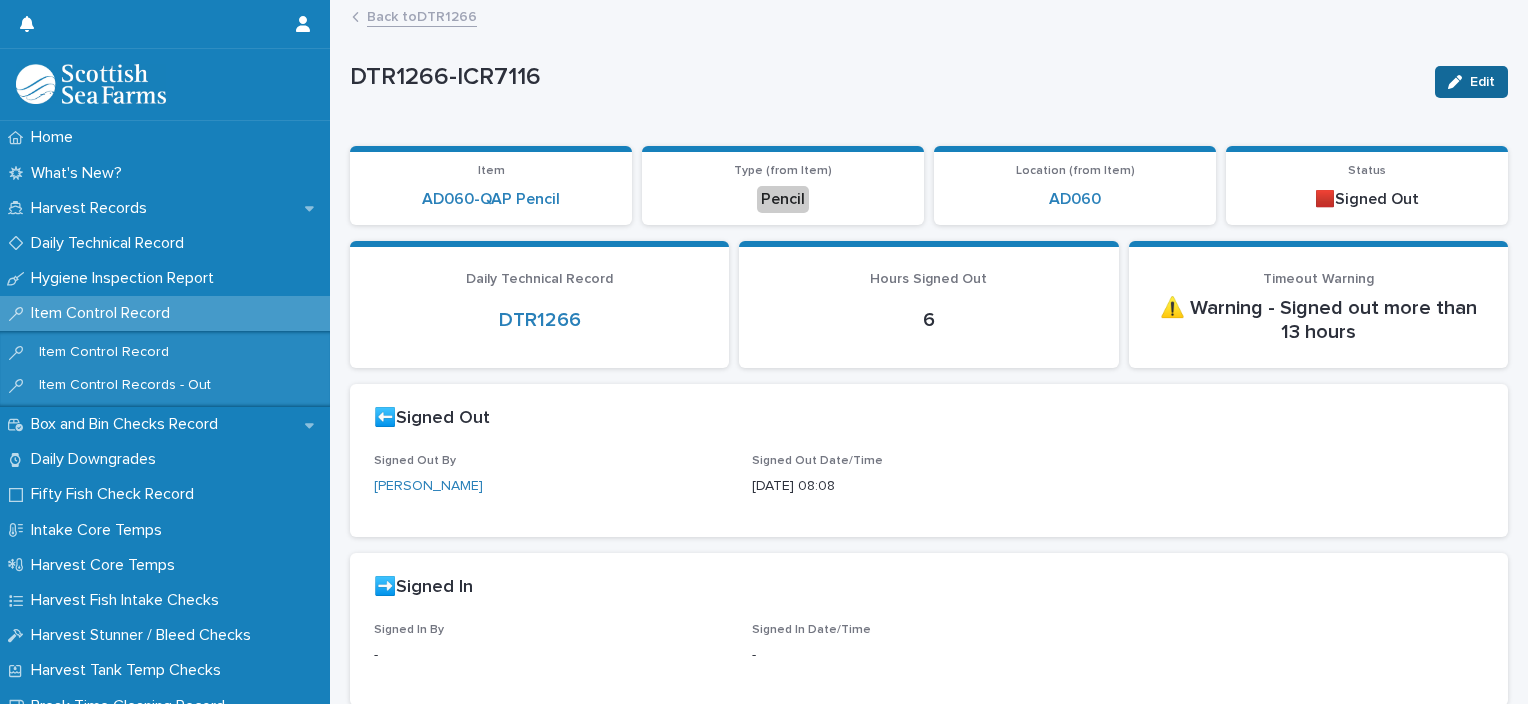 click 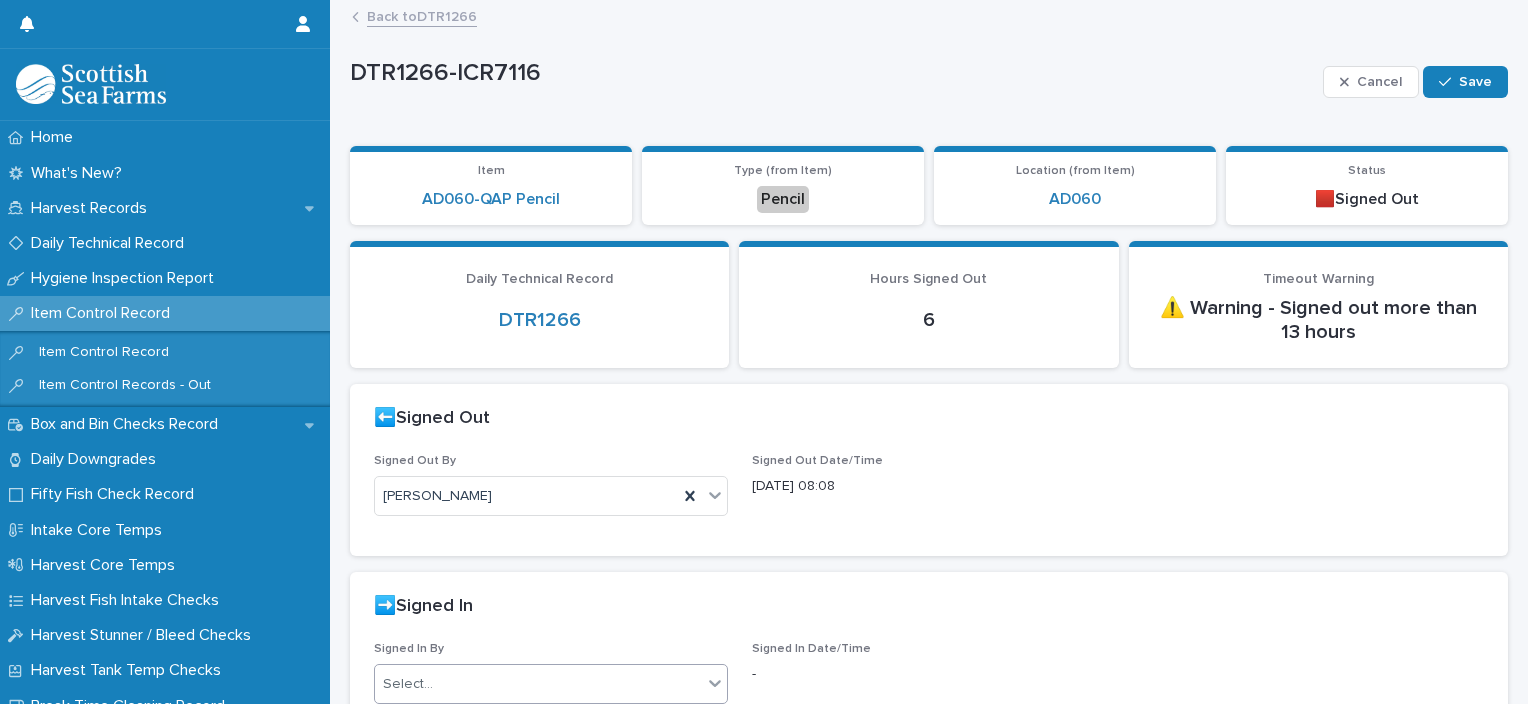 click on "Select..." at bounding box center [538, 684] 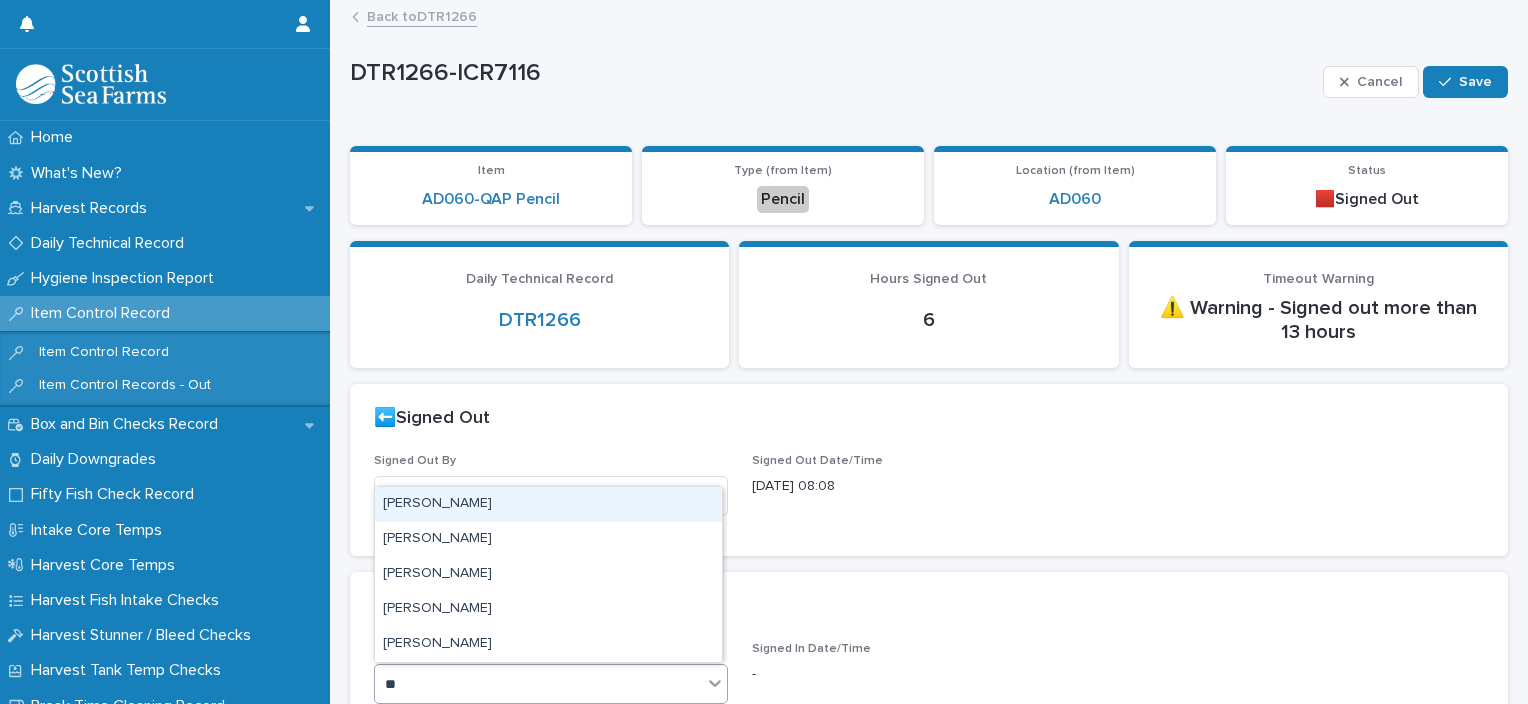 type on "***" 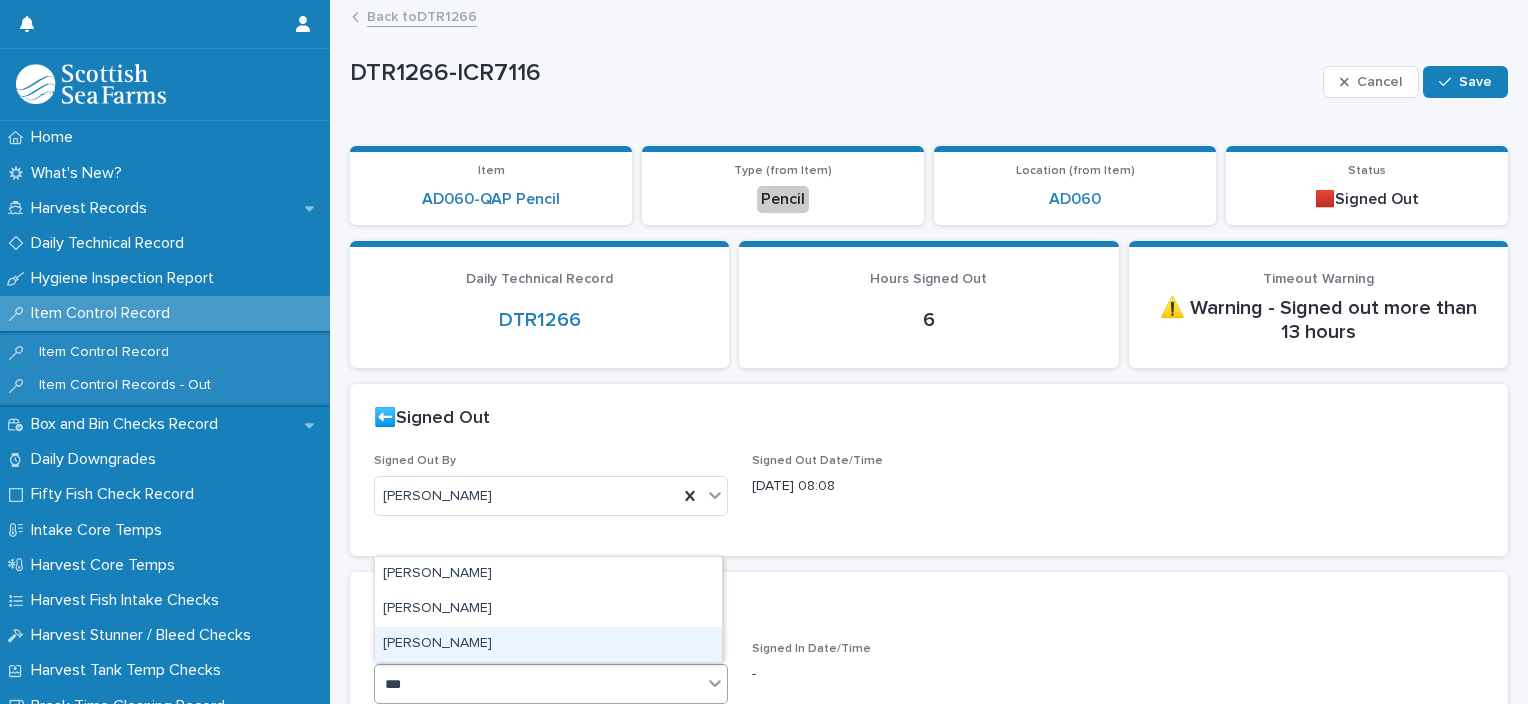 click on "[PERSON_NAME]" at bounding box center (548, 644) 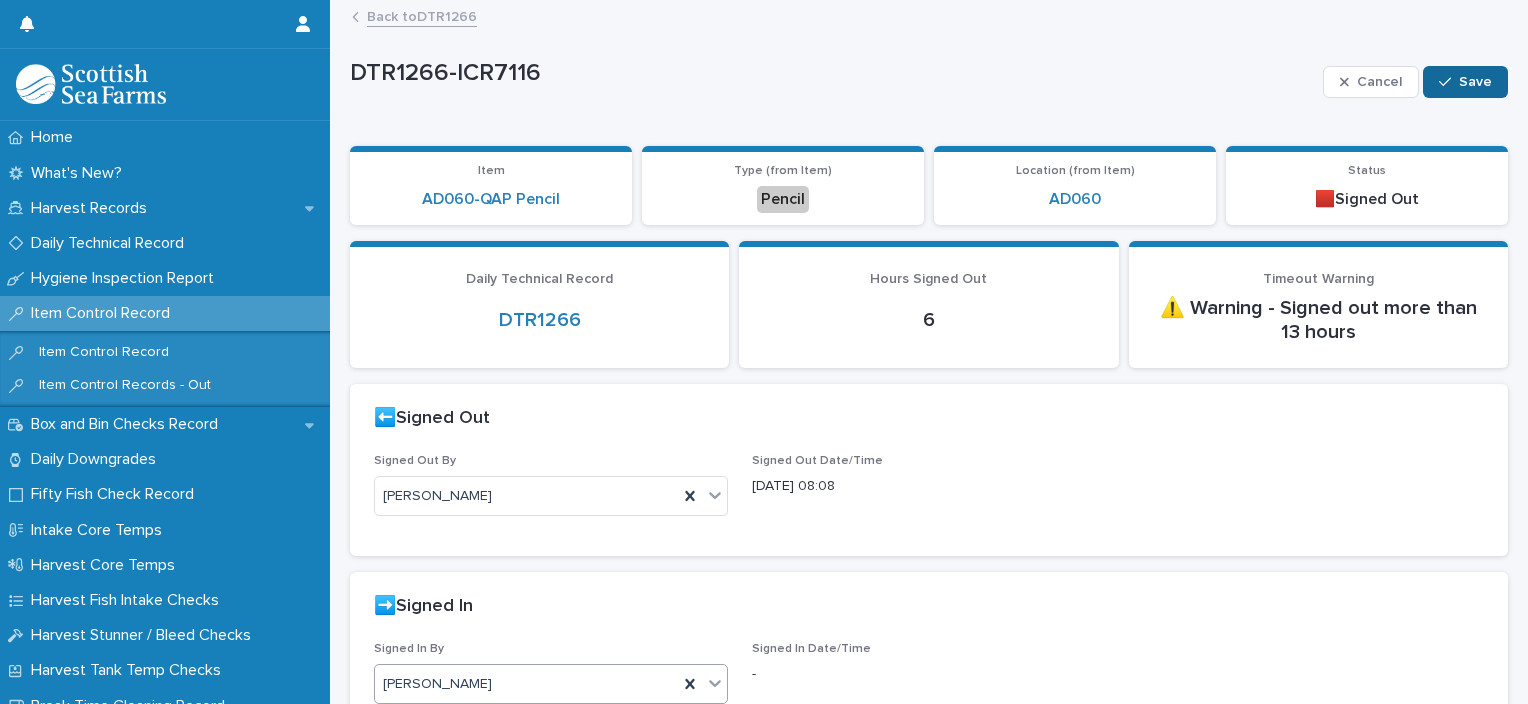 click on "Save" at bounding box center (1475, 82) 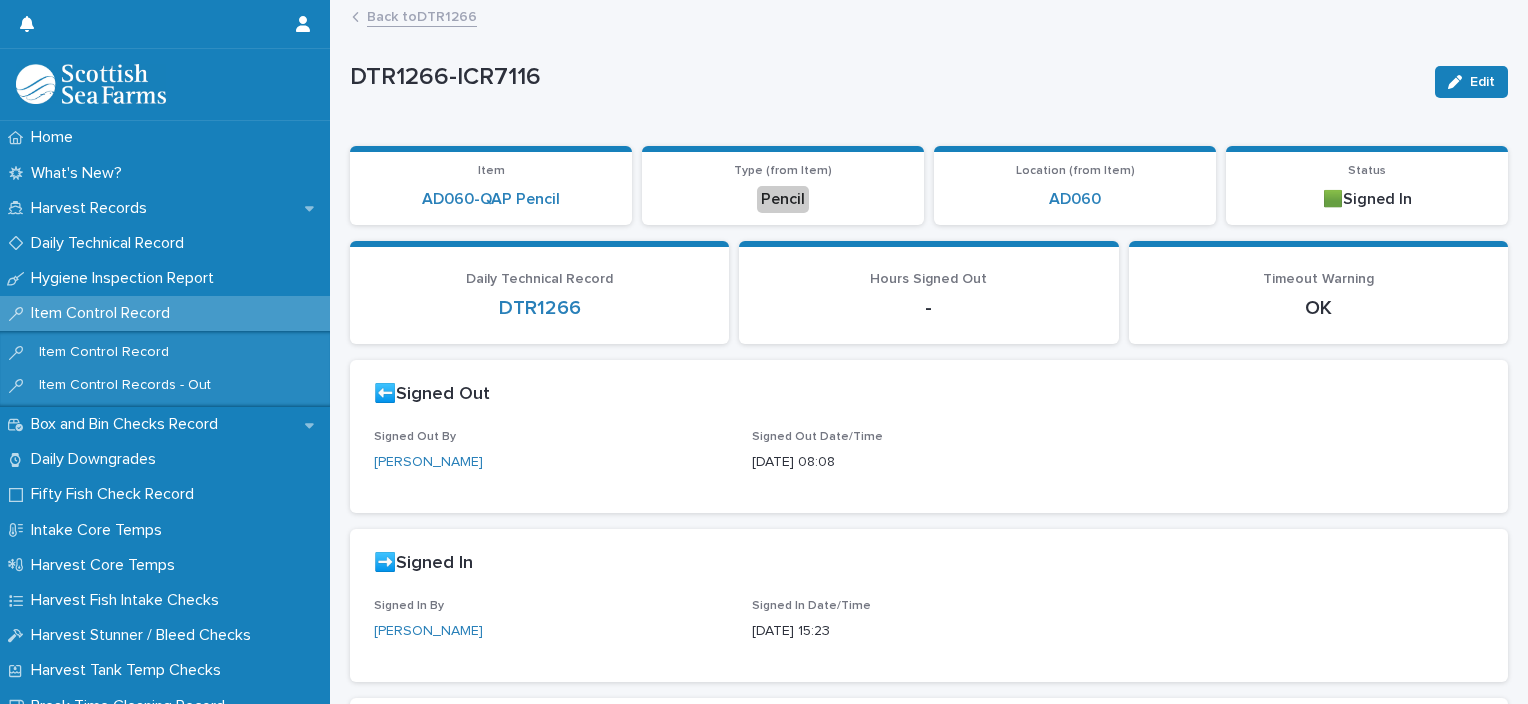click on "Back to  DTR1266" at bounding box center (422, 15) 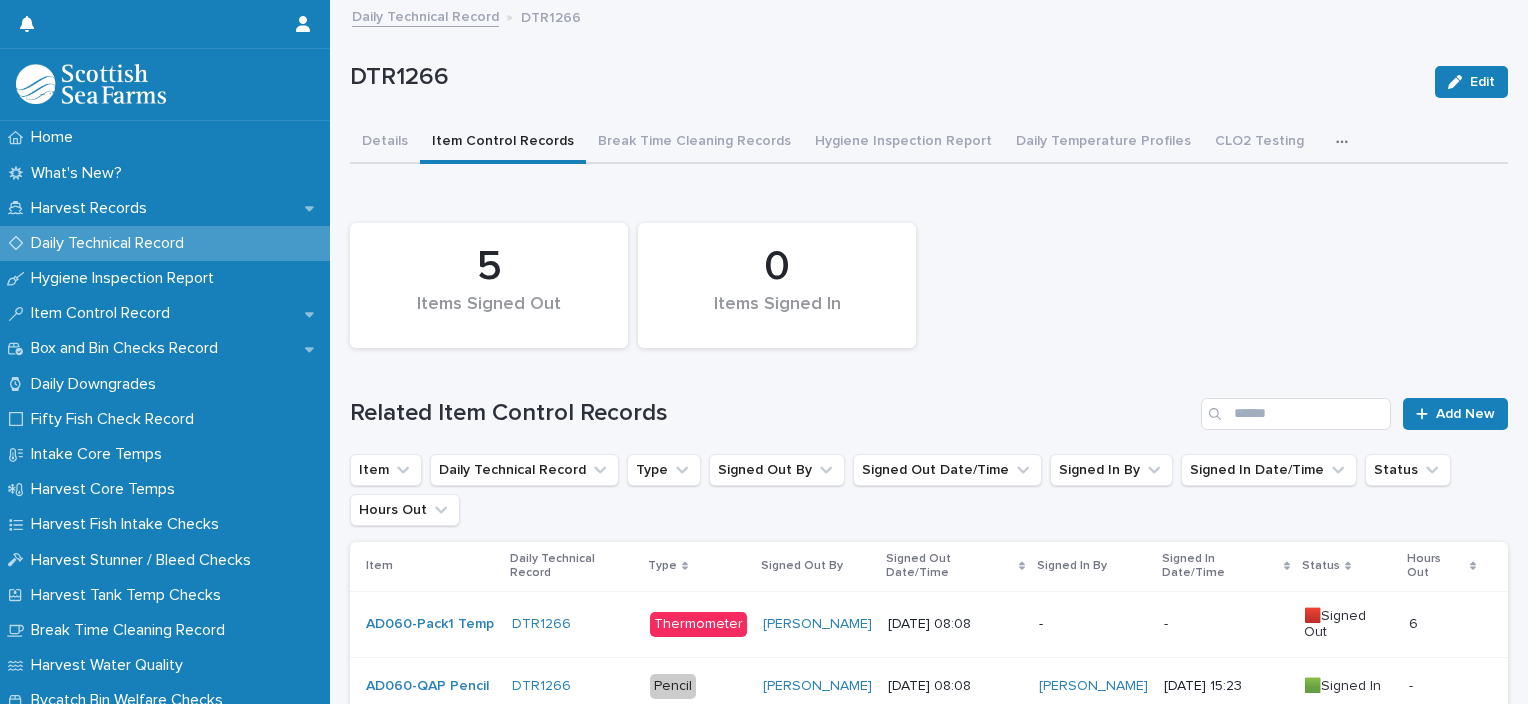 click on "-" at bounding box center (1093, 624) 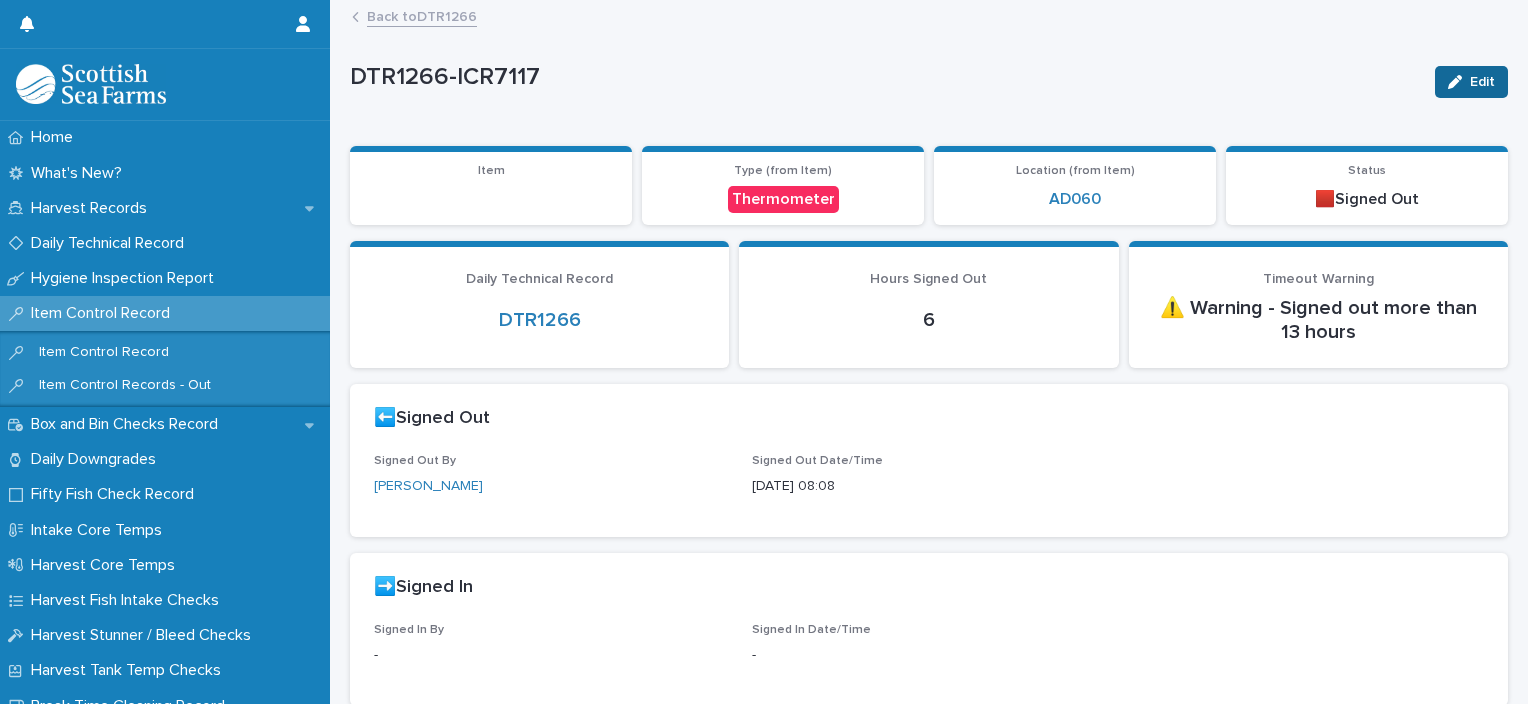 click on "Edit" at bounding box center (1482, 82) 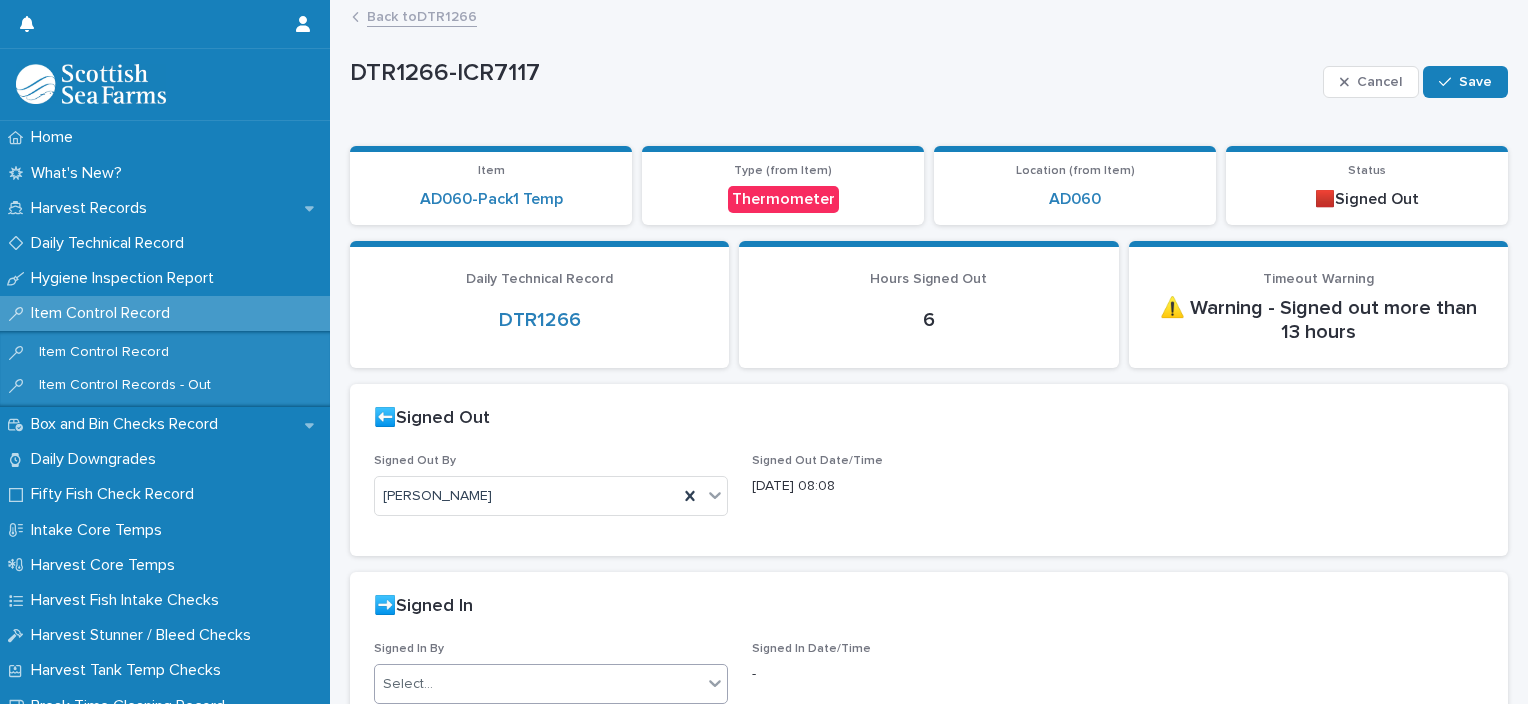 click on "Select..." at bounding box center (538, 684) 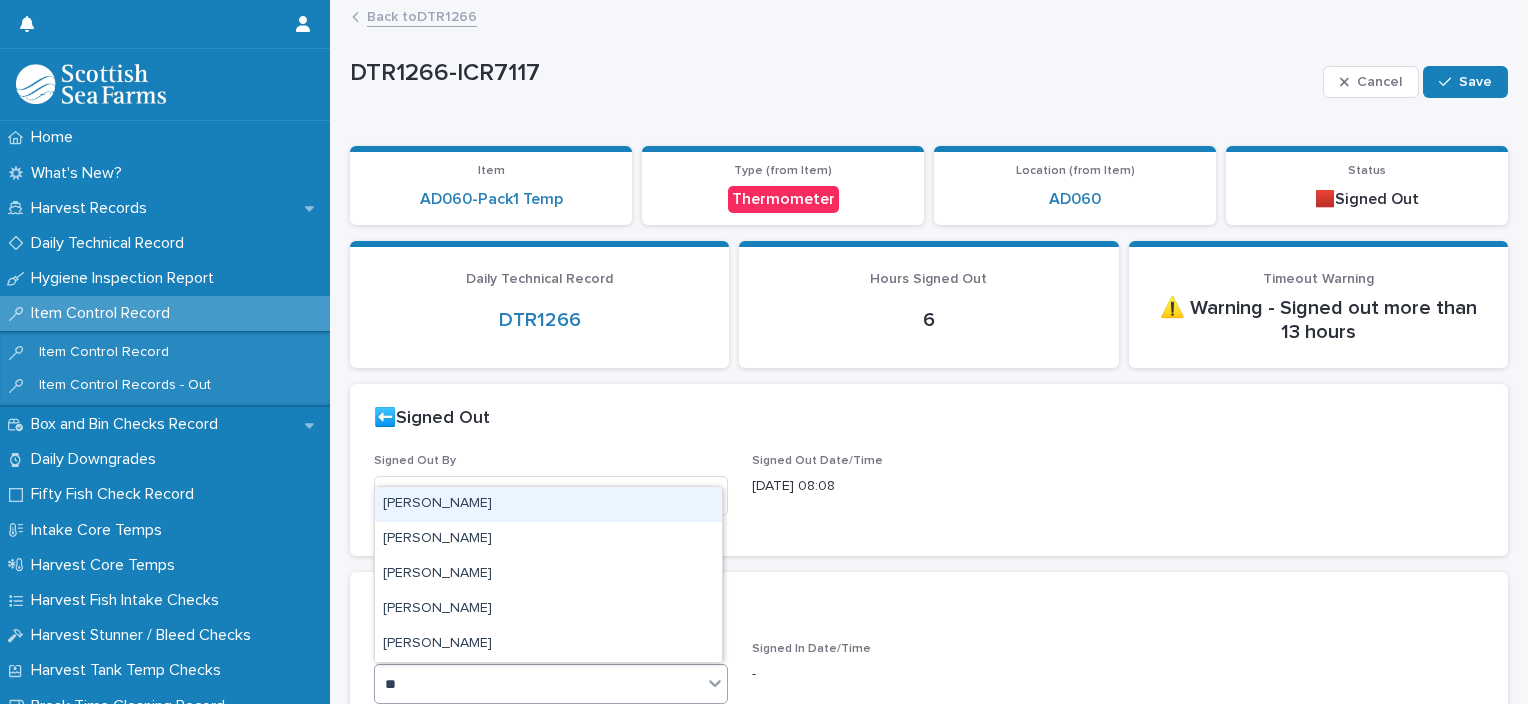 type on "***" 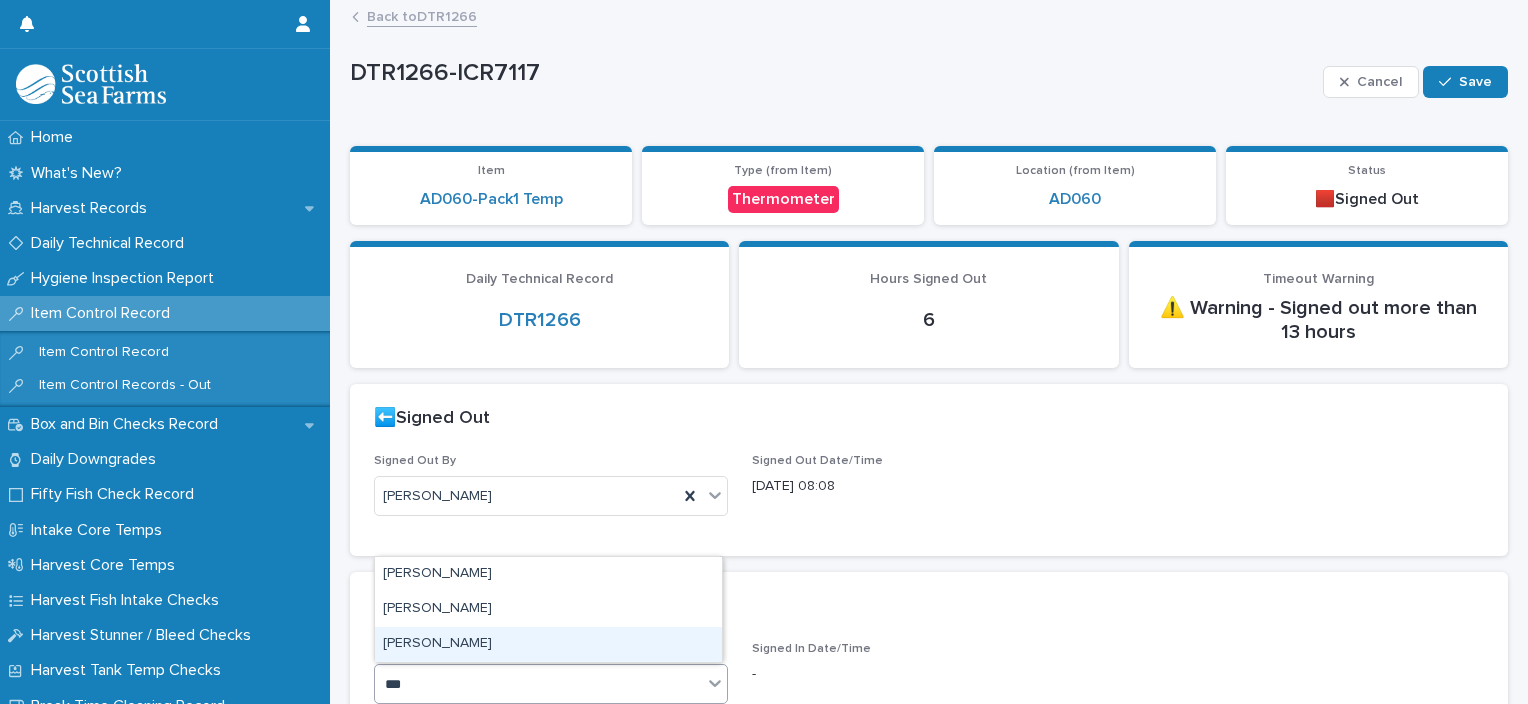 click on "[PERSON_NAME]" at bounding box center [548, 644] 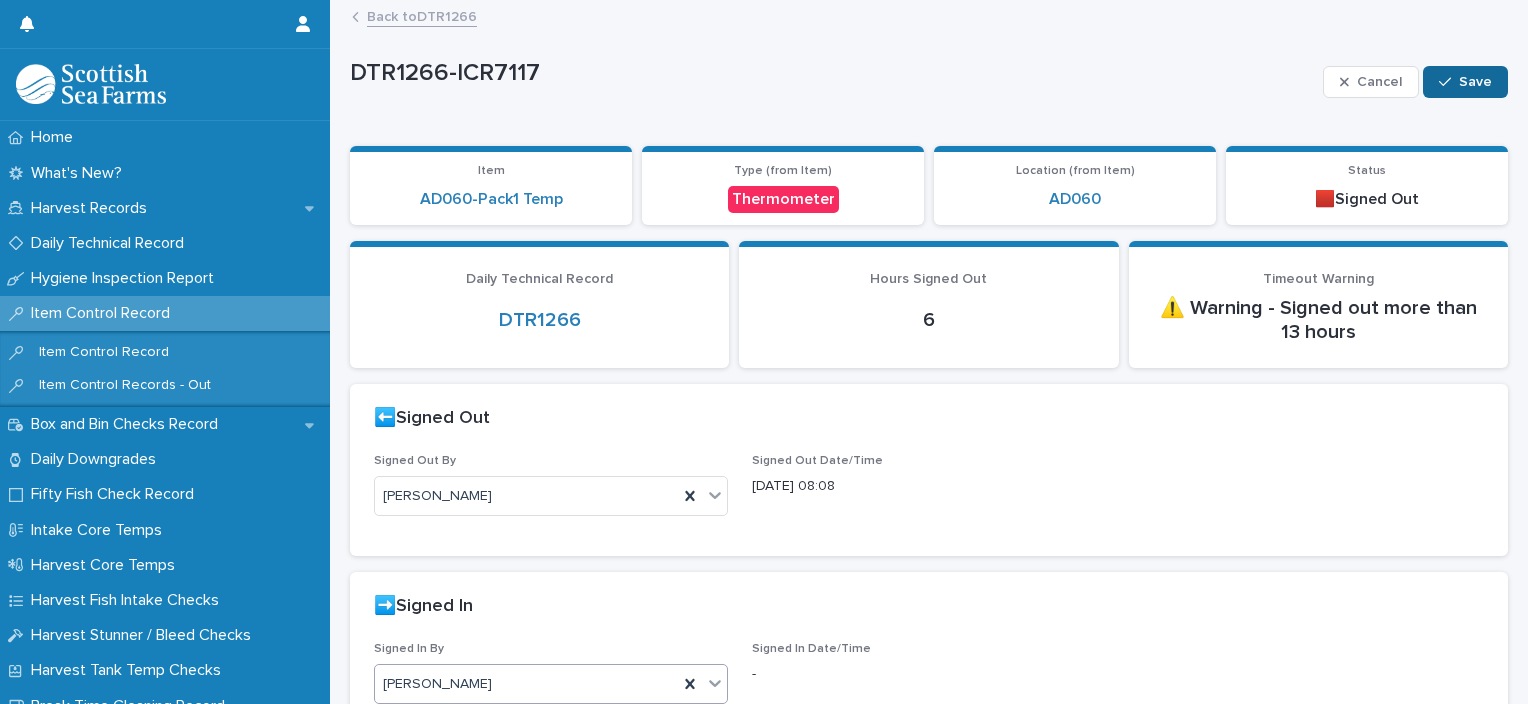 click on "Save" at bounding box center [1475, 82] 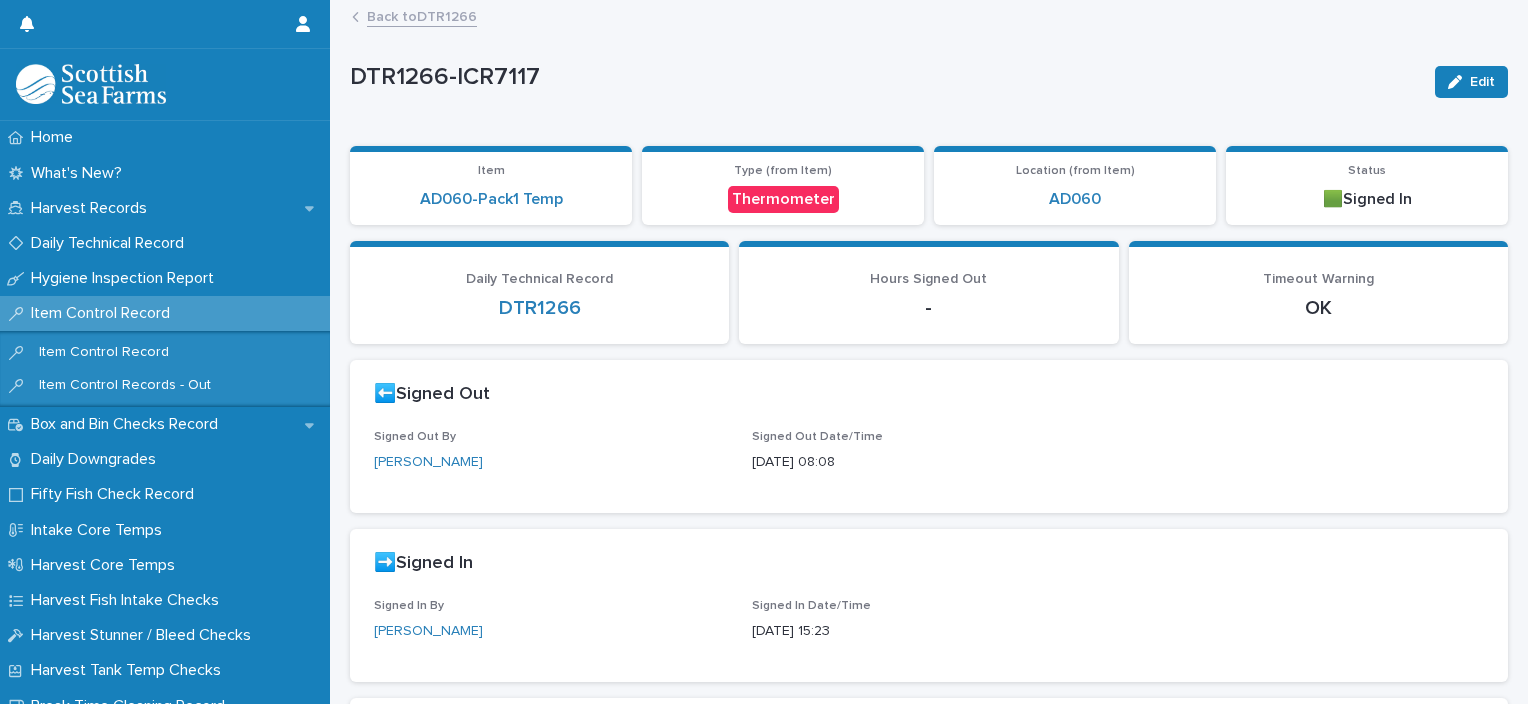 click on "Back to  DTR1266" at bounding box center (422, 15) 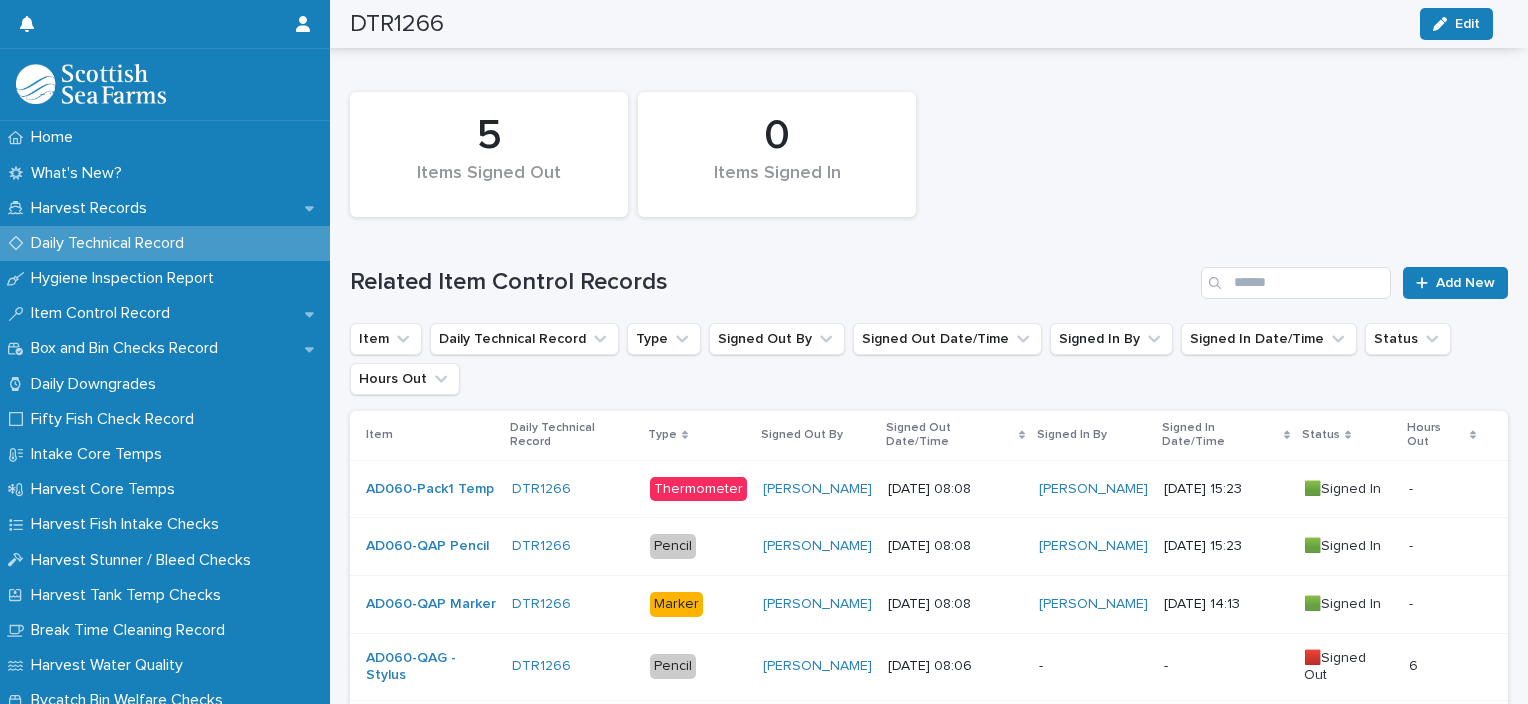 scroll, scrollTop: 58, scrollLeft: 0, axis: vertical 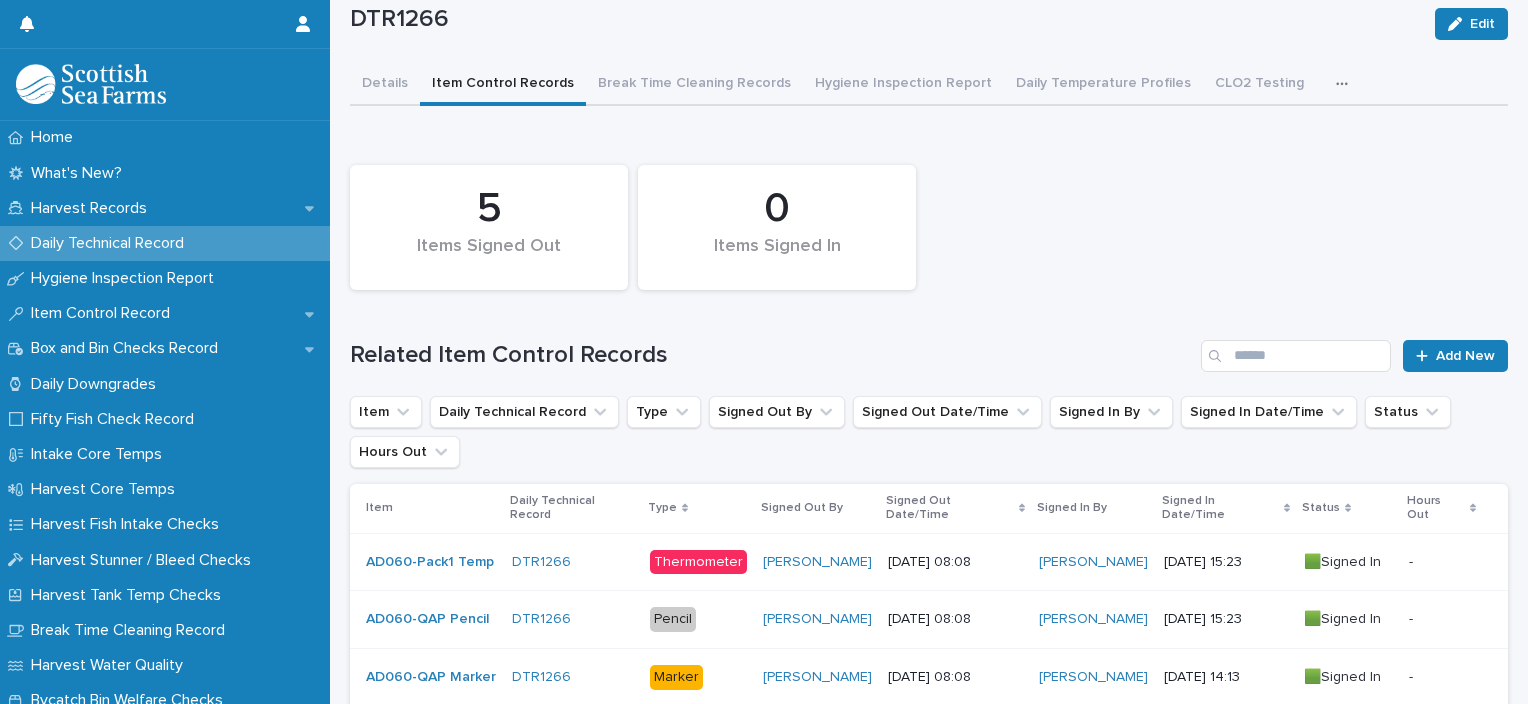 click on "DTR1266 Edit DTR1266 Edit Sorry, there was an error saving your record. Please try again. Please fill out the required fields below. Details Item Control Records Break Time Cleaning Records Hygiene Inspection Report Daily Temperature Profiles CLO2 Testing ATP Hand, Boots, Ear Defenders Dashboard (In Dev) Can't display tree at index  0 Loading... Saving… Loading... Saving… Loading... Saving… Loading... Saving… 0 Items Signed In 5 Items Signed Out Related Item Control Records Add New Item Daily Technical Record Type Signed Out By Signed Out Date/Time Signed In By Signed In Date/Time Status Hours Out Item Daily Technical Record Type Signed Out By Signed Out Date/Time Signed In By Signed In Date/Time Status Hours Out AD060-Pack1 Temp   DTR1266   Thermometer [PERSON_NAME]   [DATE] 08:08 [PERSON_NAME]   [DATE] 15:23 🟩Signed In - -   AD060-QAP Pencil   DTR1266   Pencil [PERSON_NAME]   [DATE] 08:08 [PERSON_NAME]   [DATE] 15:23 🟩Signed In - -   AD060-QAP Marker   DTR1266   Marker [PERSON_NAME]" at bounding box center [929, 427] 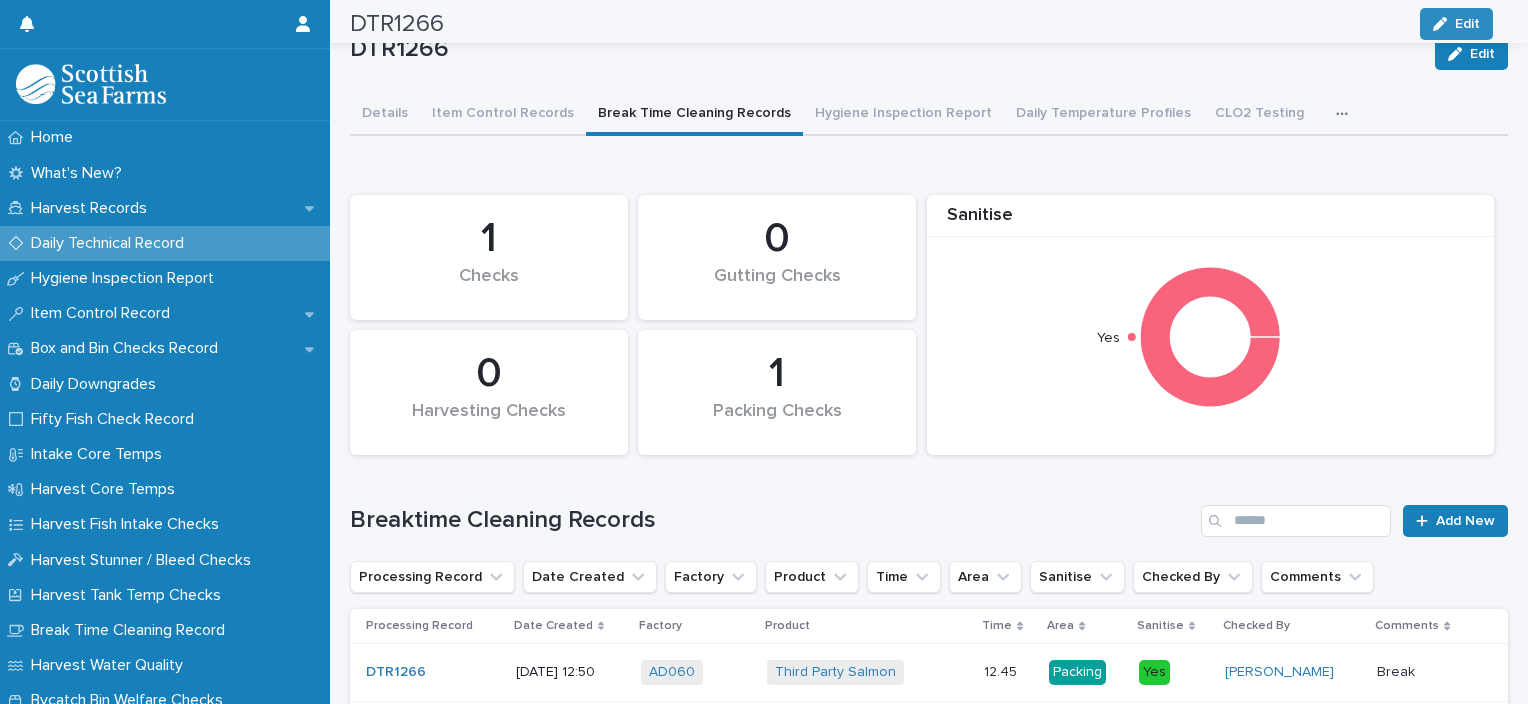 scroll, scrollTop: 13, scrollLeft: 0, axis: vertical 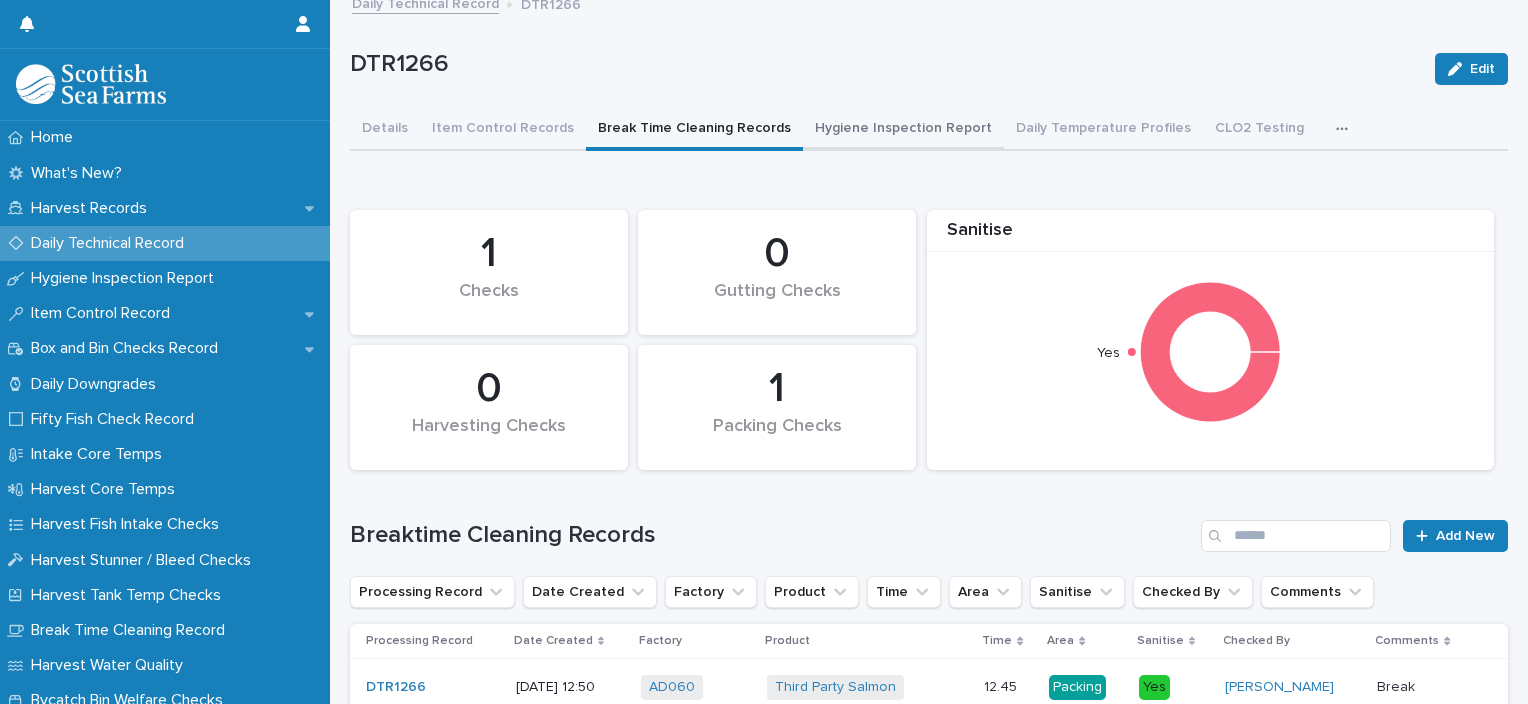 click on "Hygiene Inspection Report" at bounding box center [903, 130] 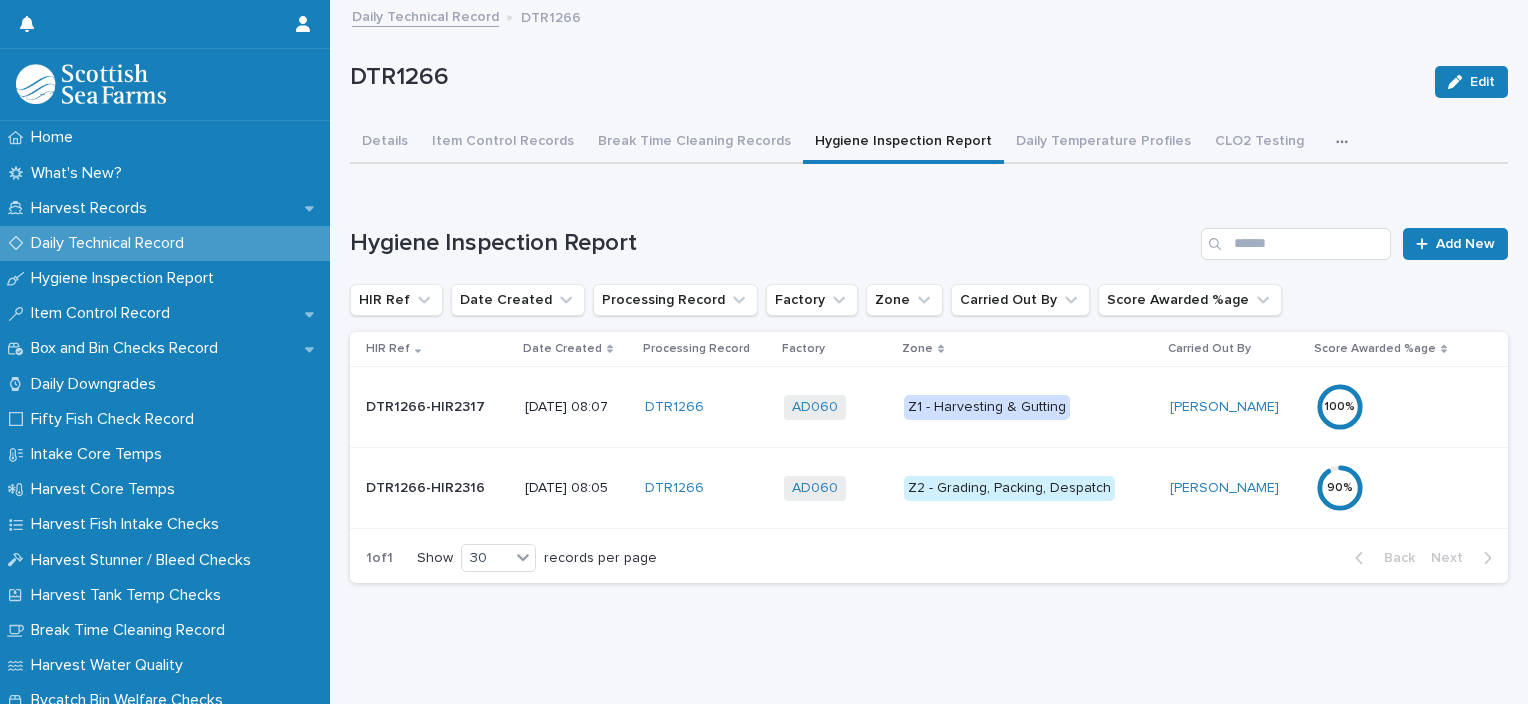 click on "DTR1266" at bounding box center (706, 488) 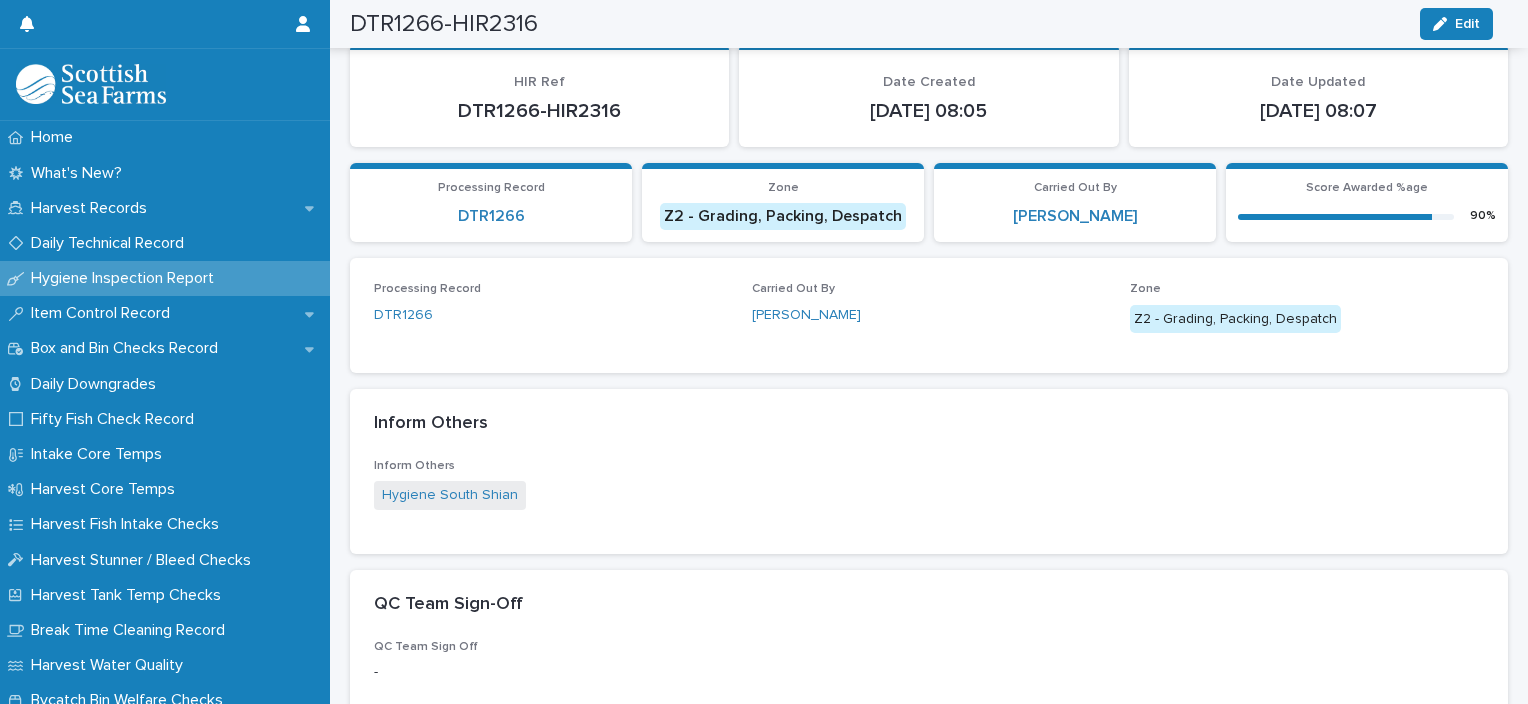 scroll, scrollTop: 0, scrollLeft: 0, axis: both 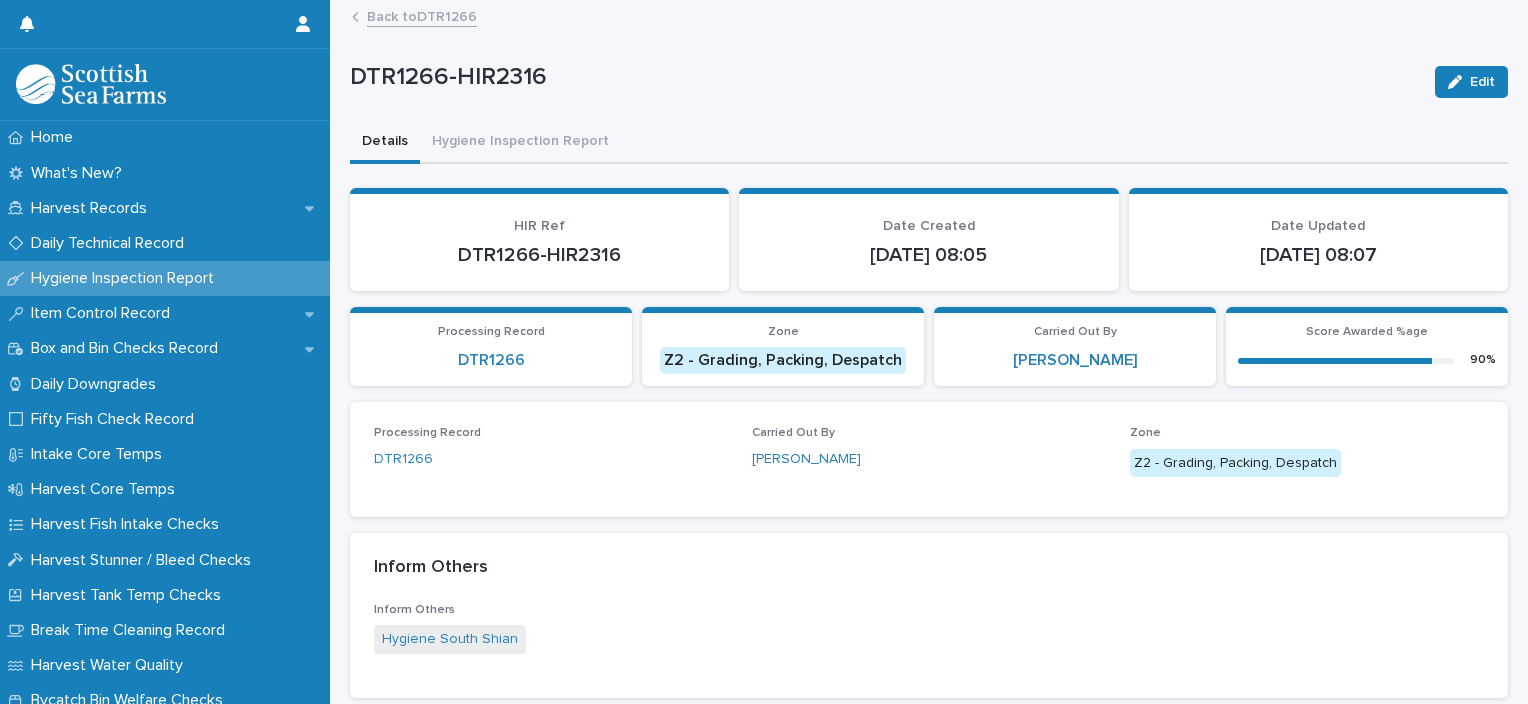click on "Back to  DTR1266" at bounding box center (422, 15) 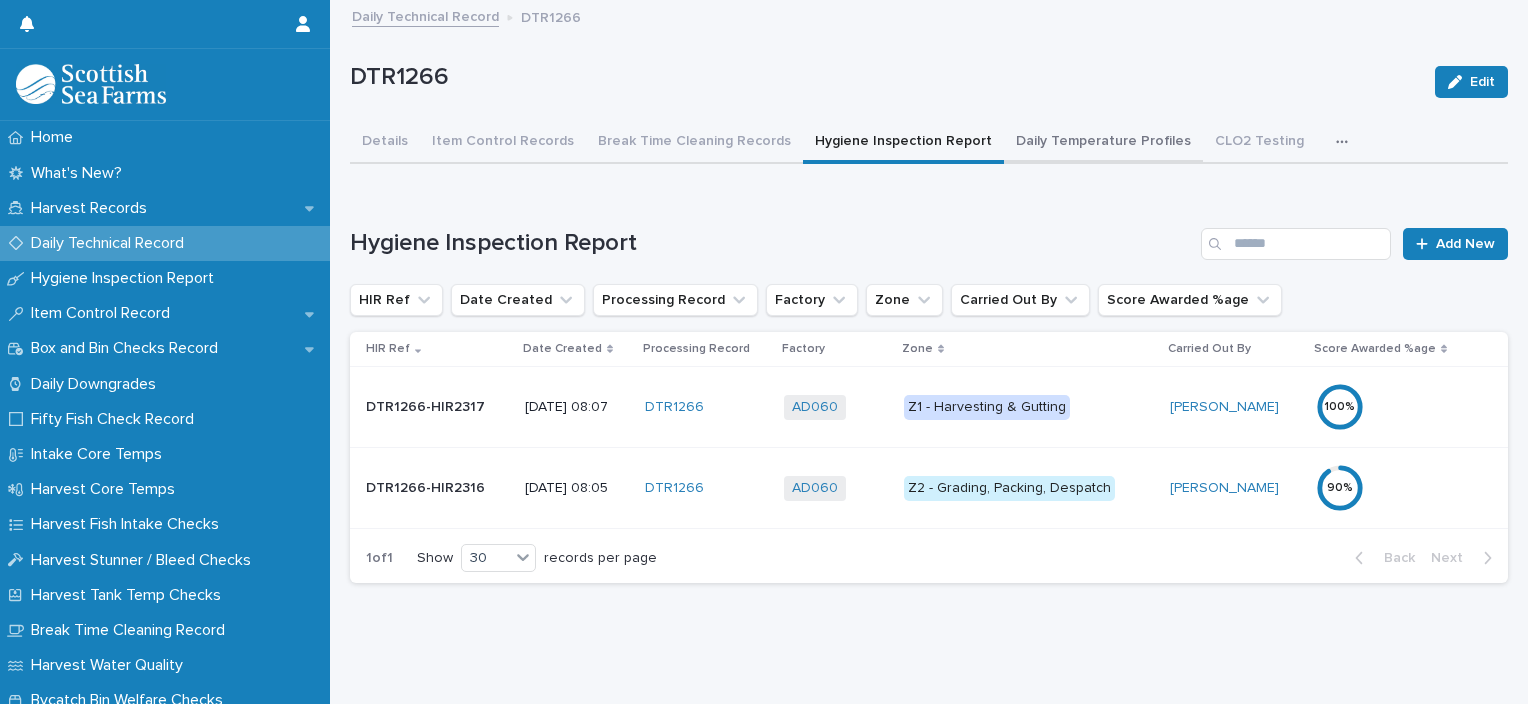 click on "Daily Temperature Profiles" at bounding box center [1103, 143] 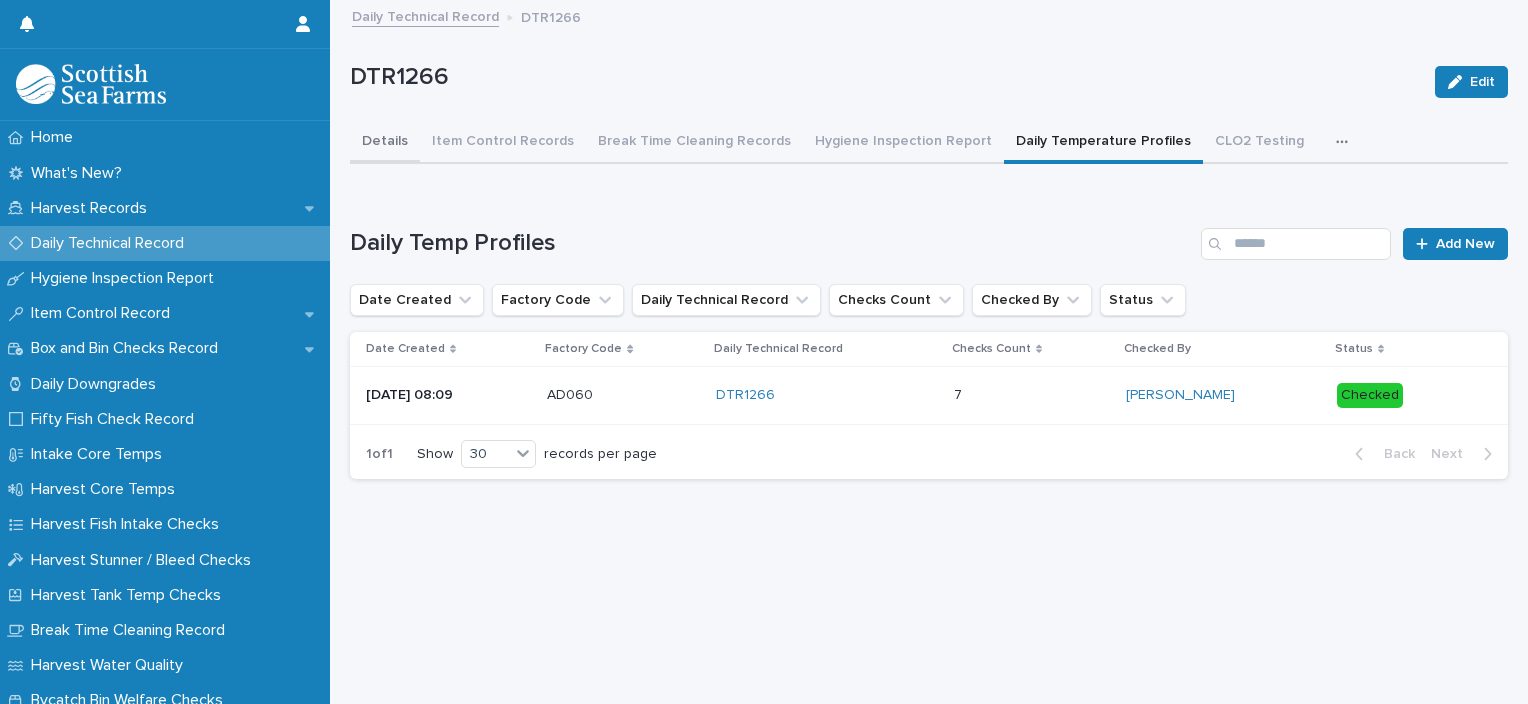 click on "Details" at bounding box center [385, 143] 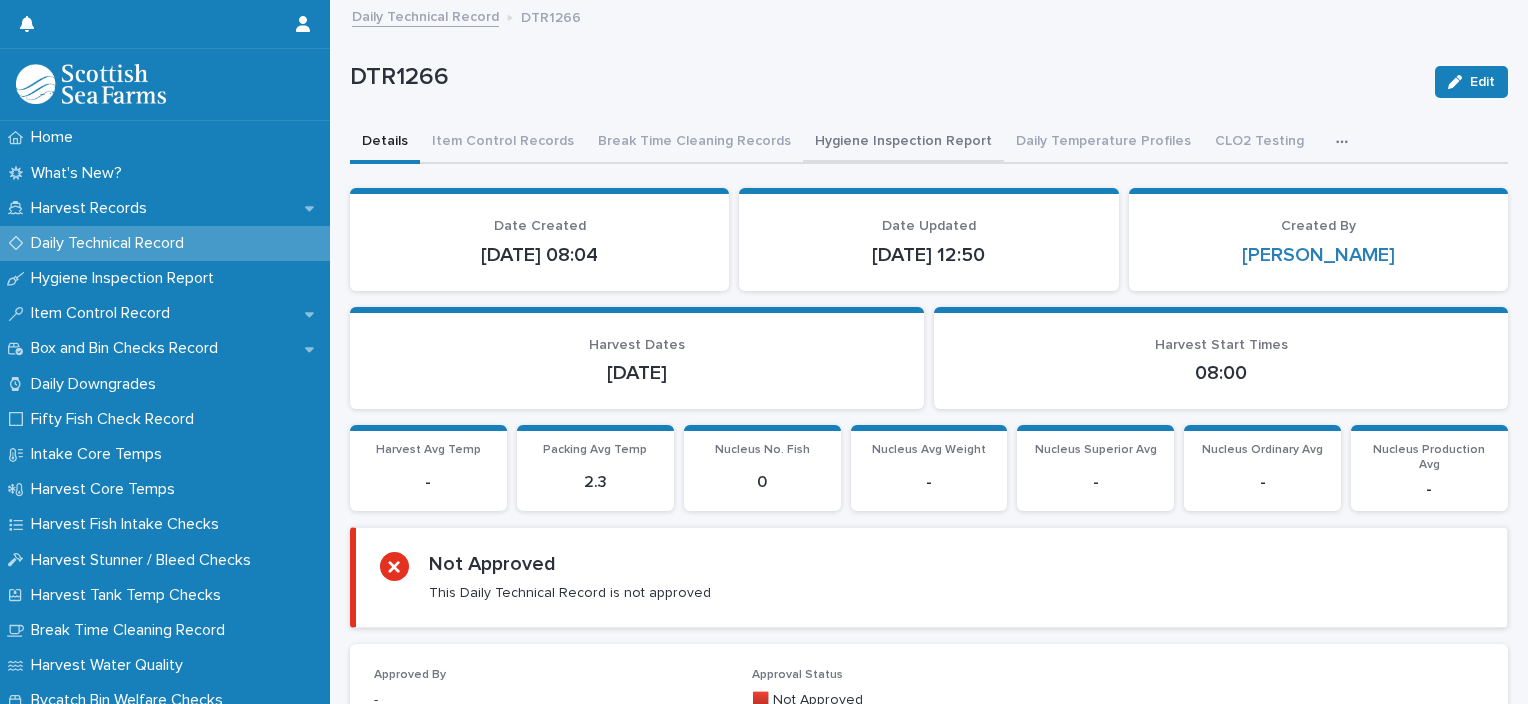 click on "Hygiene Inspection Report" at bounding box center (903, 143) 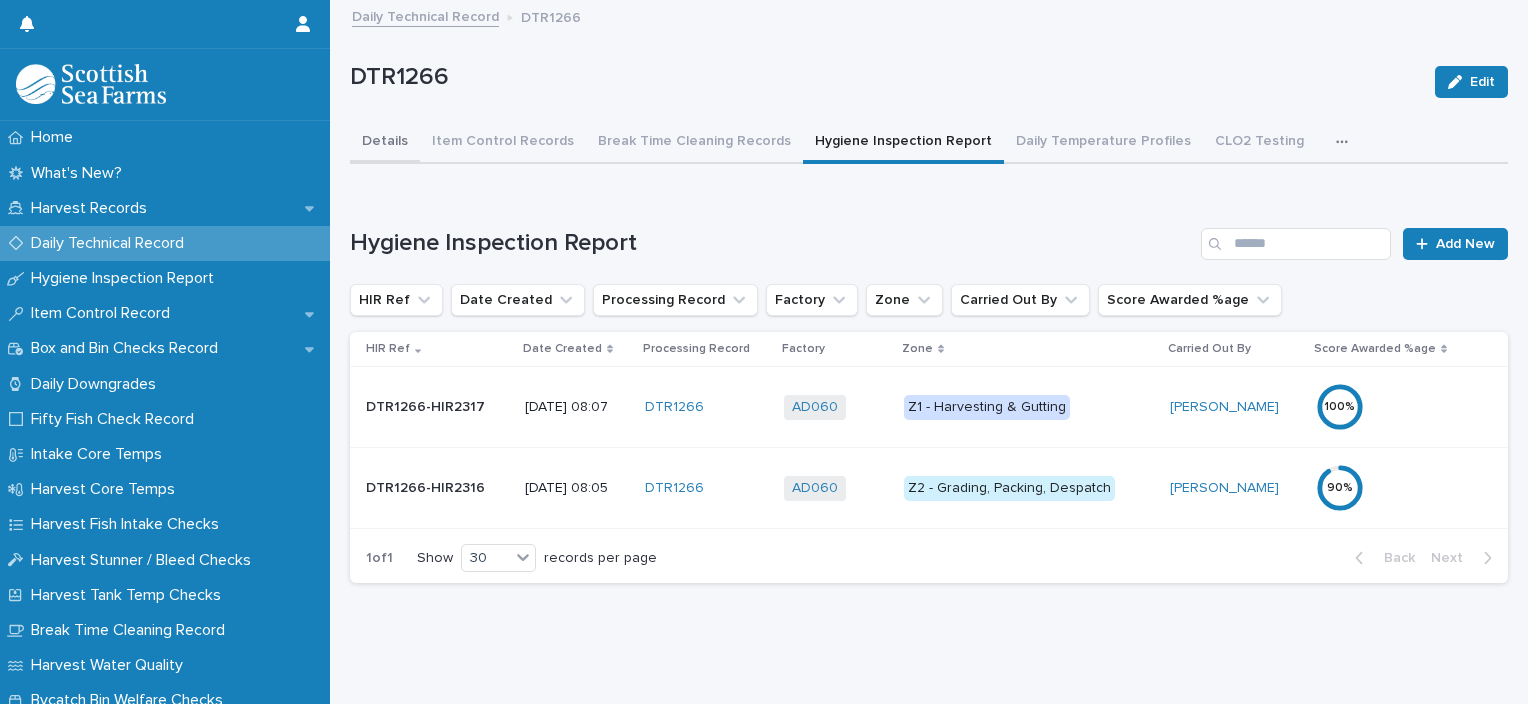 click on "Details" at bounding box center (385, 143) 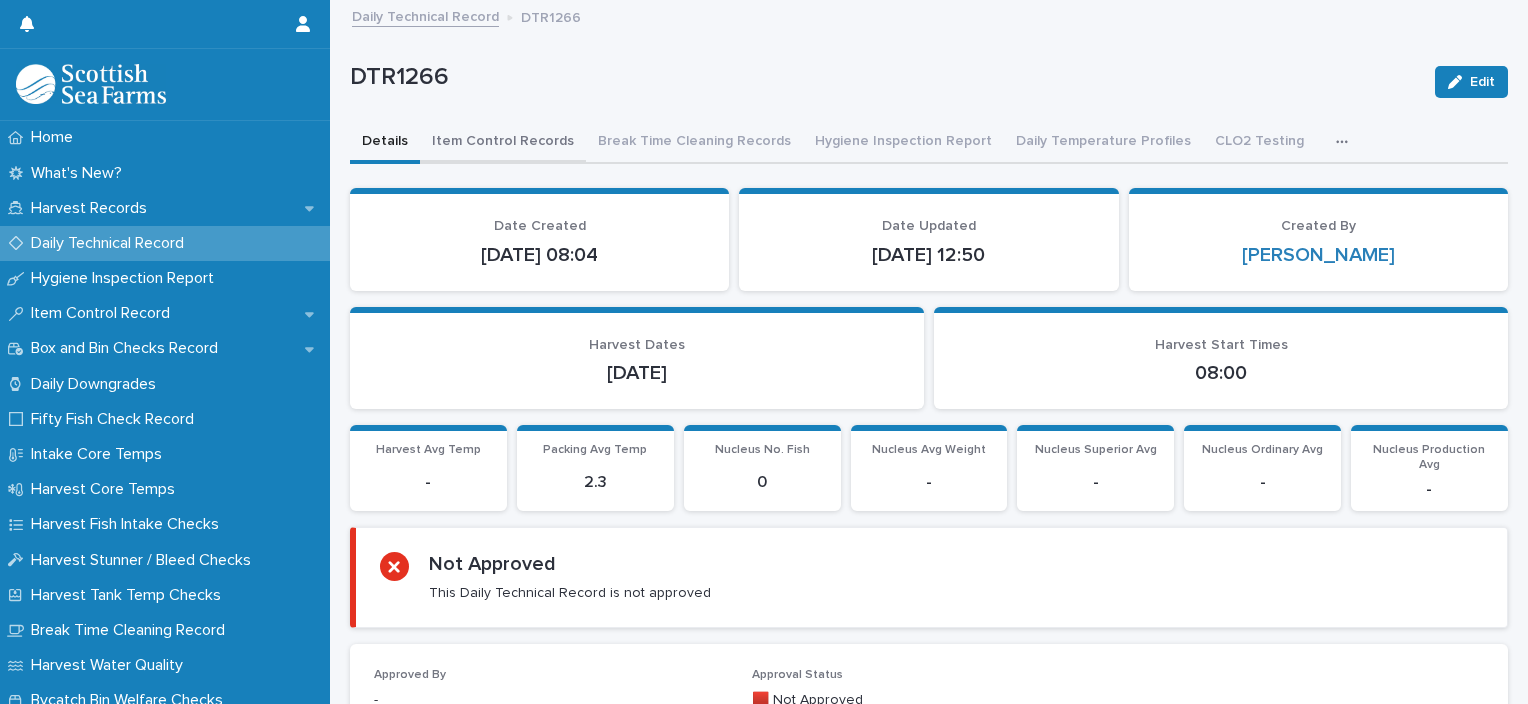 click on "Item Control Records" at bounding box center [503, 143] 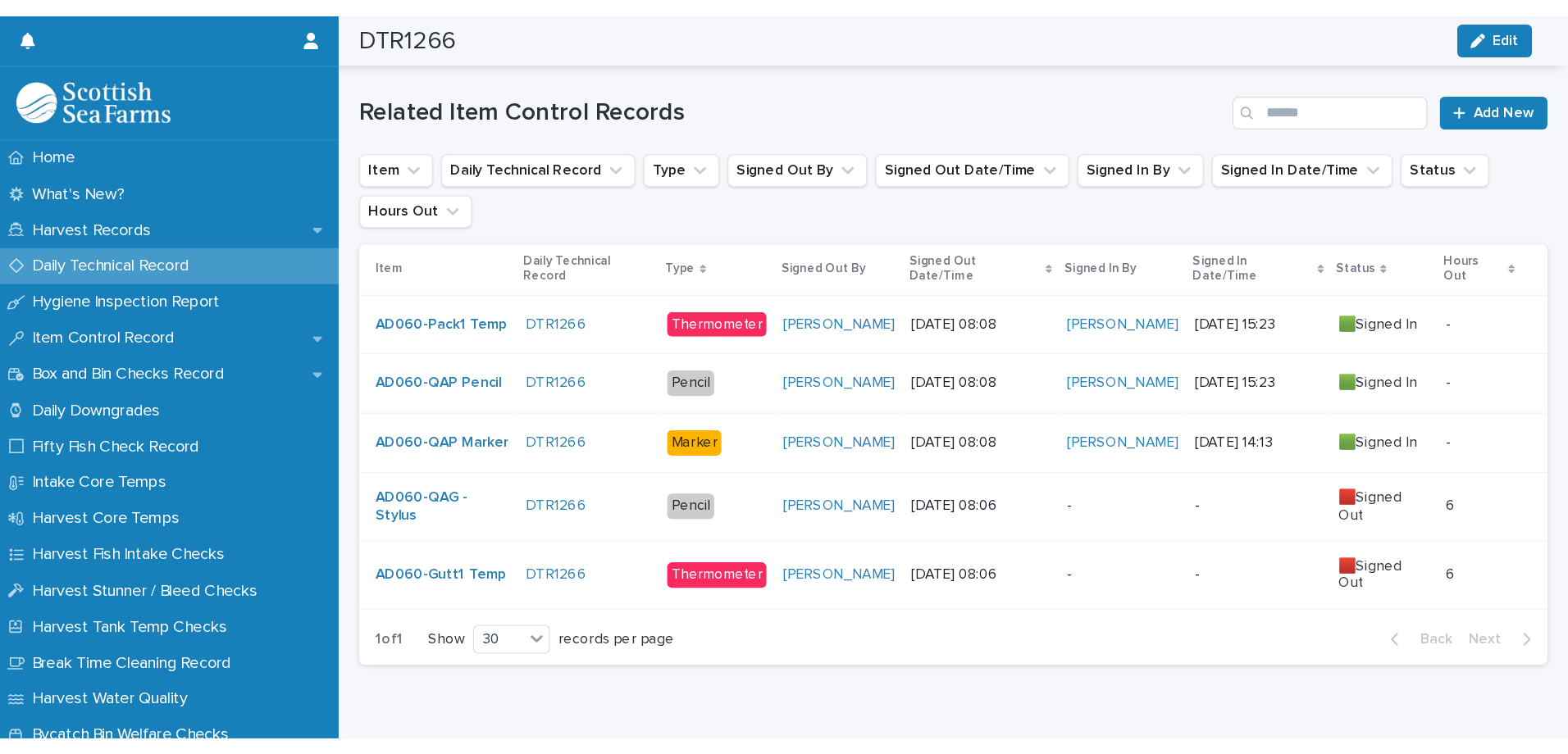 scroll, scrollTop: 263, scrollLeft: 0, axis: vertical 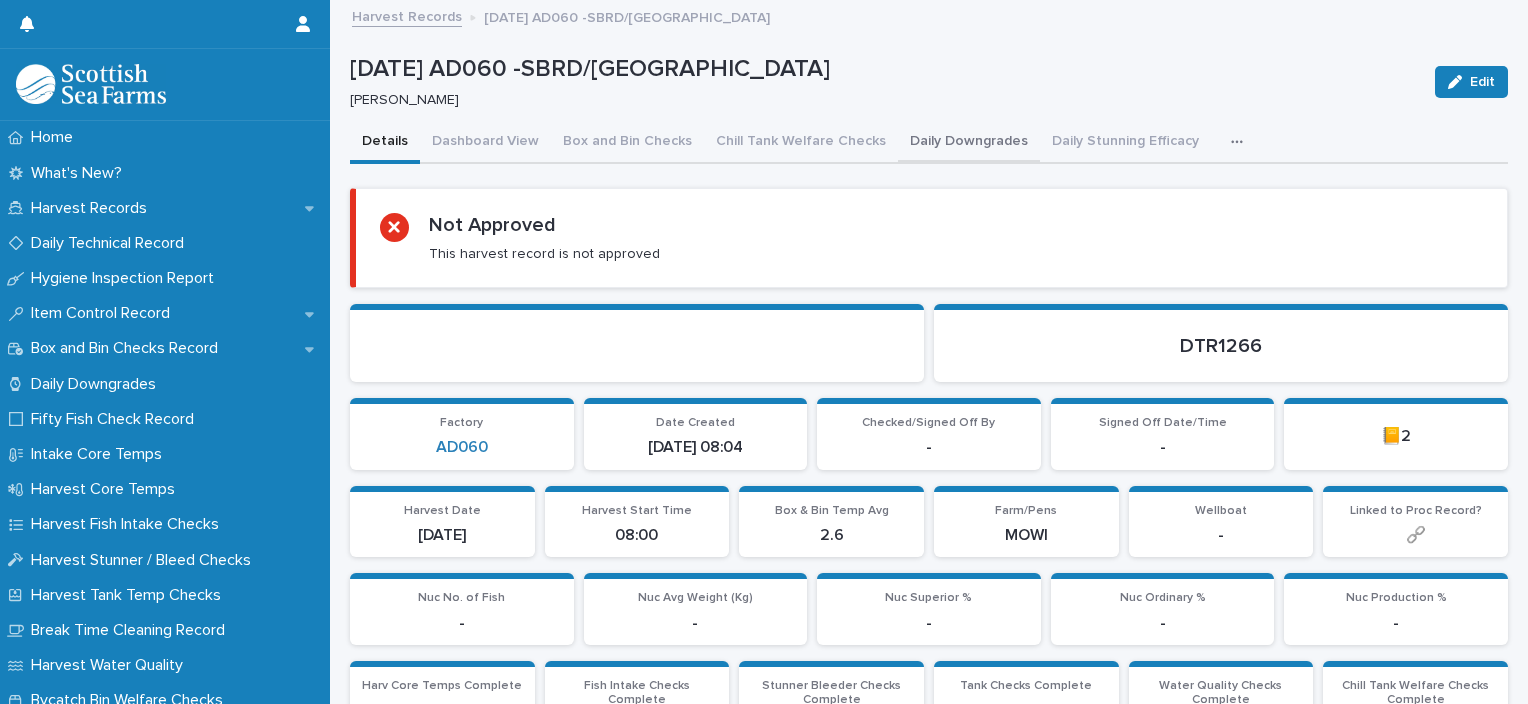 click on "Daily Downgrades" at bounding box center (969, 143) 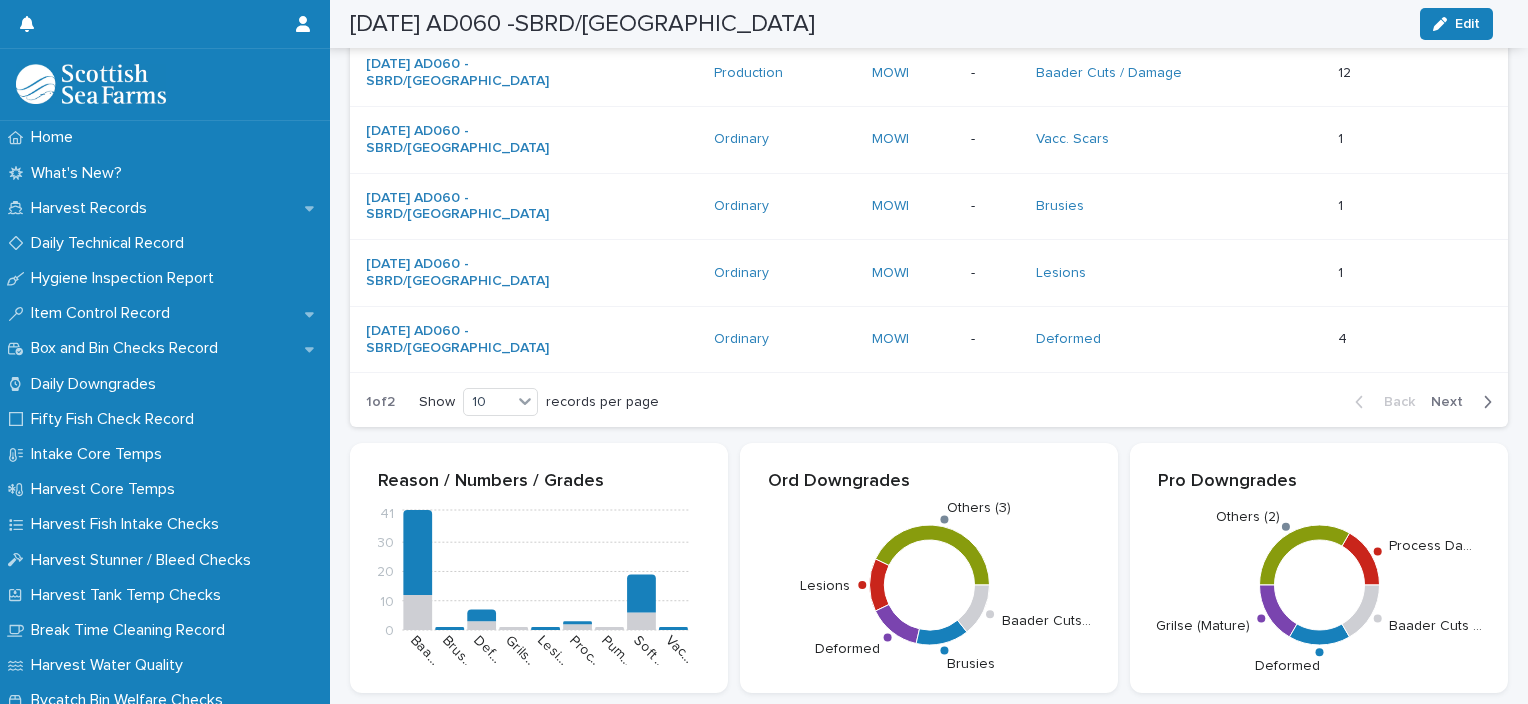 scroll, scrollTop: 688, scrollLeft: 0, axis: vertical 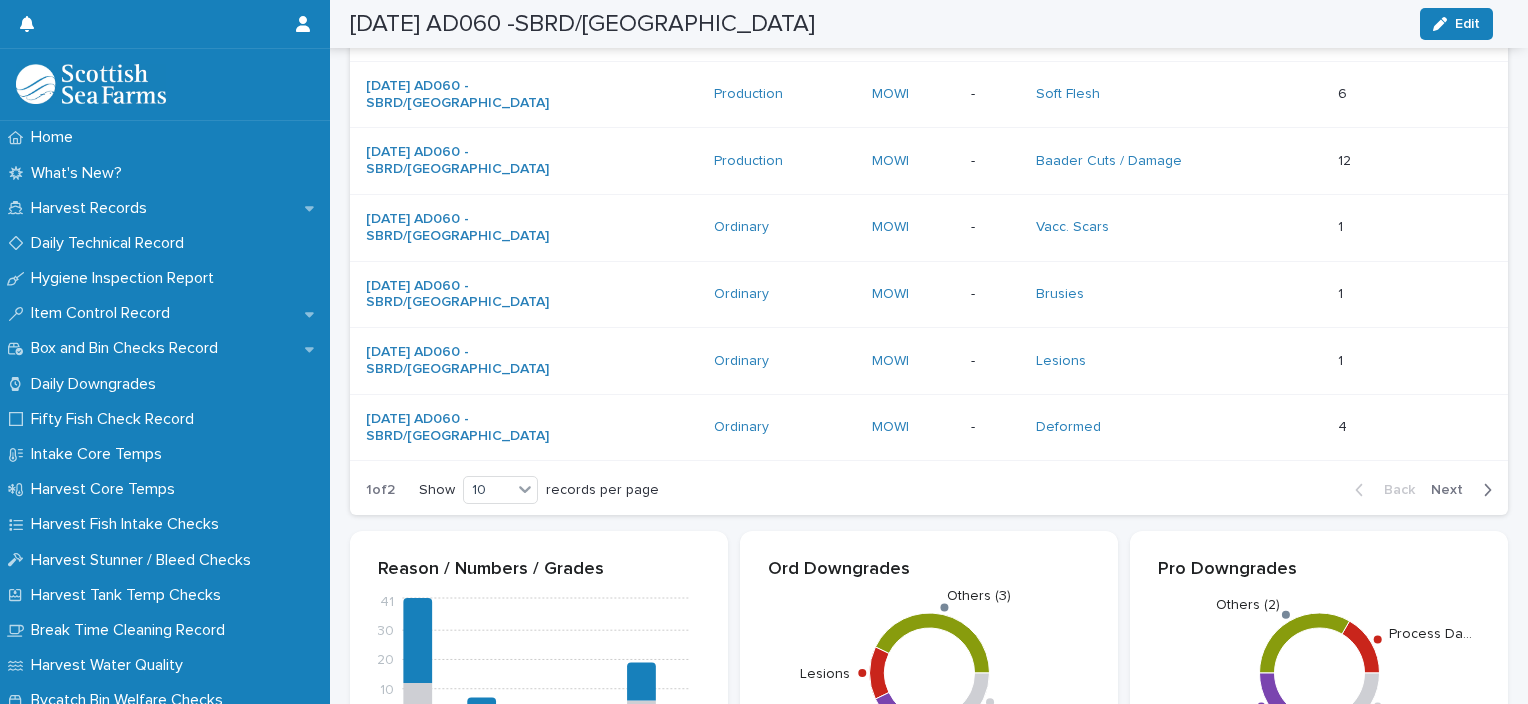 click on "[DATE] AD060 -SBRD/[GEOGRAPHIC_DATA]" at bounding box center (532, 161) 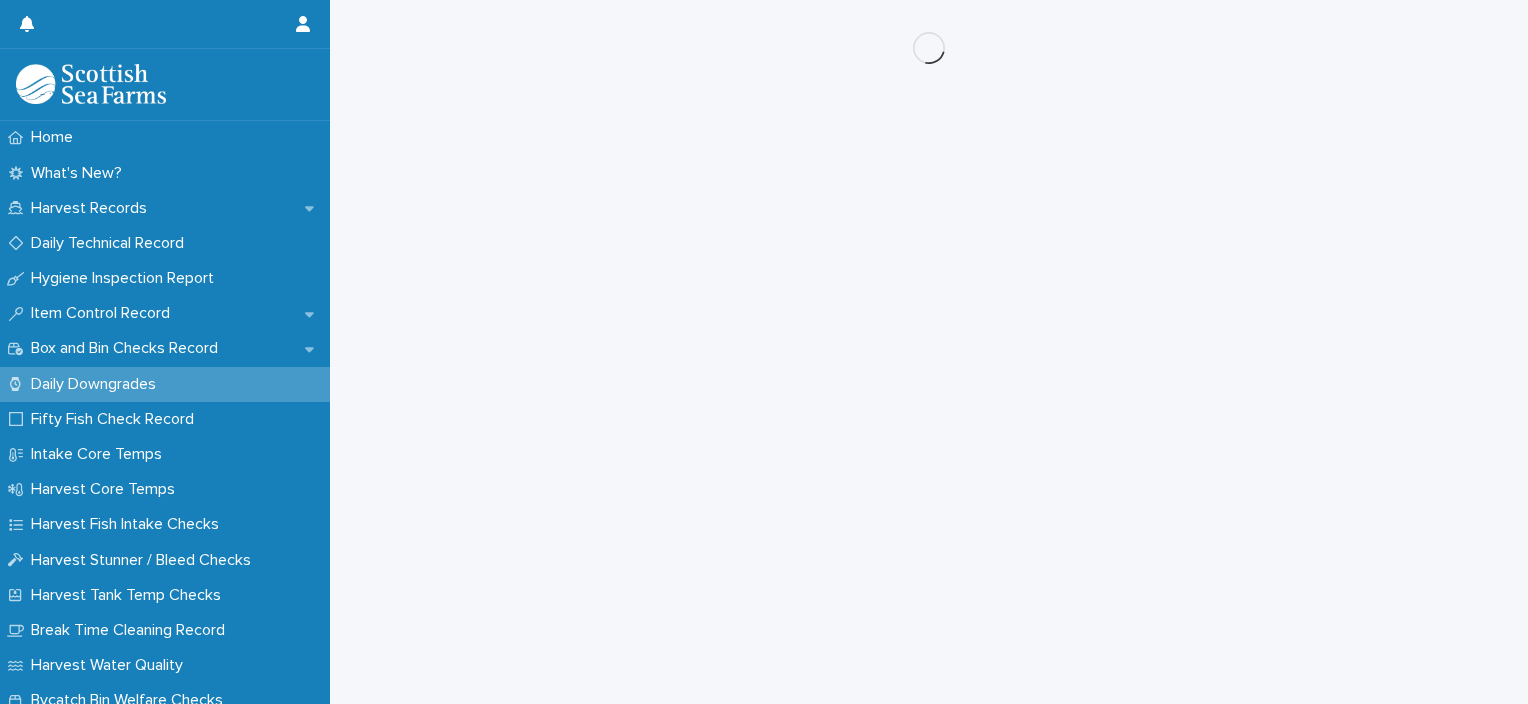 scroll, scrollTop: 0, scrollLeft: 0, axis: both 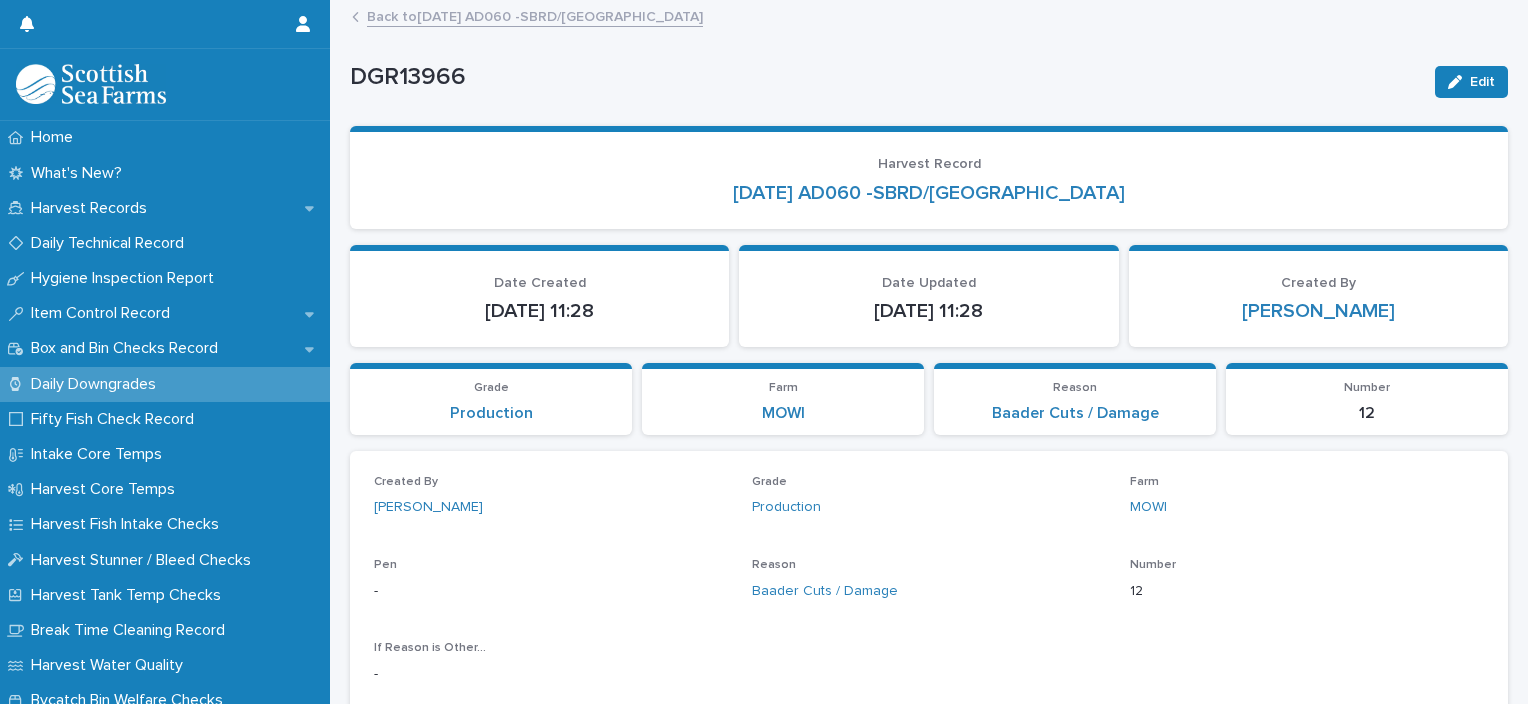 click on "Back to  15-07-2025 AD060 -SBRD/PORT MOWI" at bounding box center (535, 15) 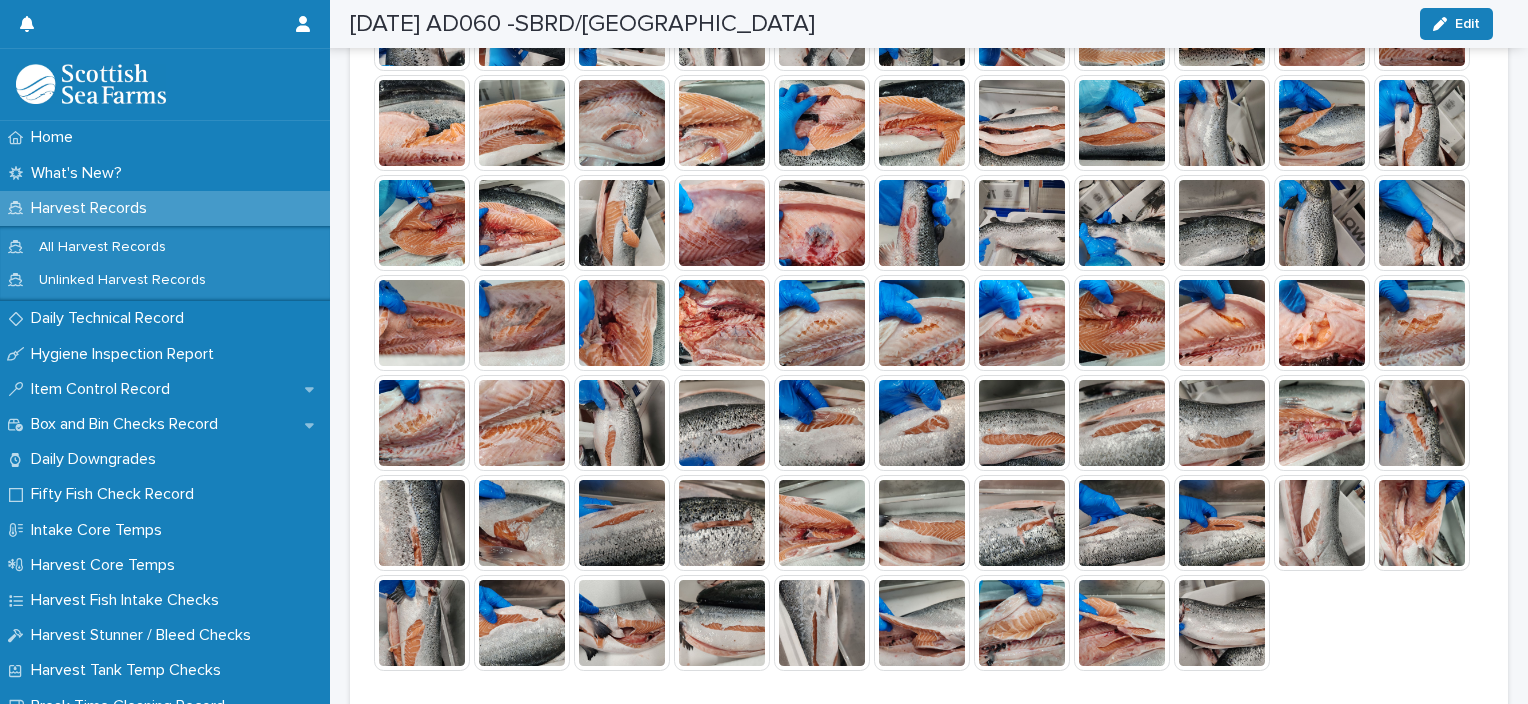scroll, scrollTop: 1555, scrollLeft: 0, axis: vertical 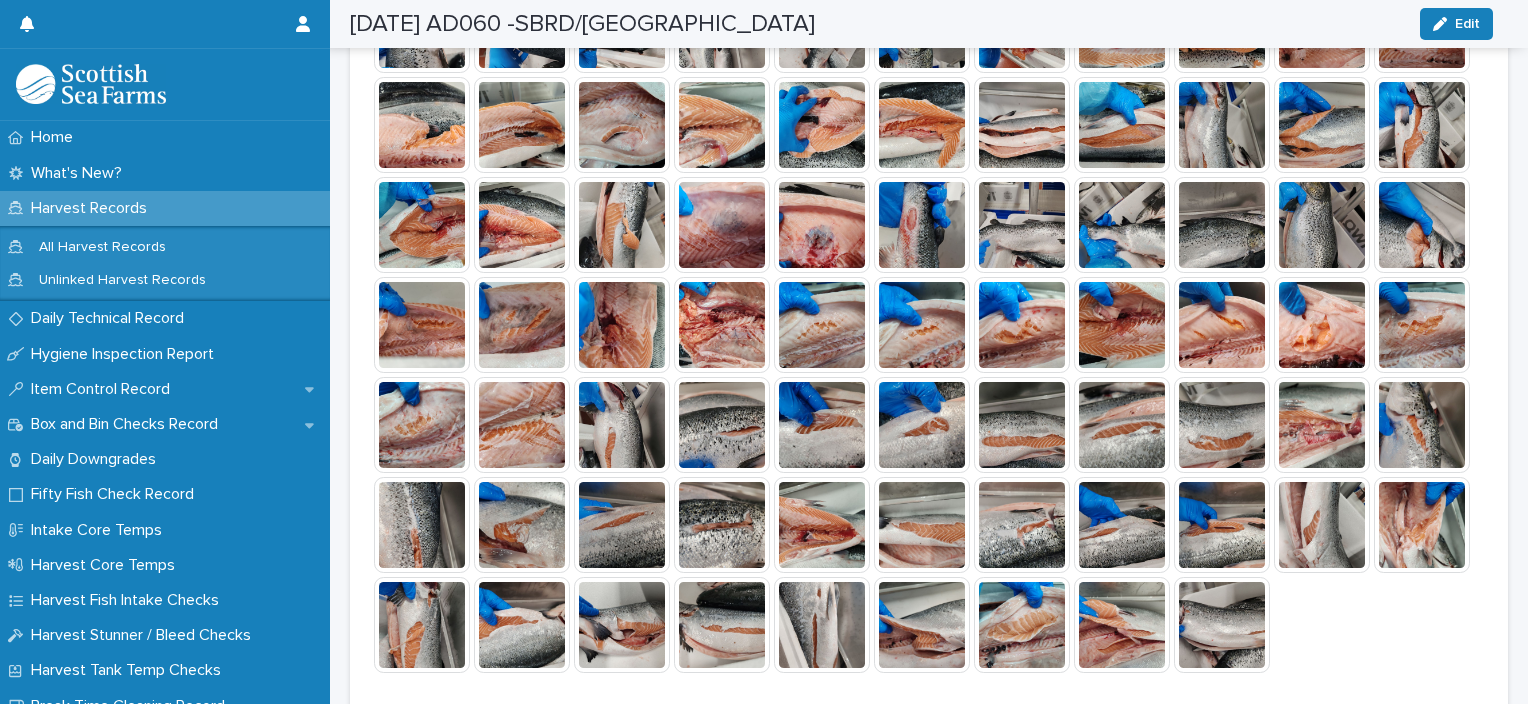 click at bounding box center [822, 325] 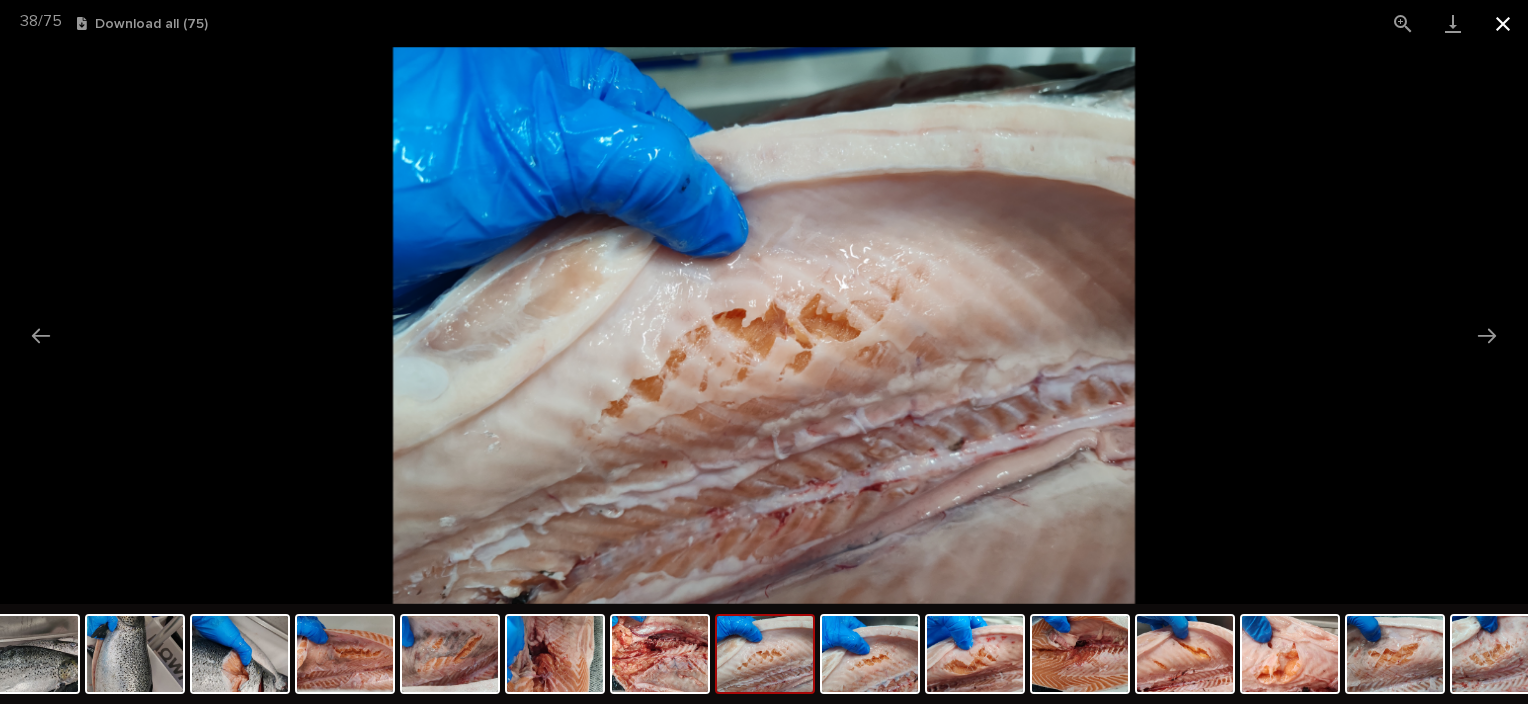 click at bounding box center (1503, 23) 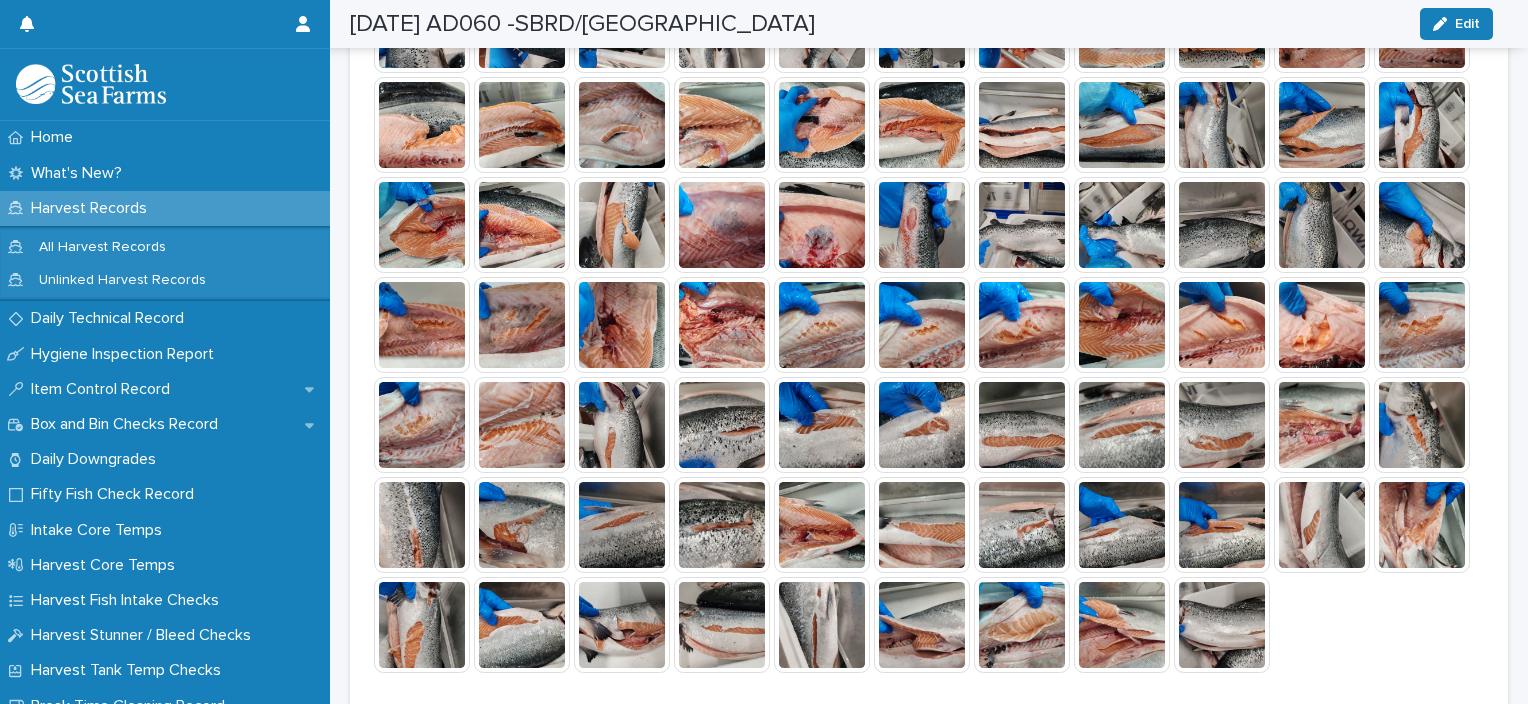 click at bounding box center [422, 325] 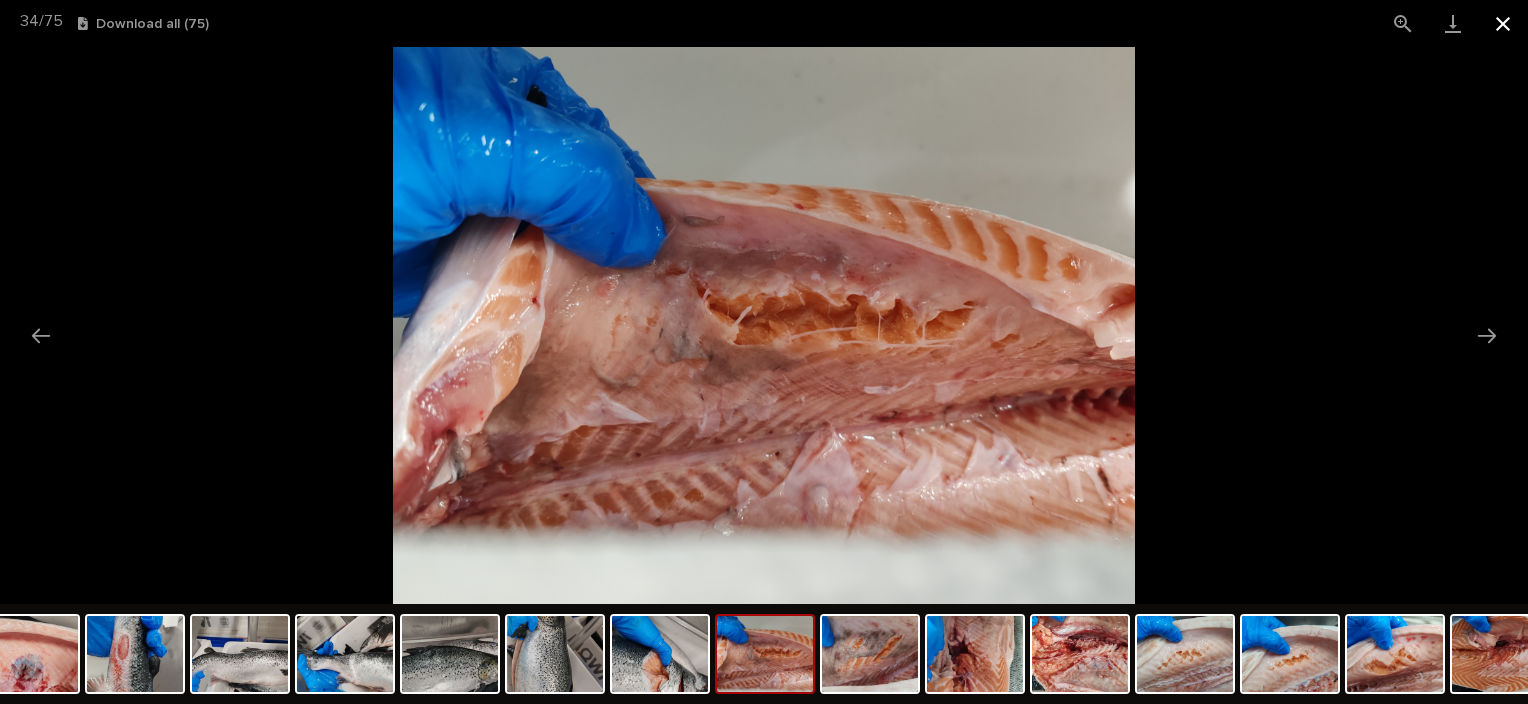 click at bounding box center (1503, 23) 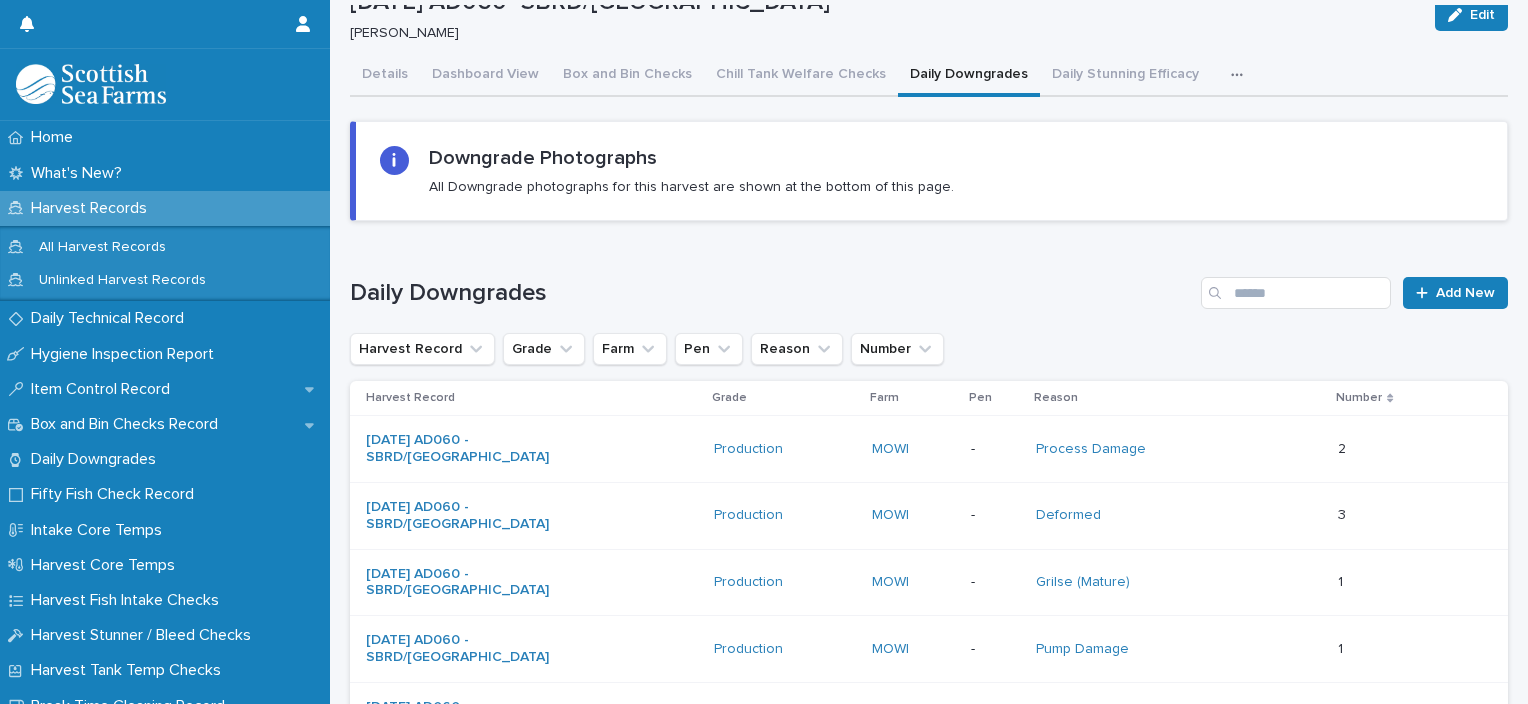 scroll, scrollTop: 52, scrollLeft: 0, axis: vertical 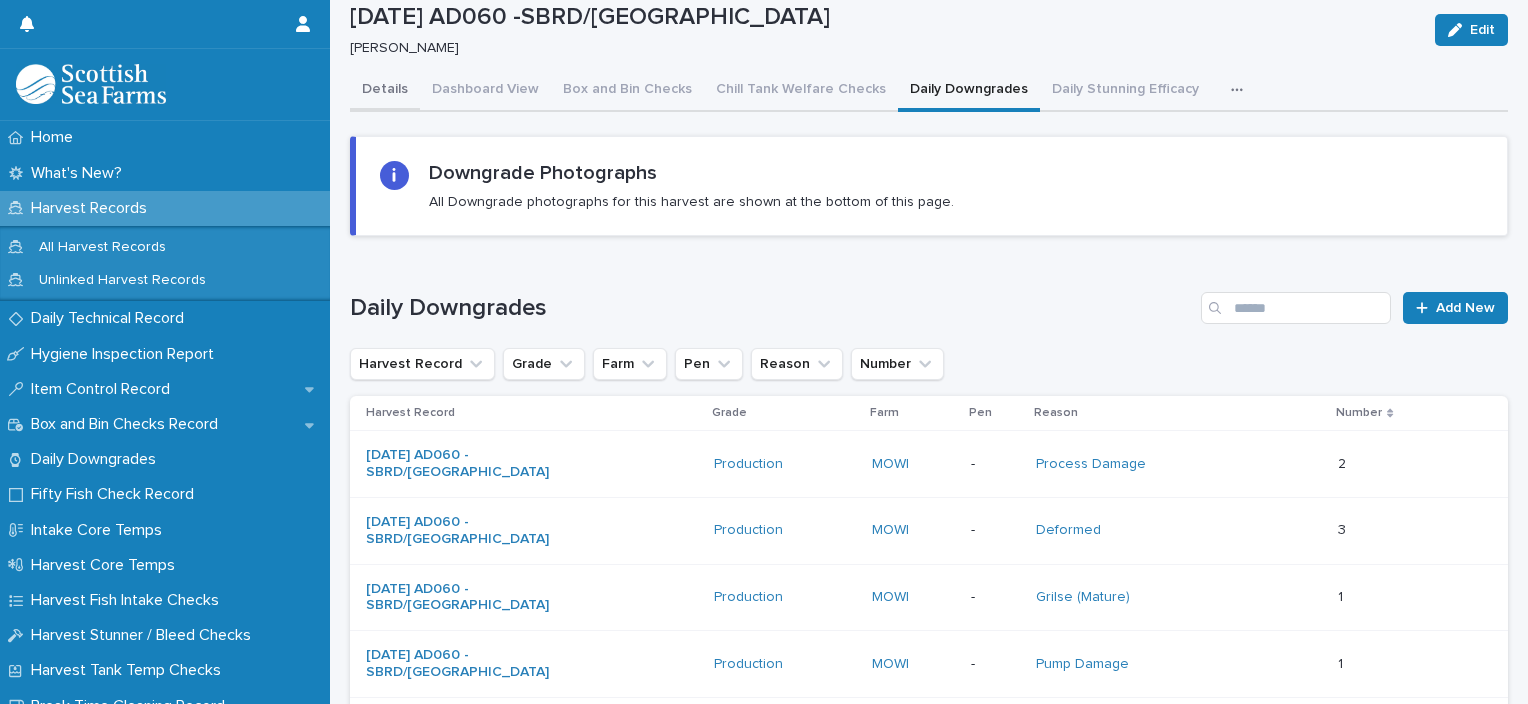 click on "Details" at bounding box center [385, 91] 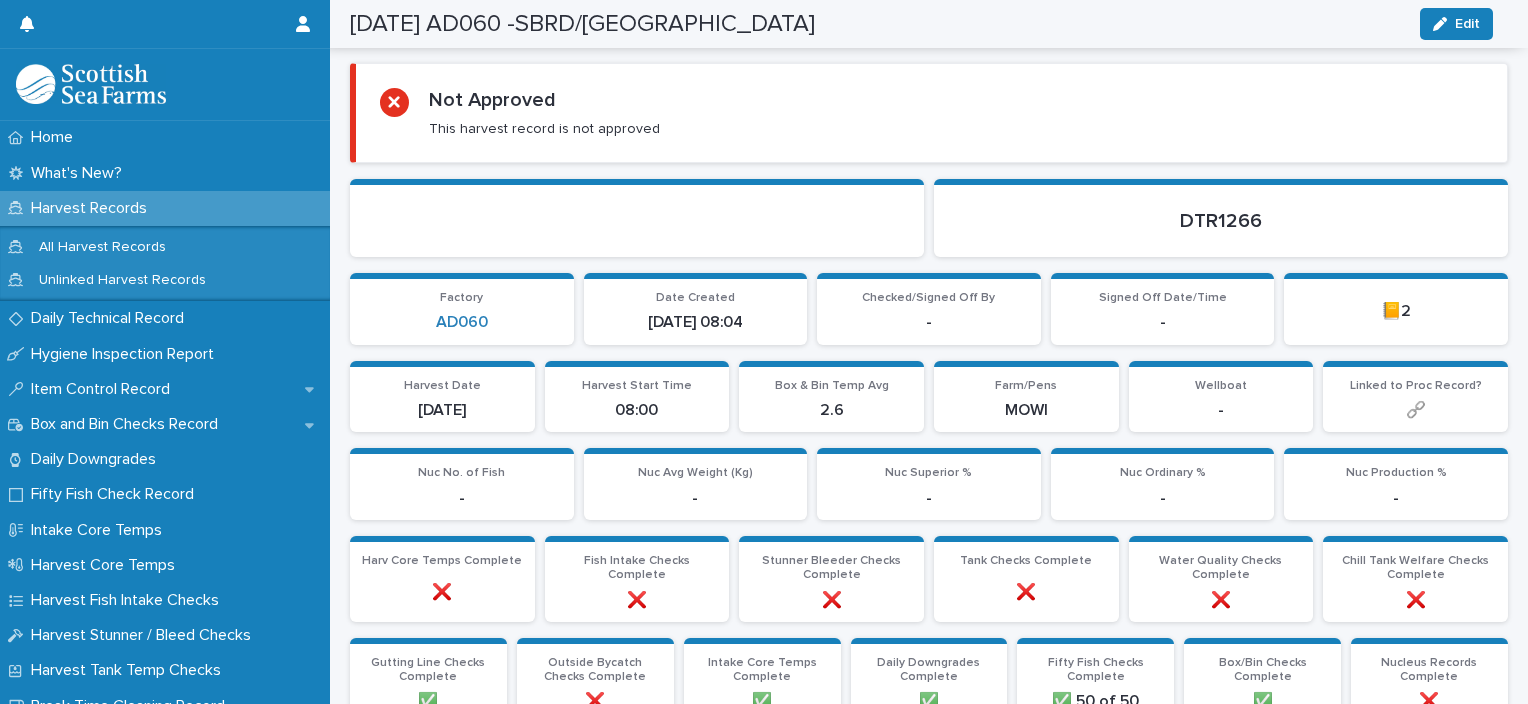 scroll, scrollTop: 0, scrollLeft: 0, axis: both 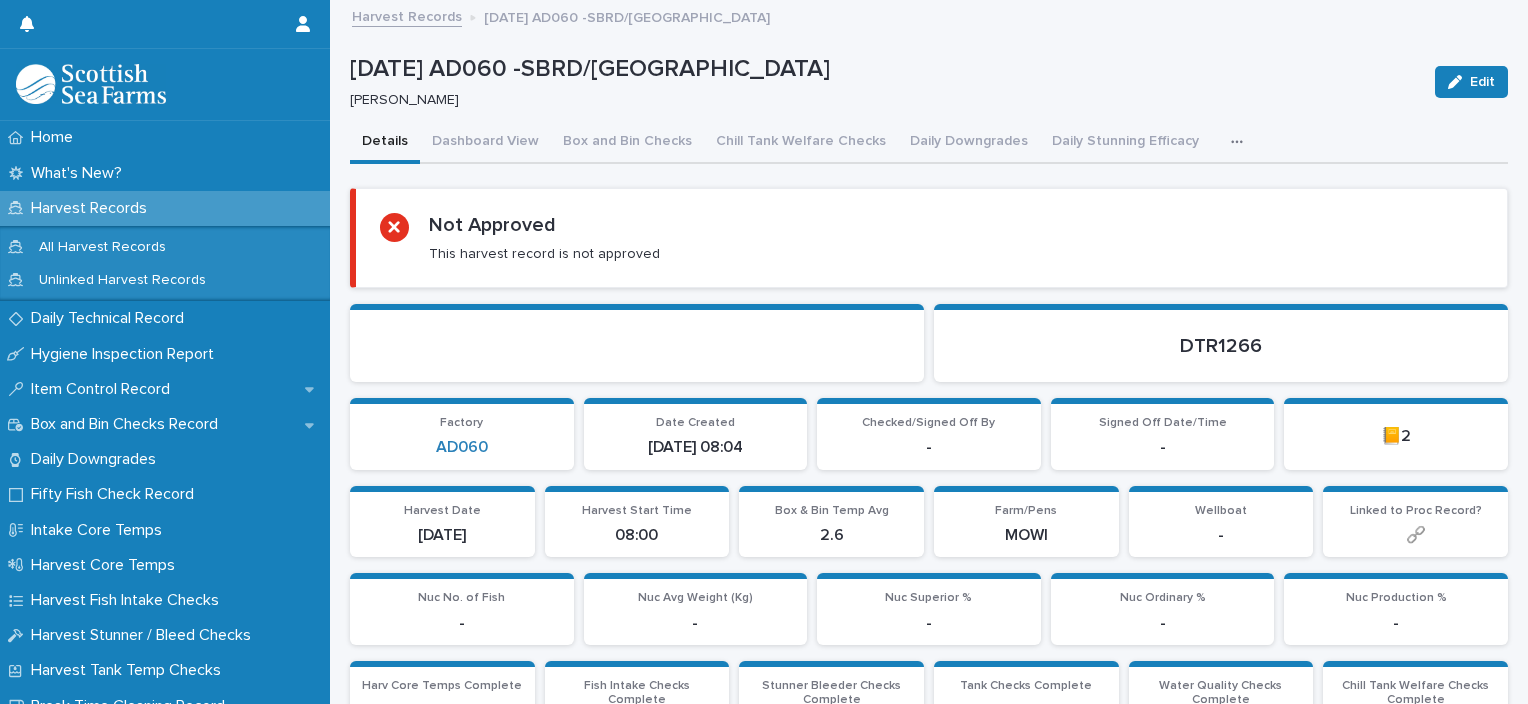 click at bounding box center (1241, 142) 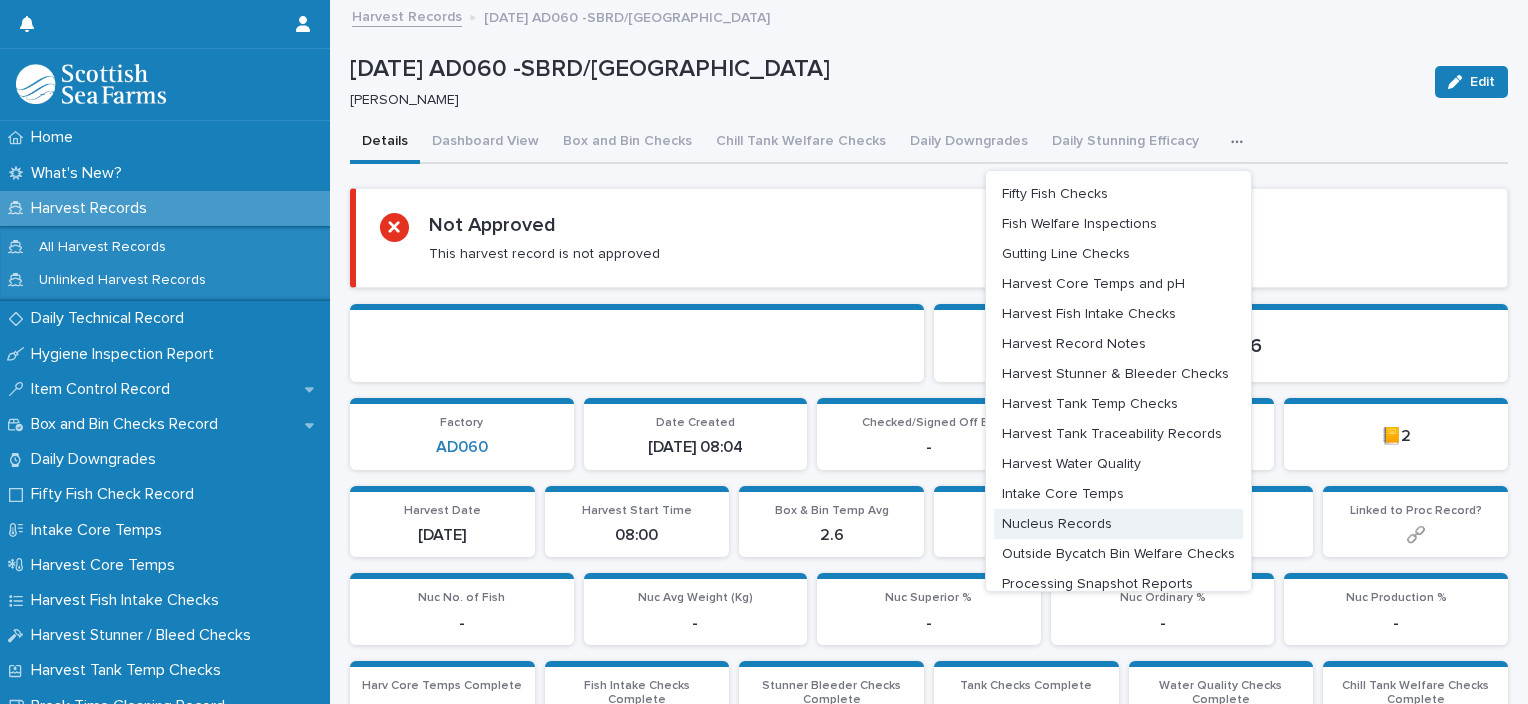 click on "Nucleus Records" at bounding box center [1118, 524] 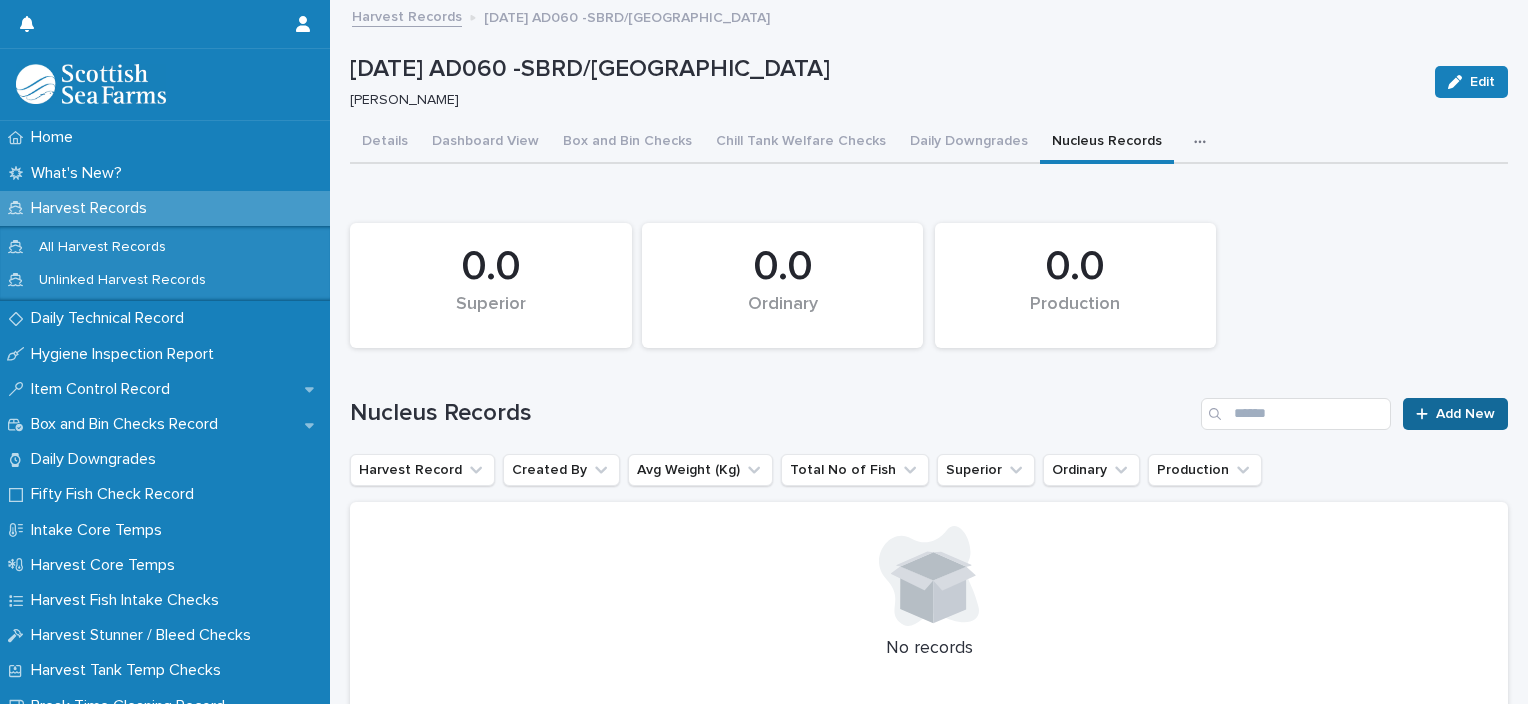 click on "Add New" at bounding box center (1455, 414) 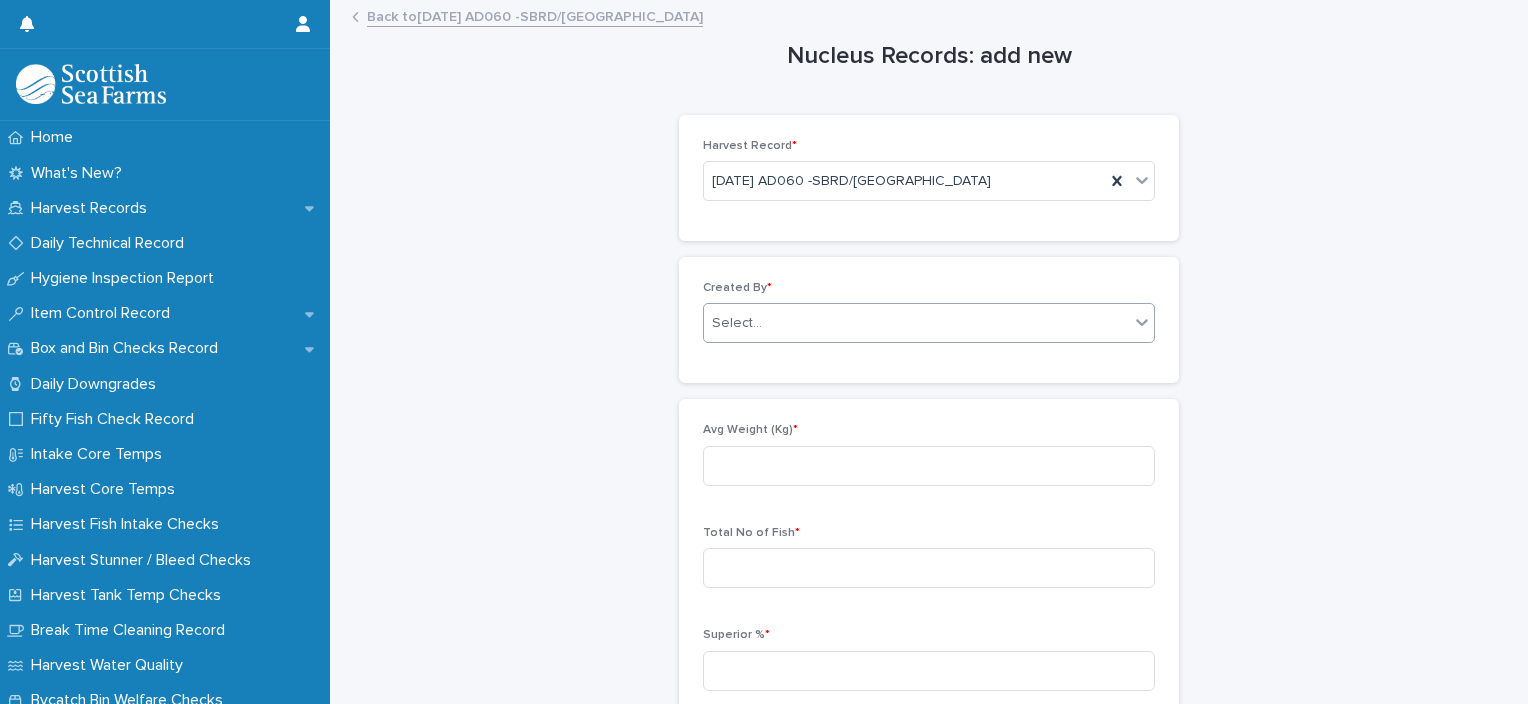 click on "Select..." at bounding box center [916, 323] 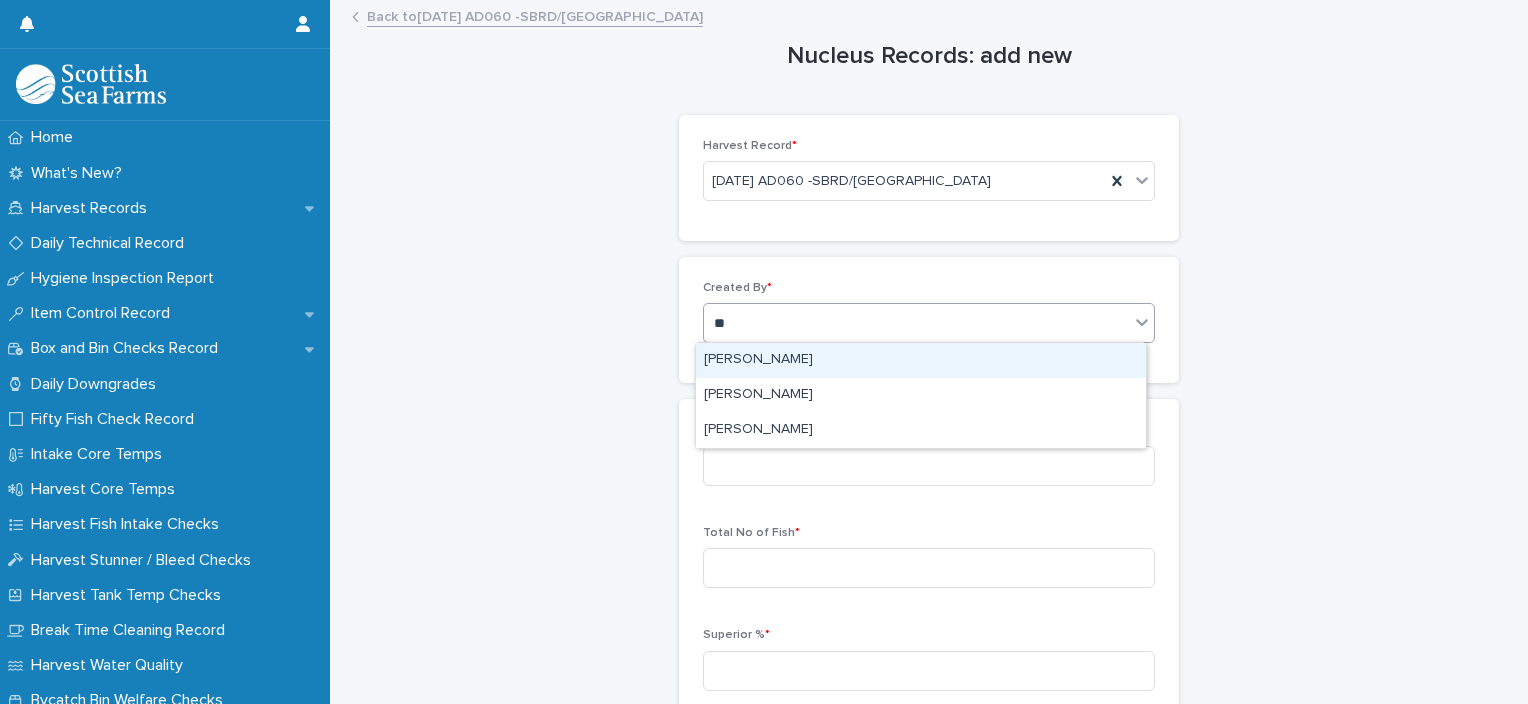 type on "***" 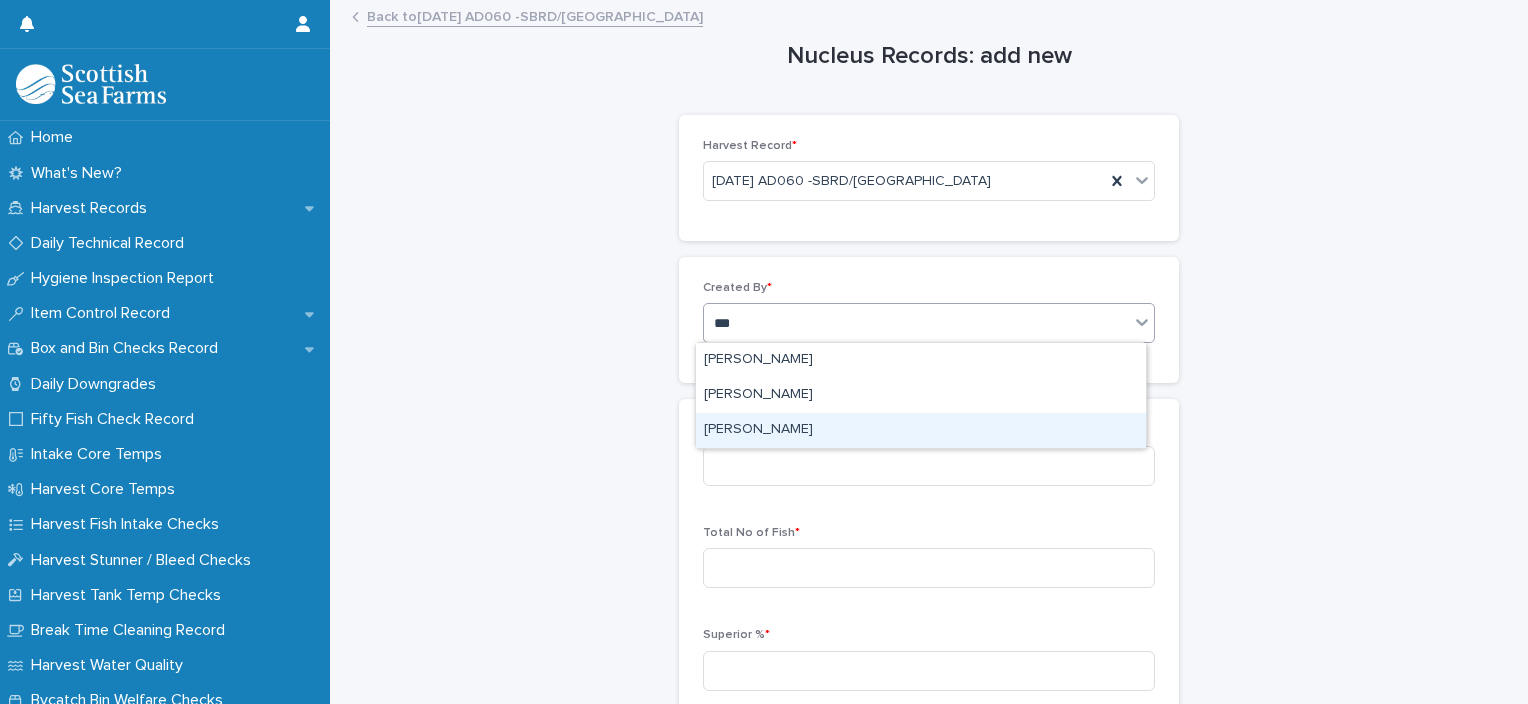 click on "[PERSON_NAME]" at bounding box center (921, 430) 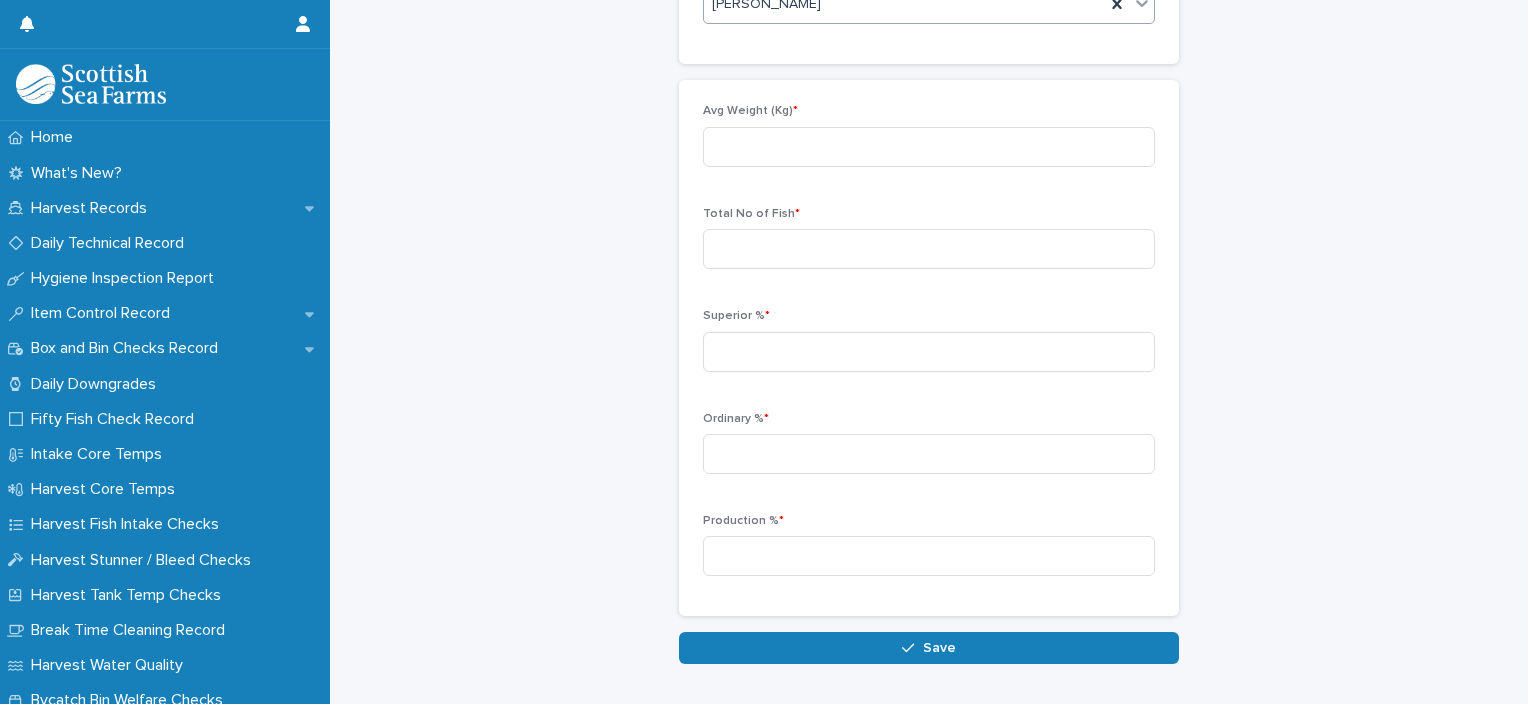 scroll, scrollTop: 321, scrollLeft: 0, axis: vertical 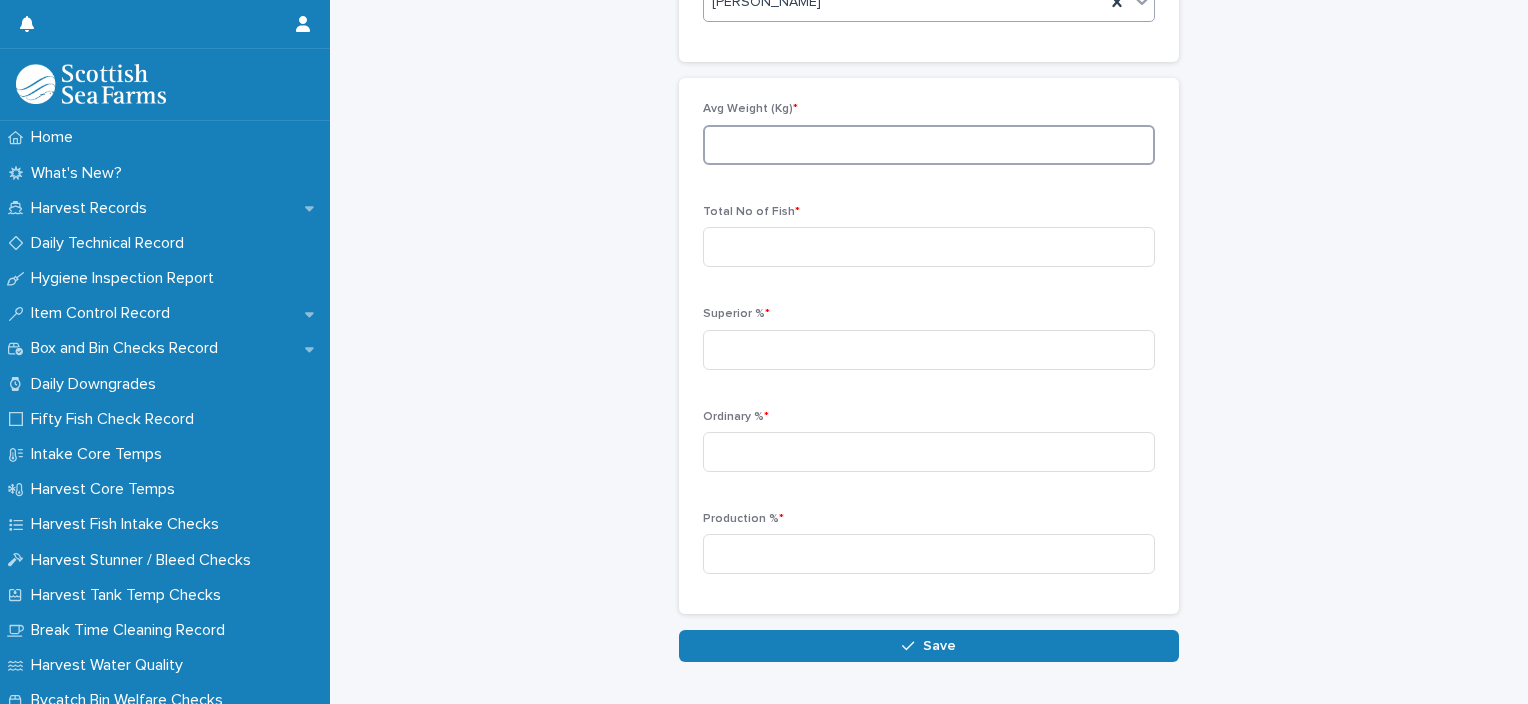 click at bounding box center (929, 145) 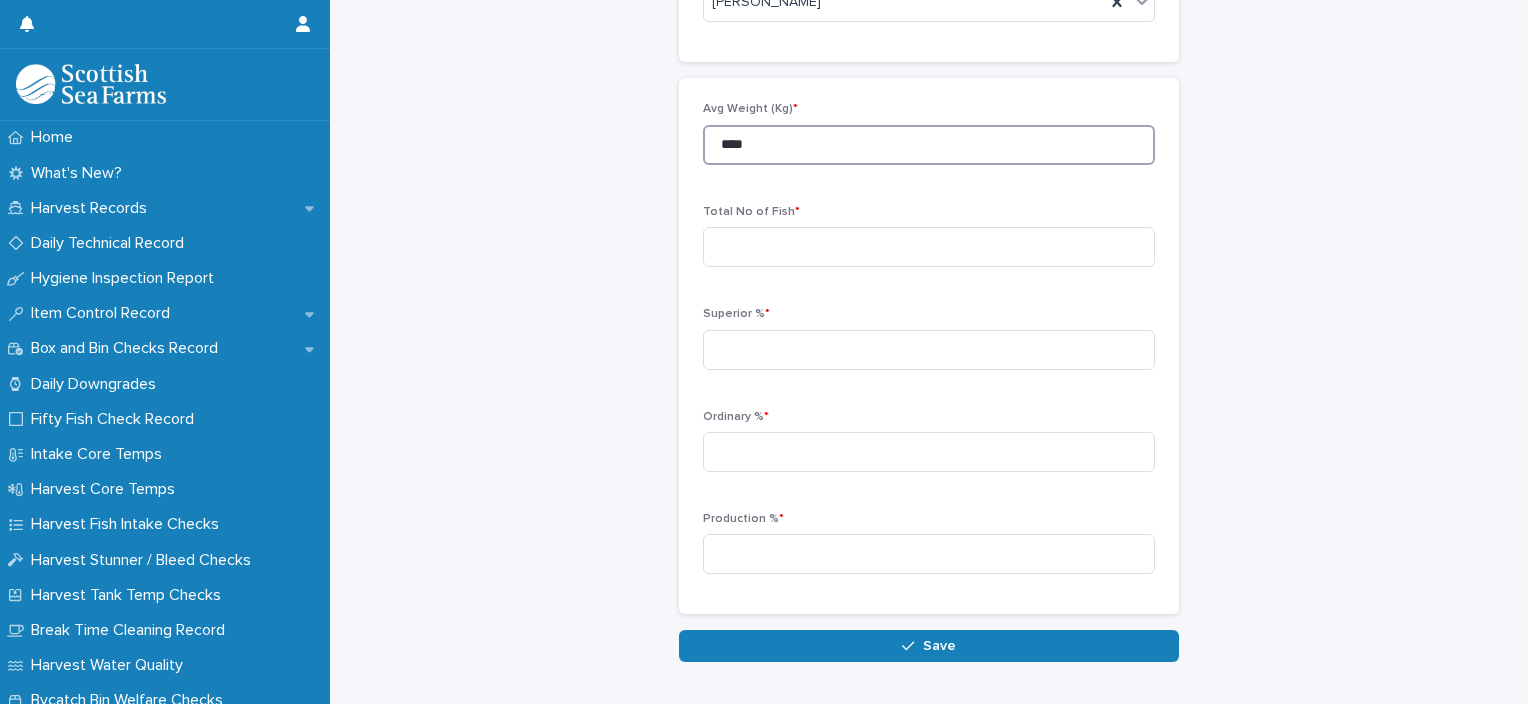 type on "****" 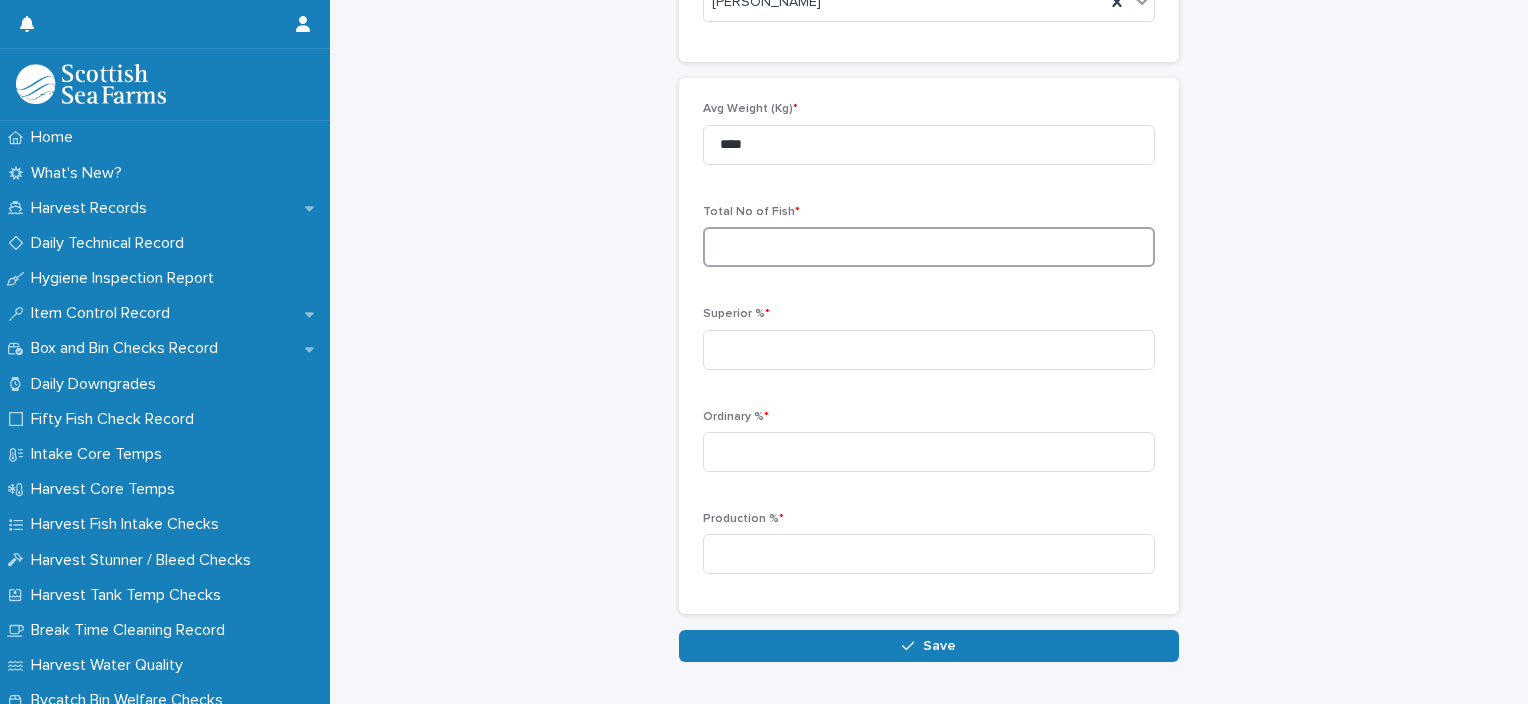 click at bounding box center (929, 247) 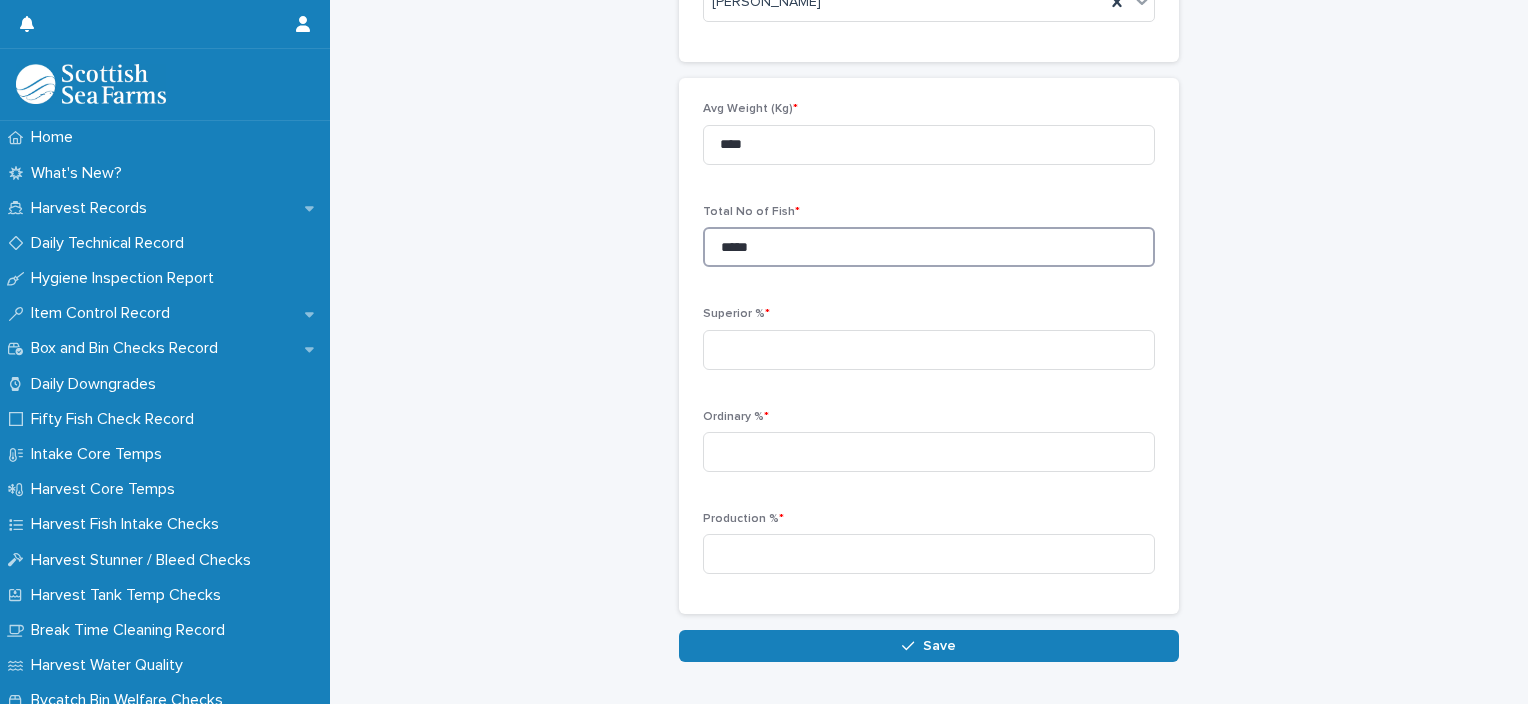 type on "*****" 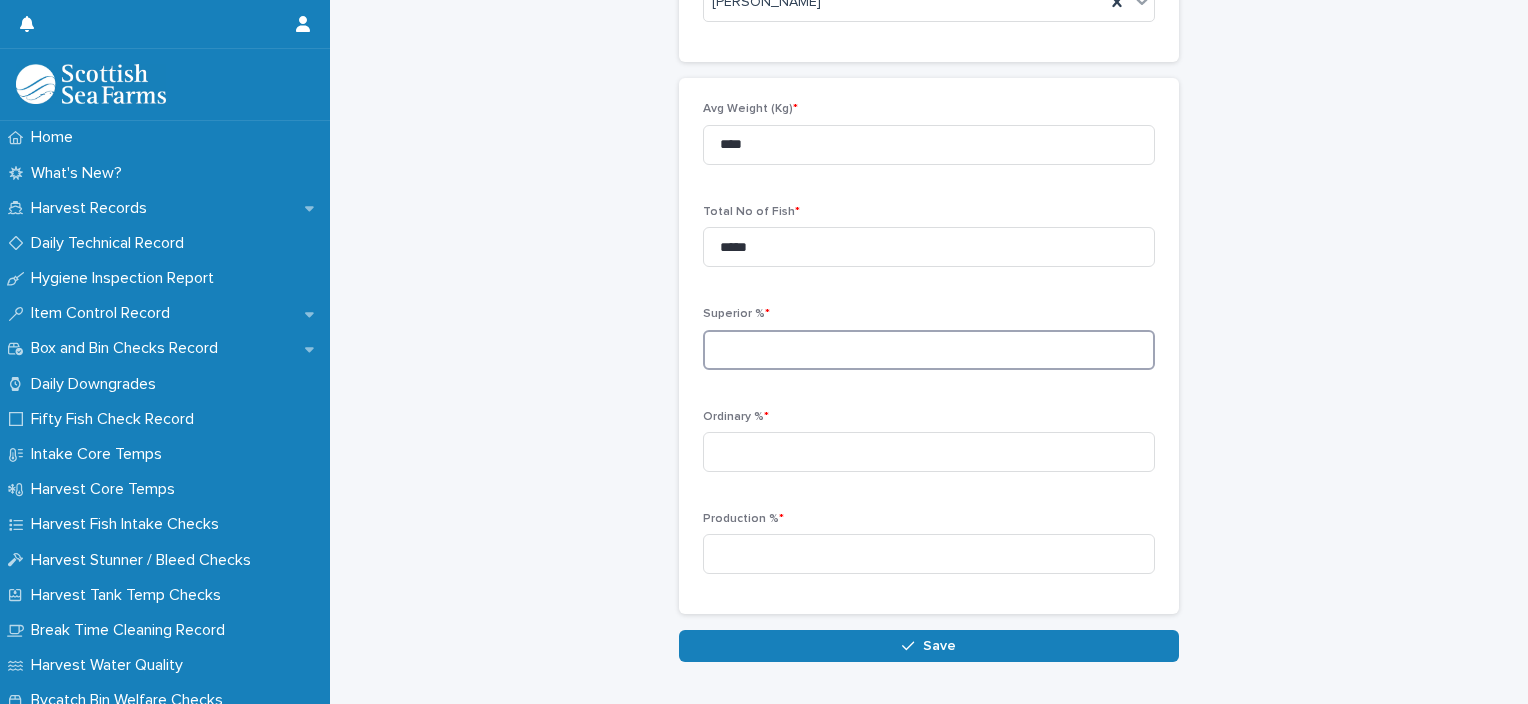 click at bounding box center (929, 350) 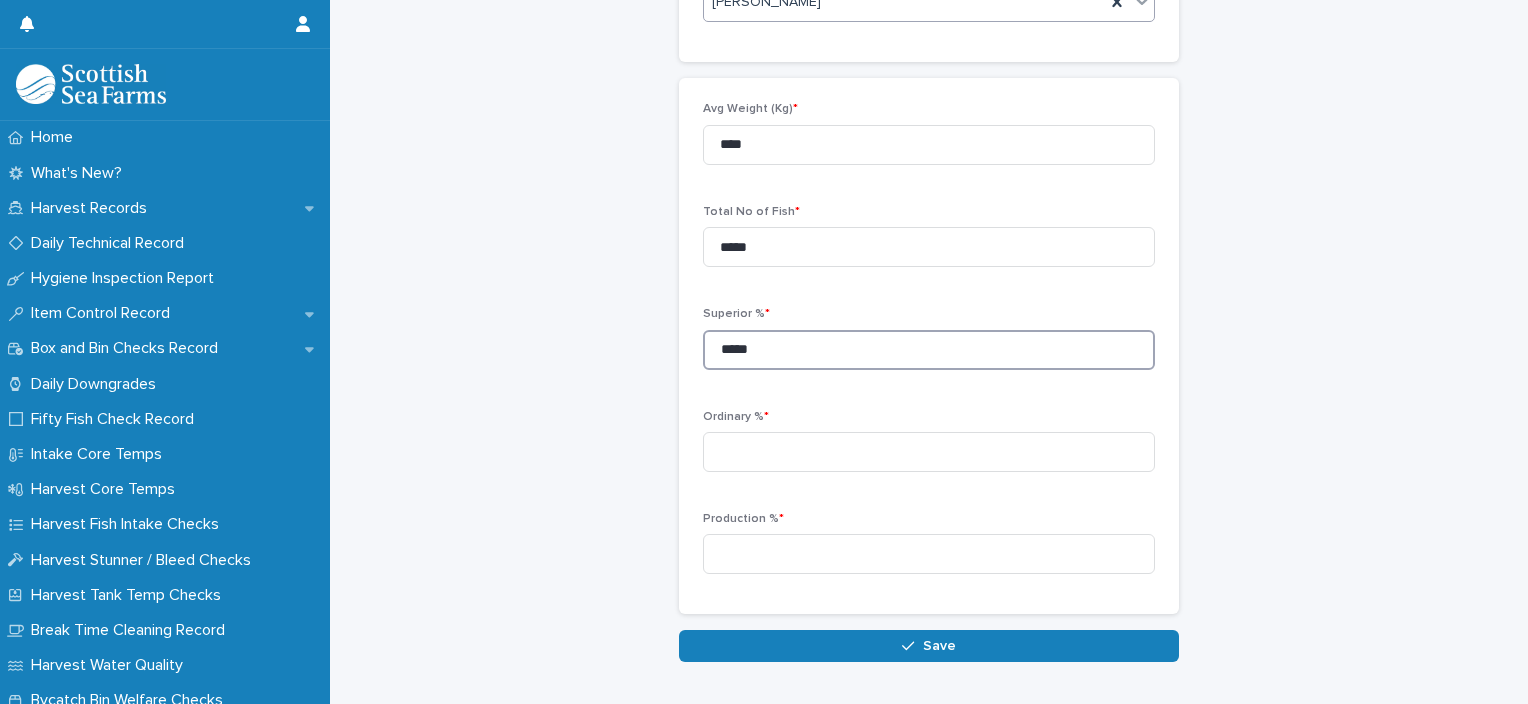 type on "*****" 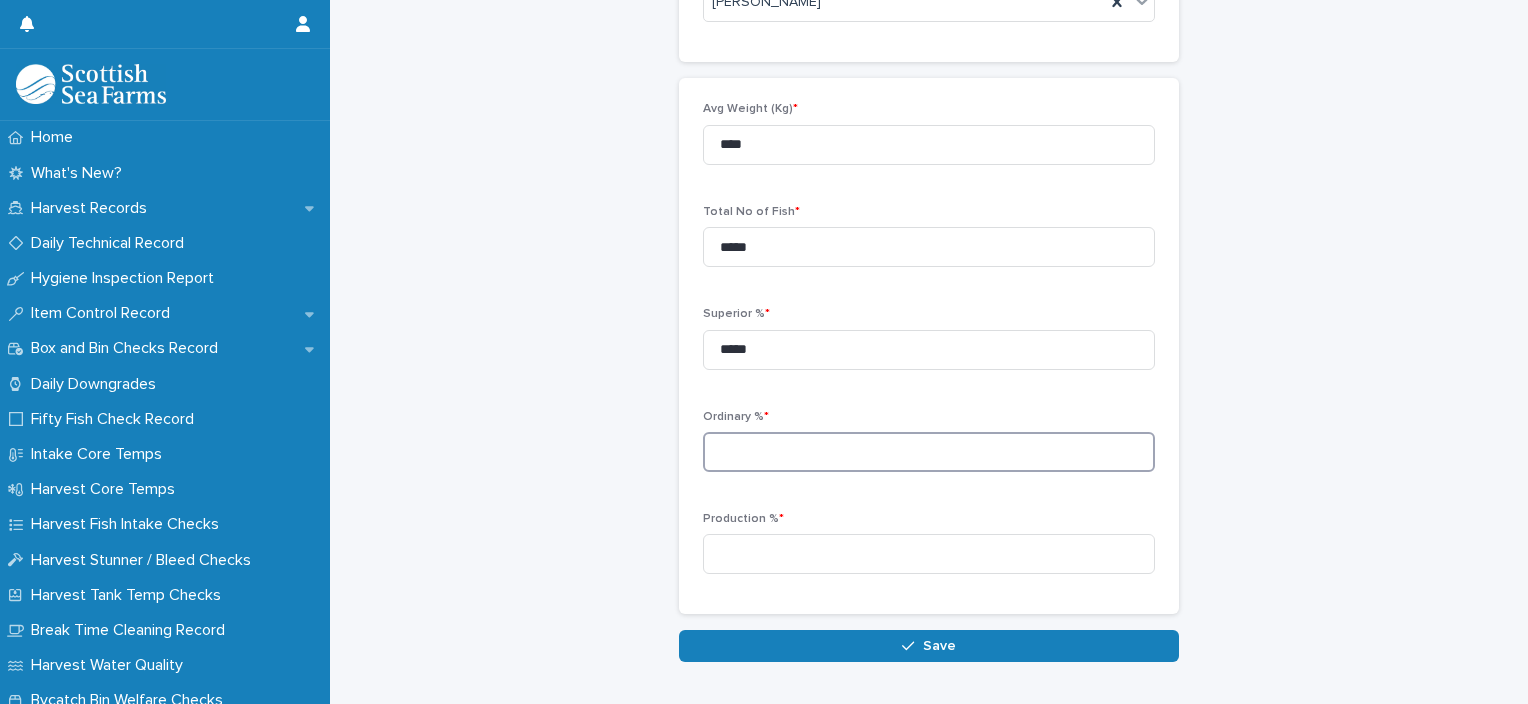 click at bounding box center (929, 452) 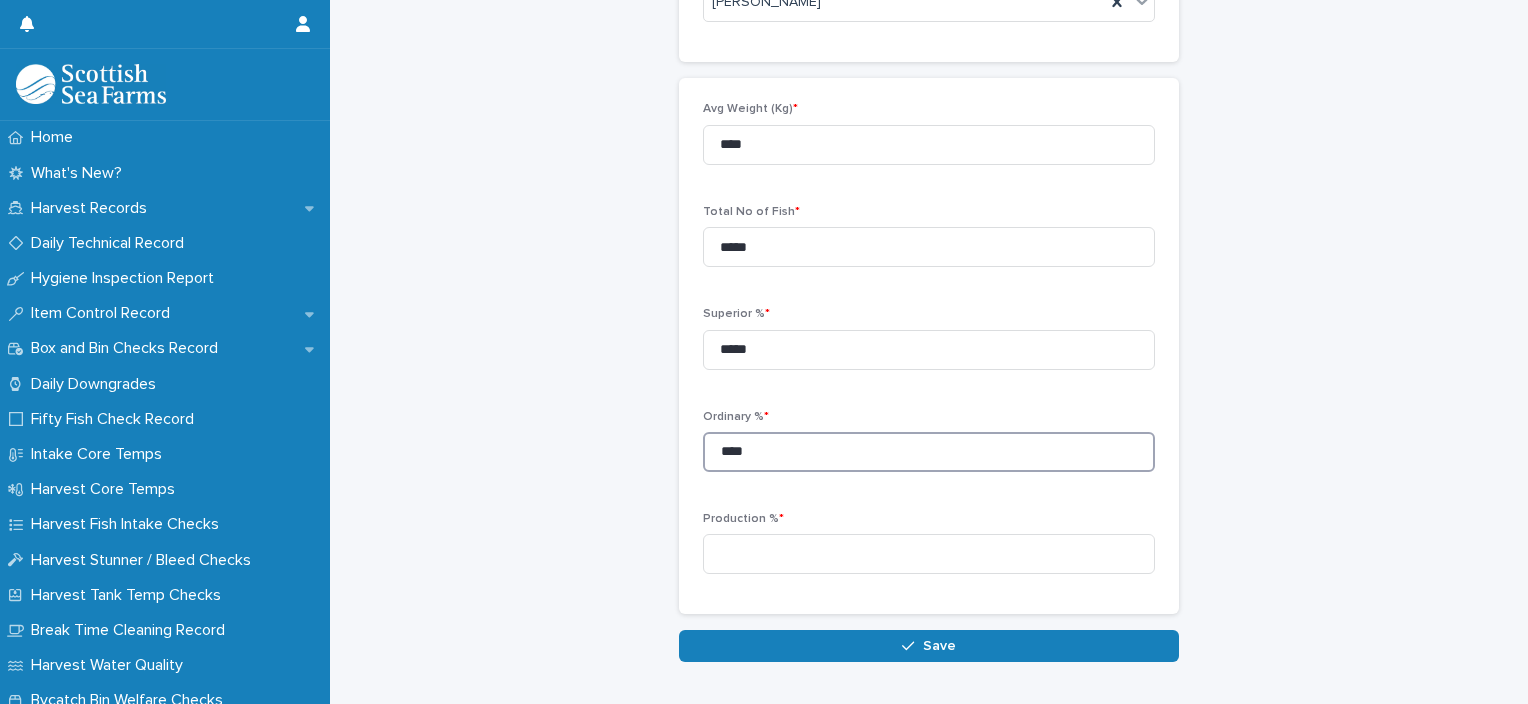 type on "****" 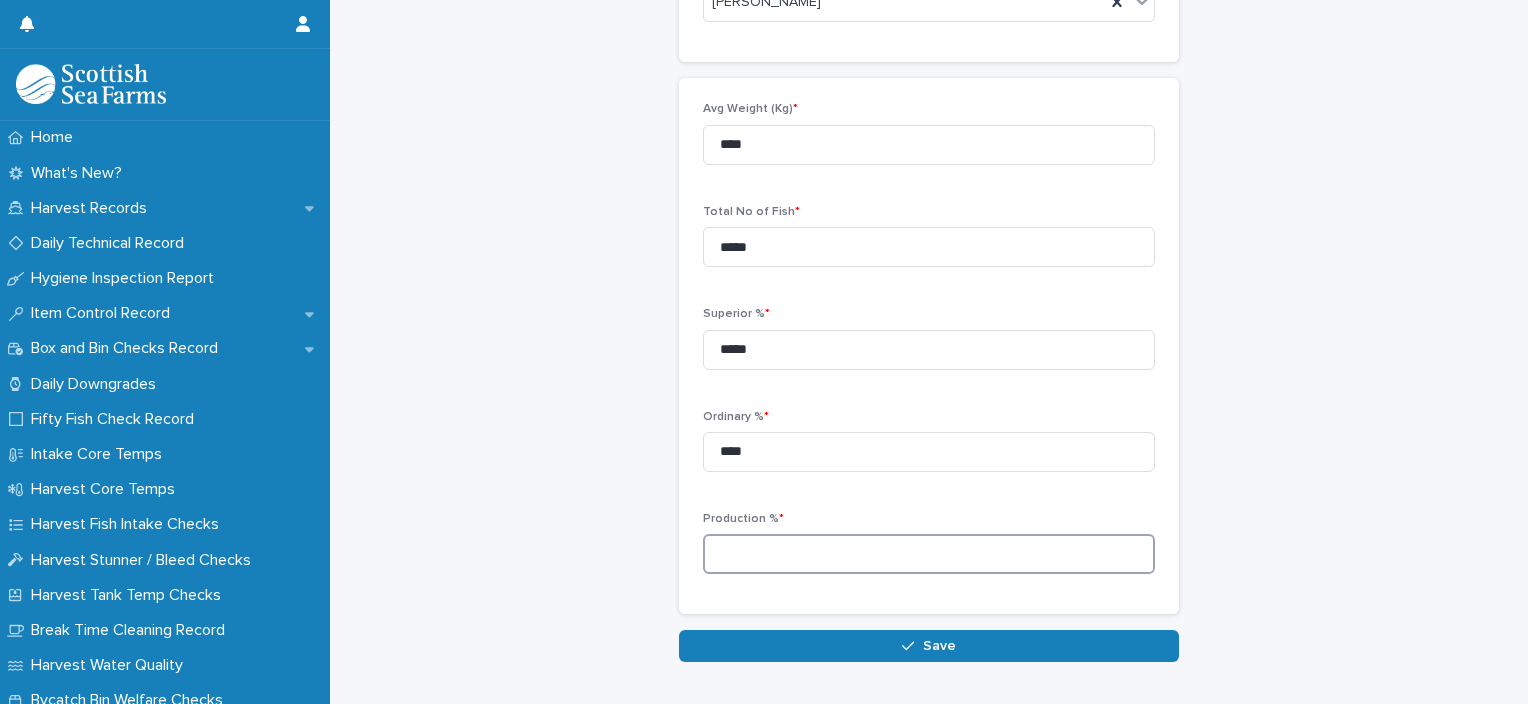 click at bounding box center [929, 554] 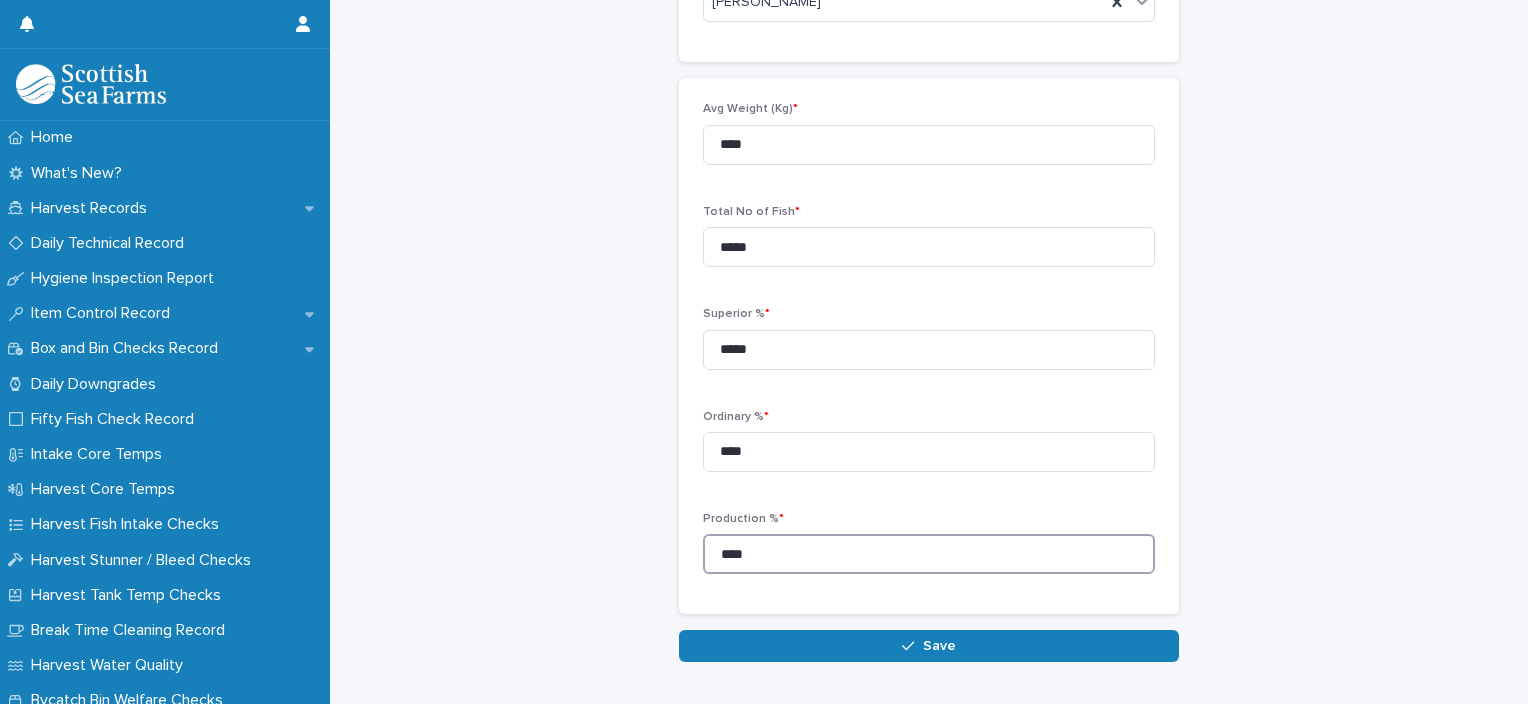 type on "****" 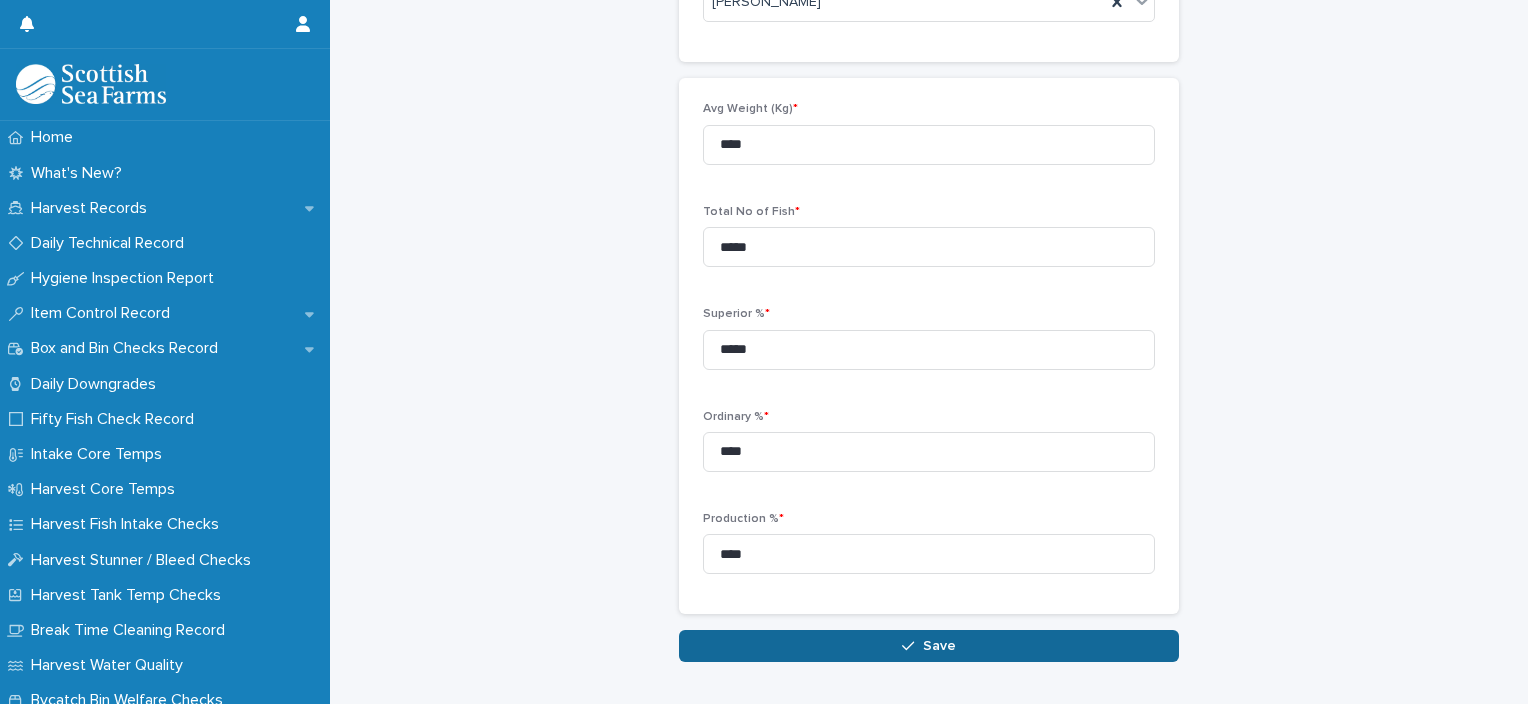 click on "Save" at bounding box center [929, 646] 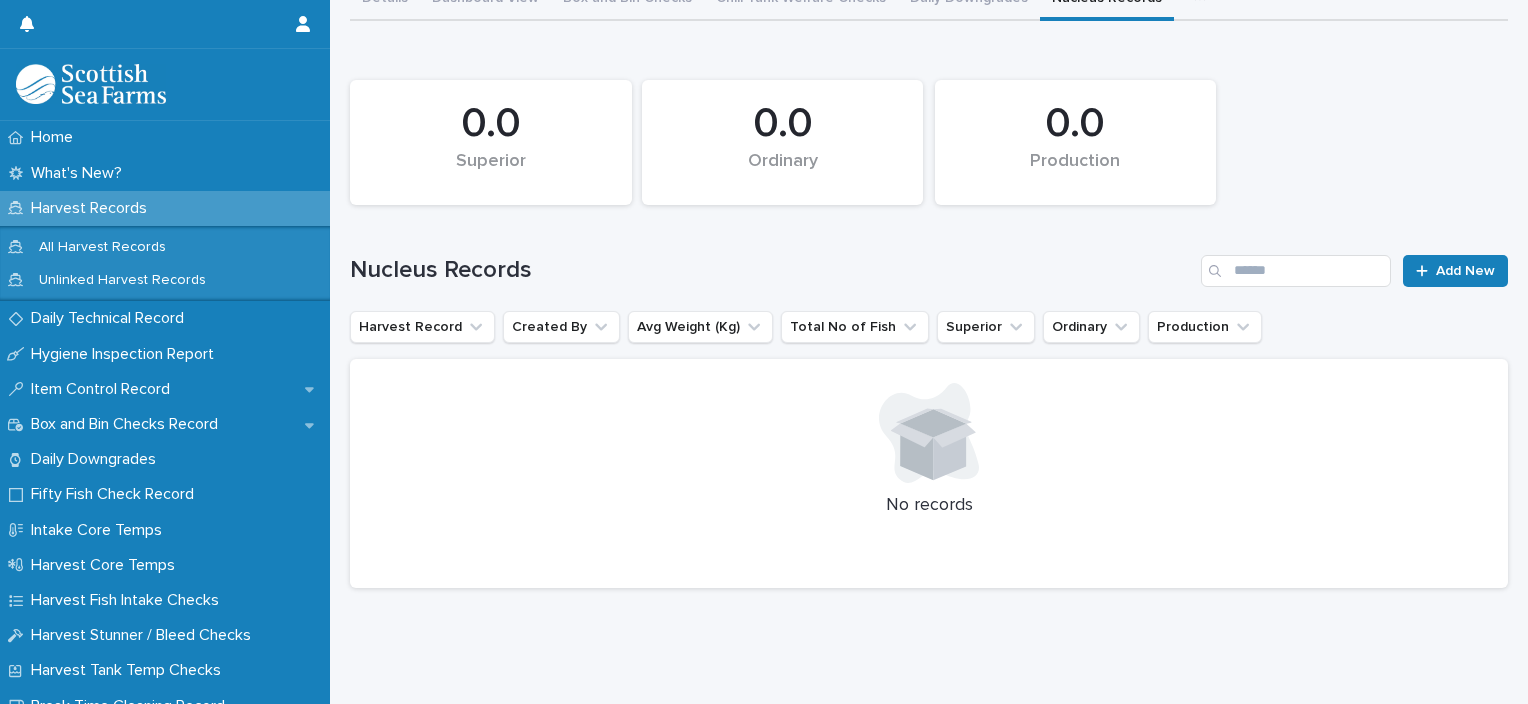 scroll, scrollTop: 0, scrollLeft: 0, axis: both 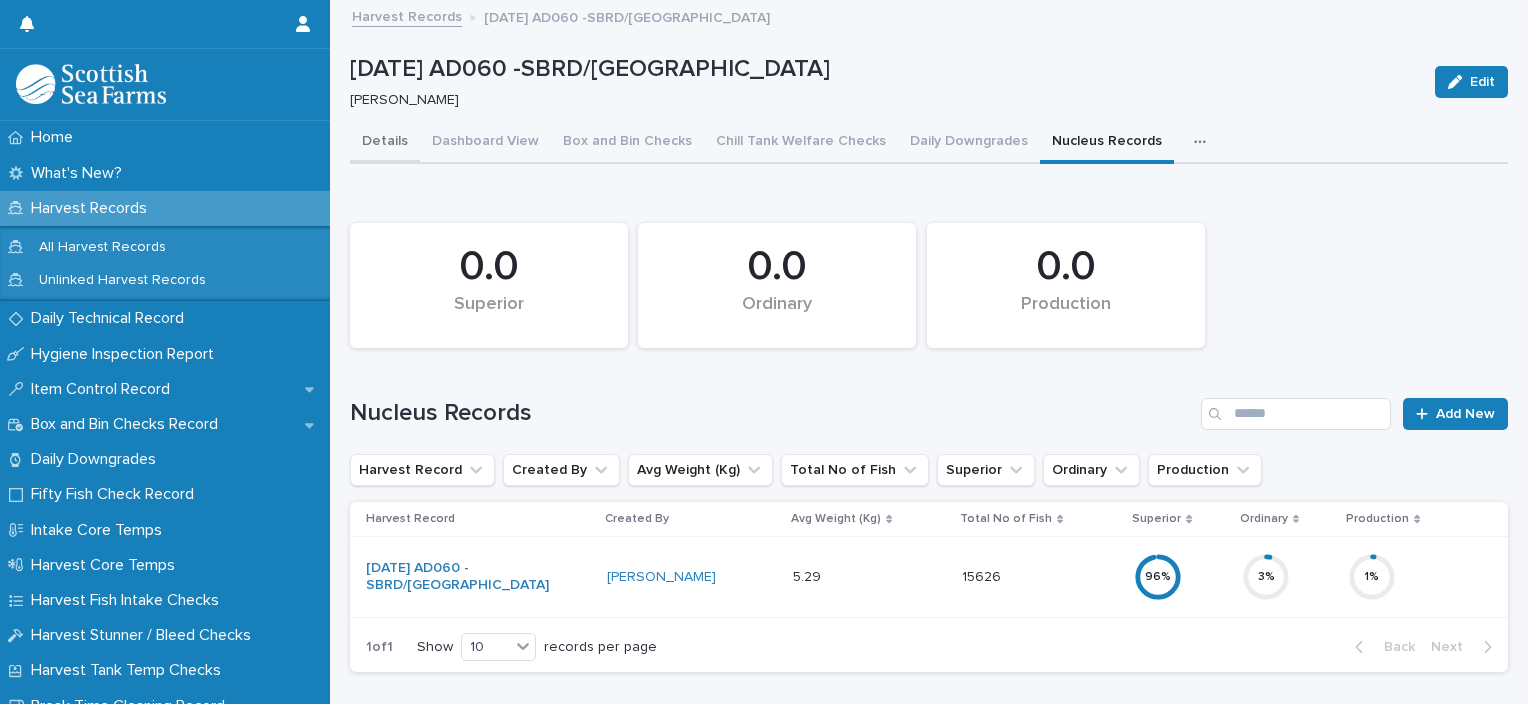 click on "Details" at bounding box center [385, 143] 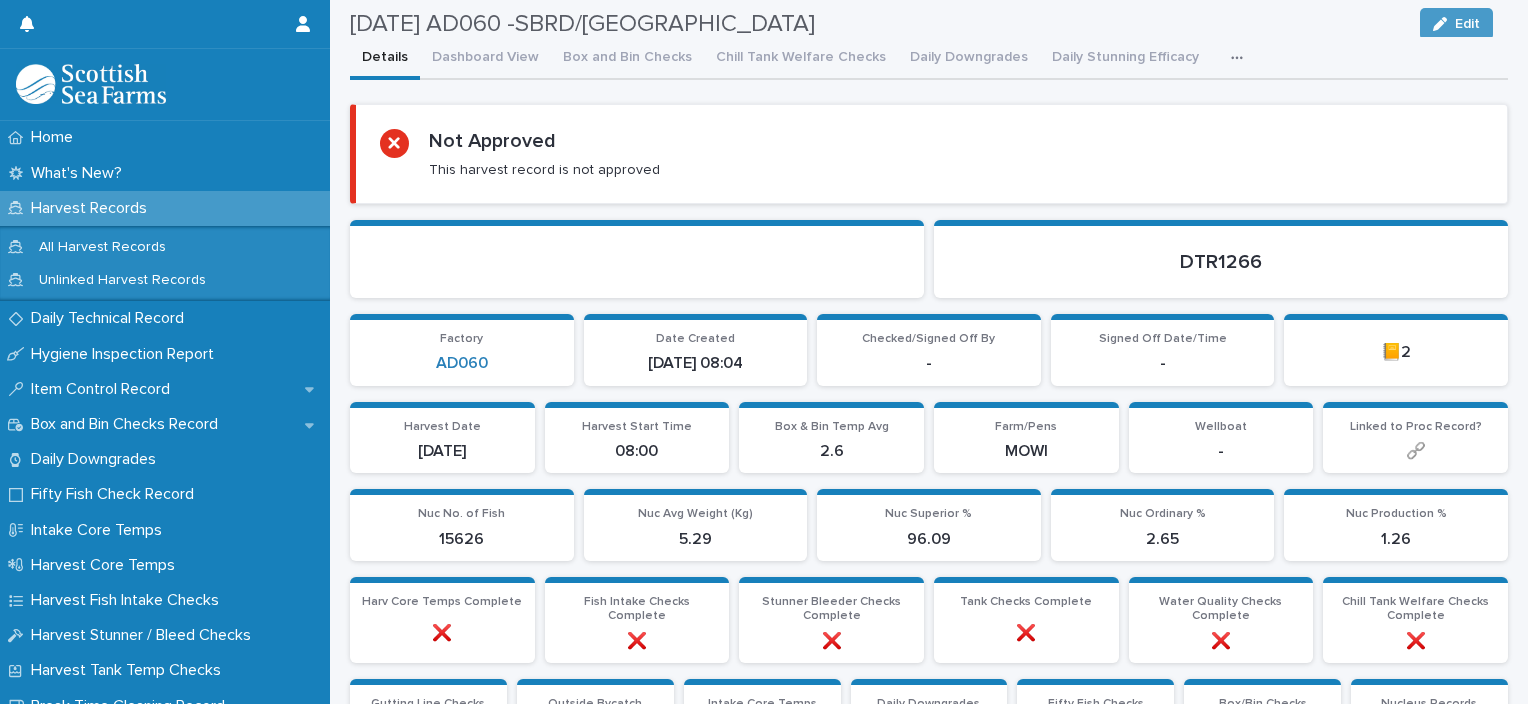 scroll, scrollTop: 0, scrollLeft: 0, axis: both 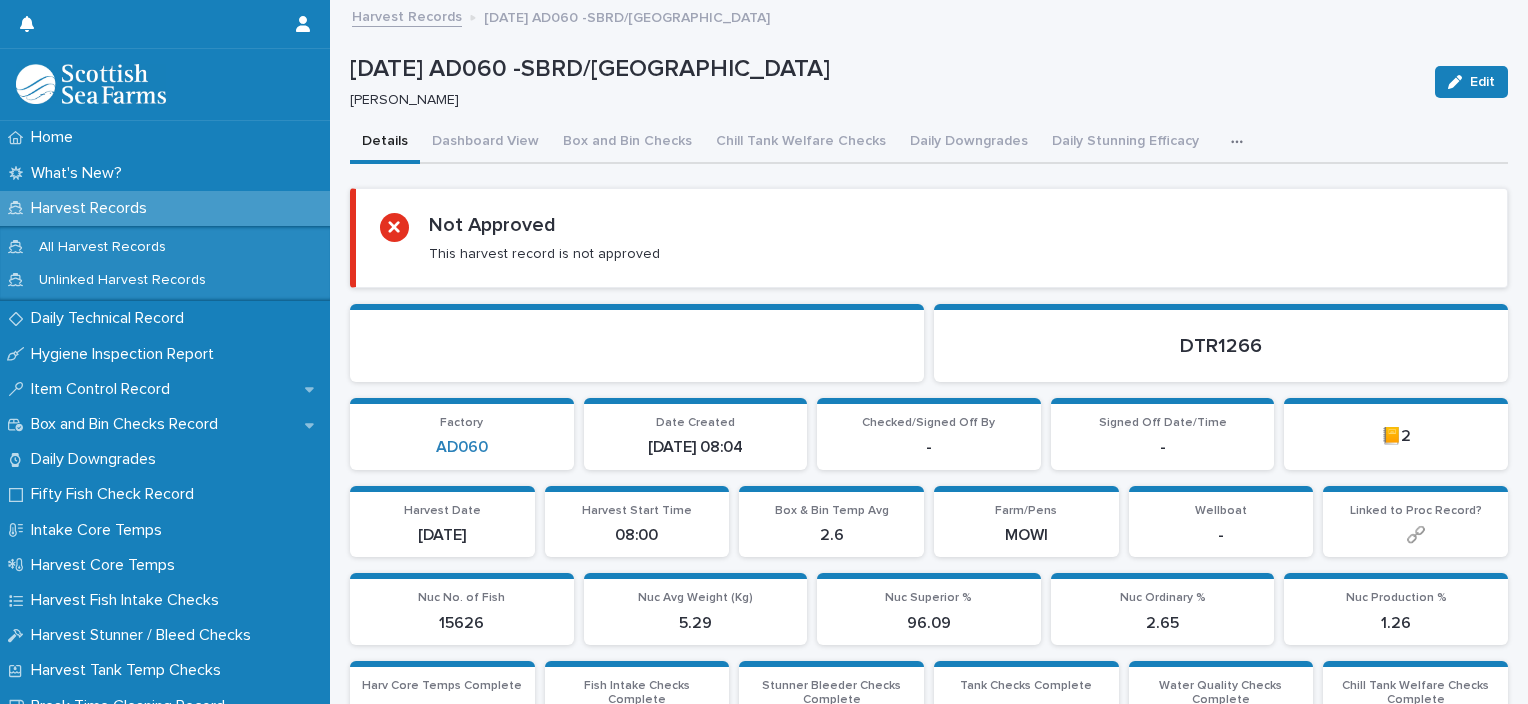 click at bounding box center (1241, 142) 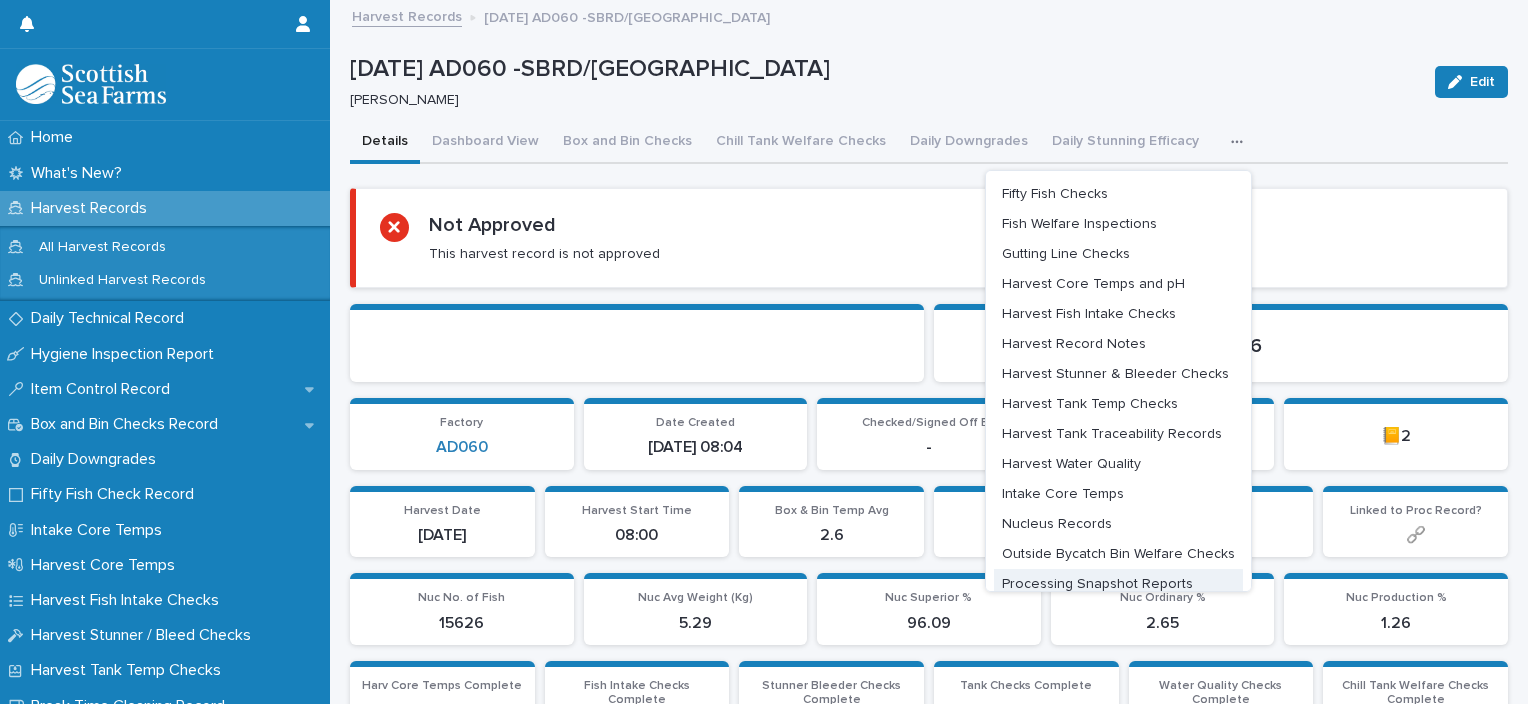 click on "Processing Snapshot Reports" at bounding box center (1097, 584) 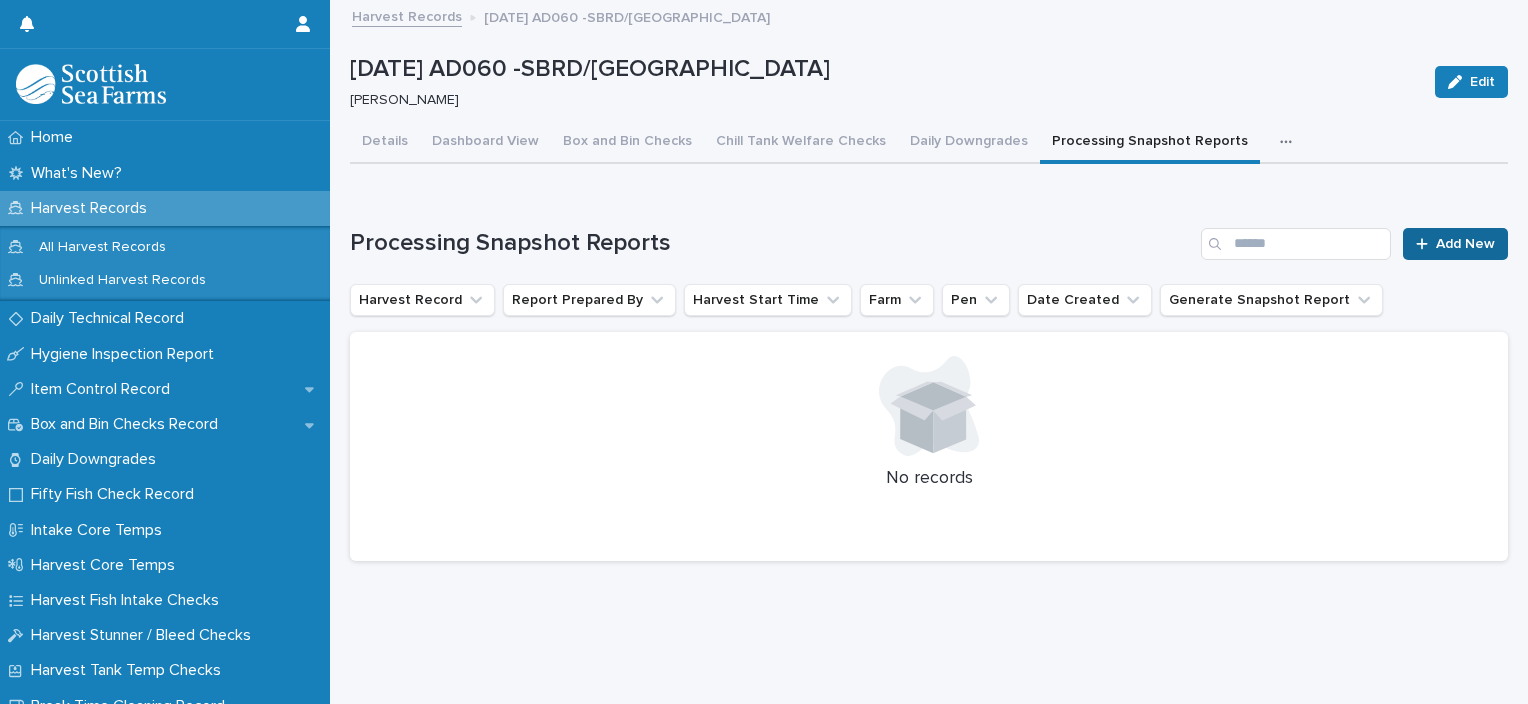click on "Add New" at bounding box center [1465, 244] 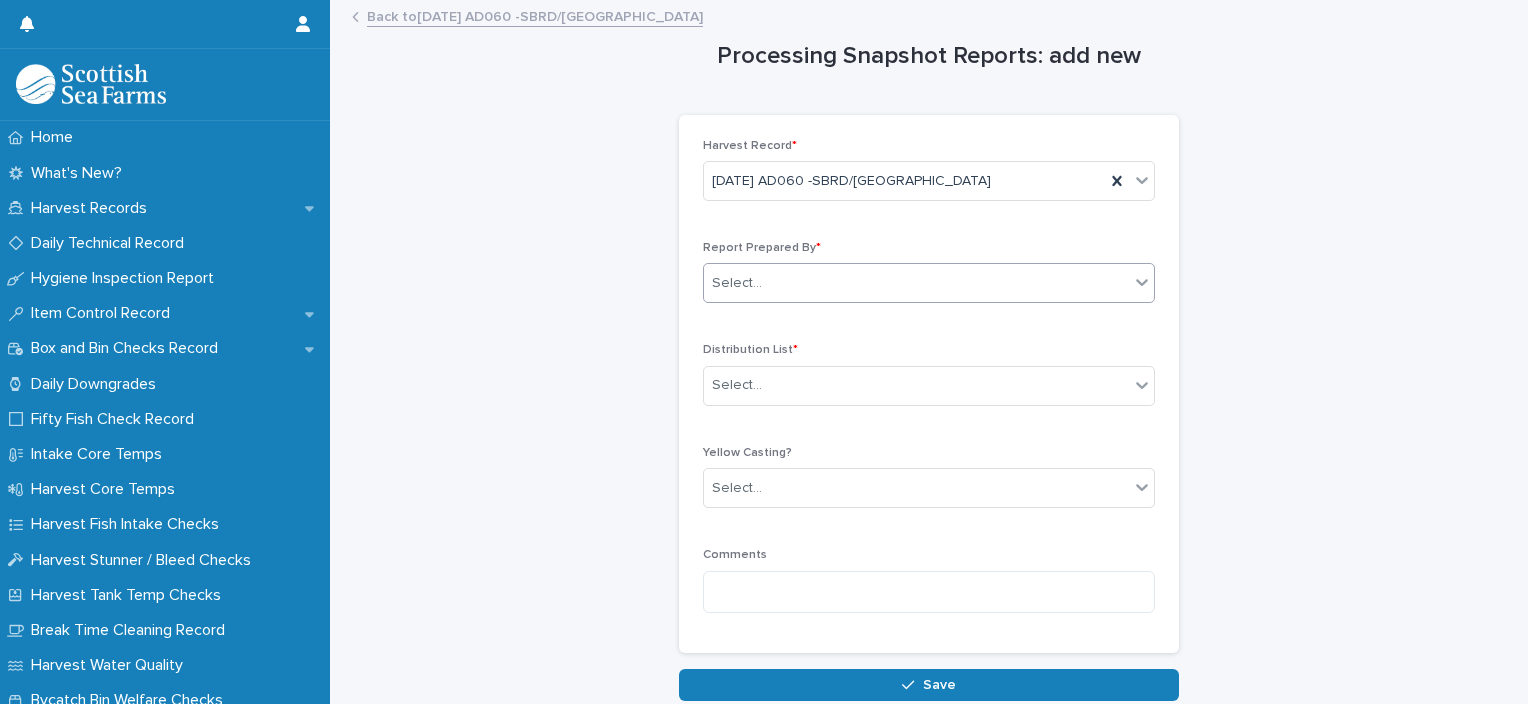 click on "Select..." at bounding box center [916, 283] 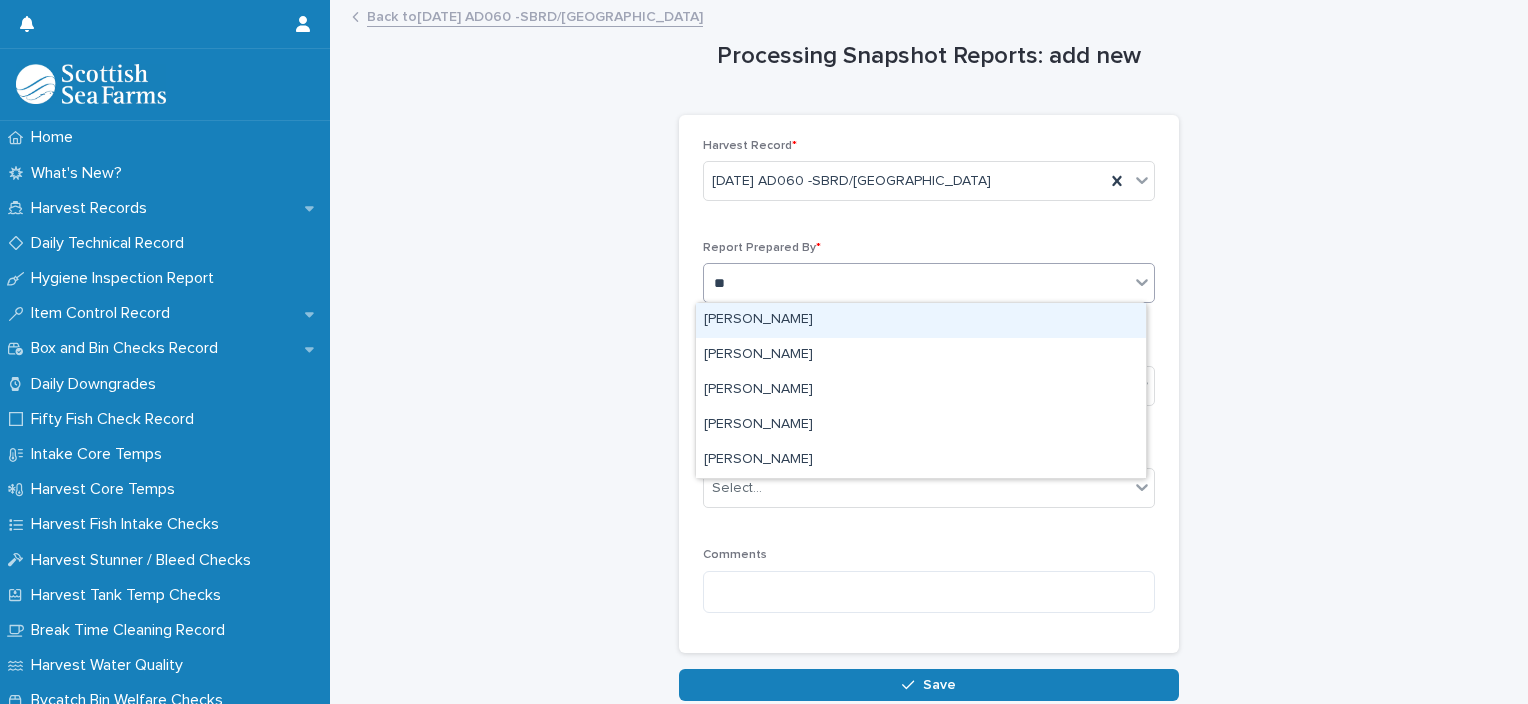 type on "***" 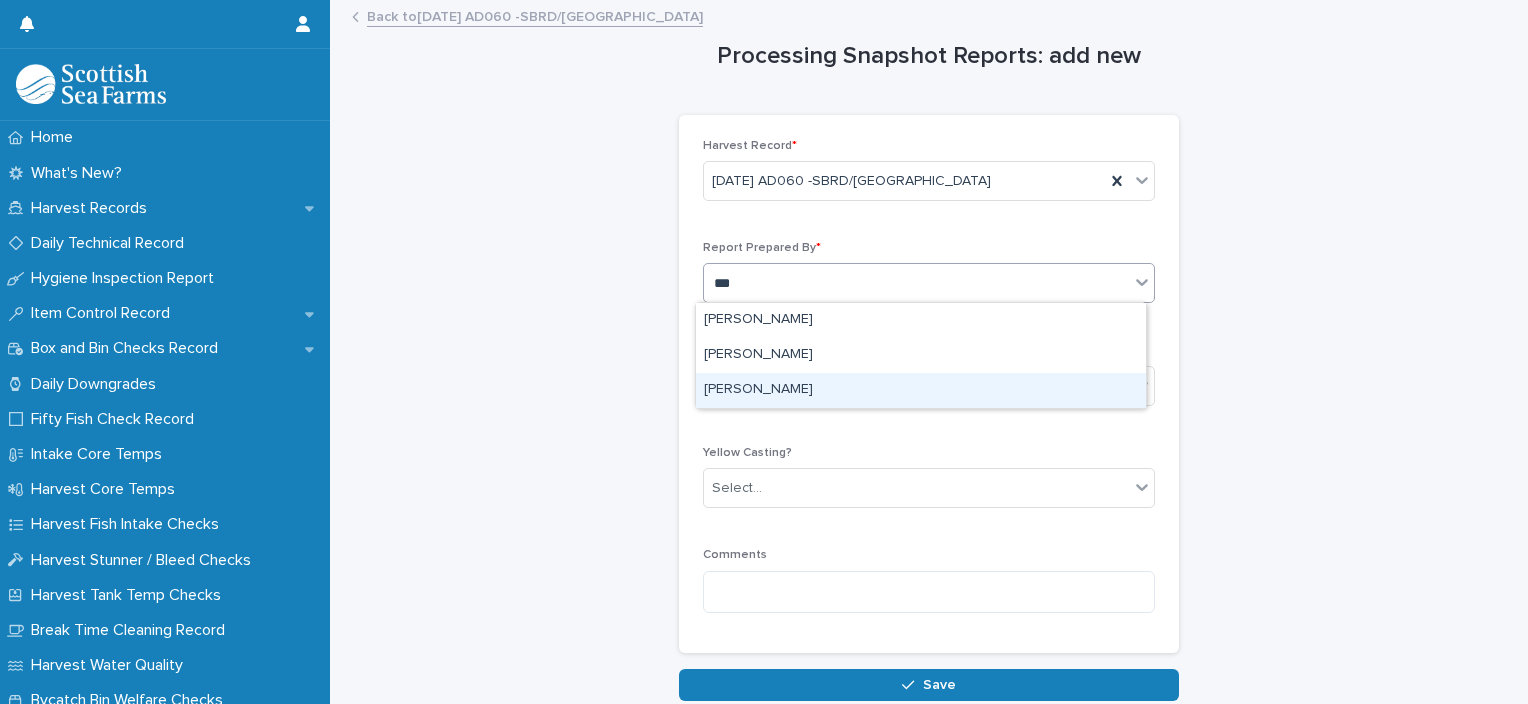 click on "[PERSON_NAME]" at bounding box center (921, 390) 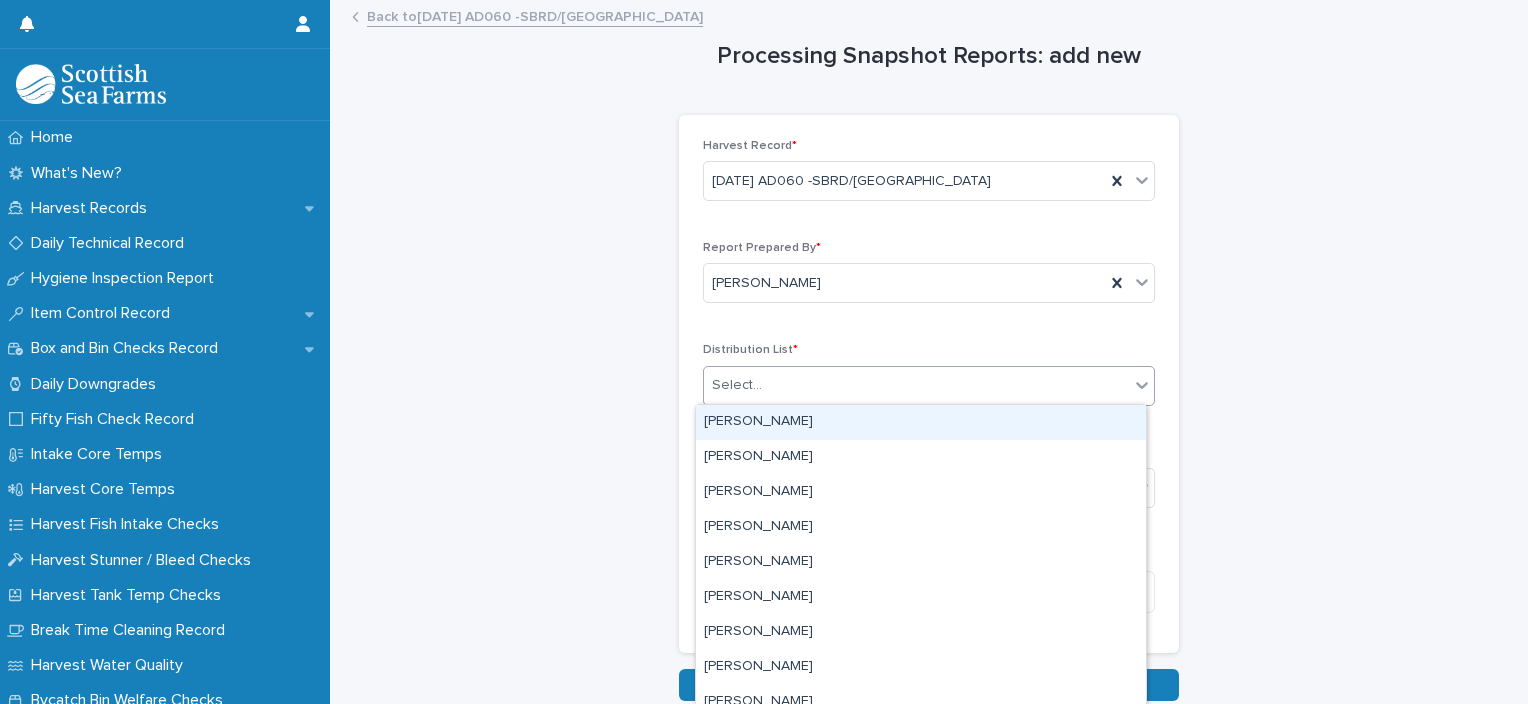 click on "Select..." at bounding box center [916, 385] 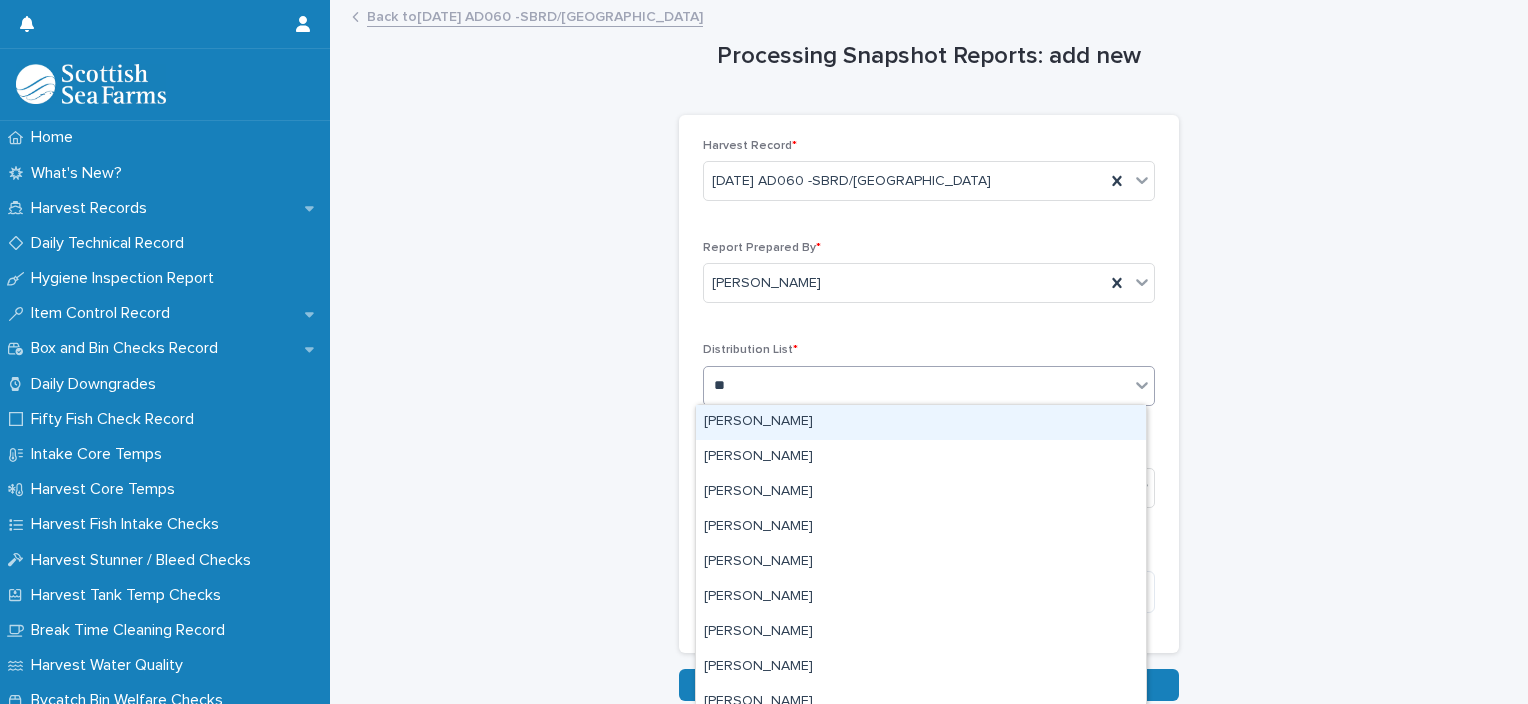 type on "***" 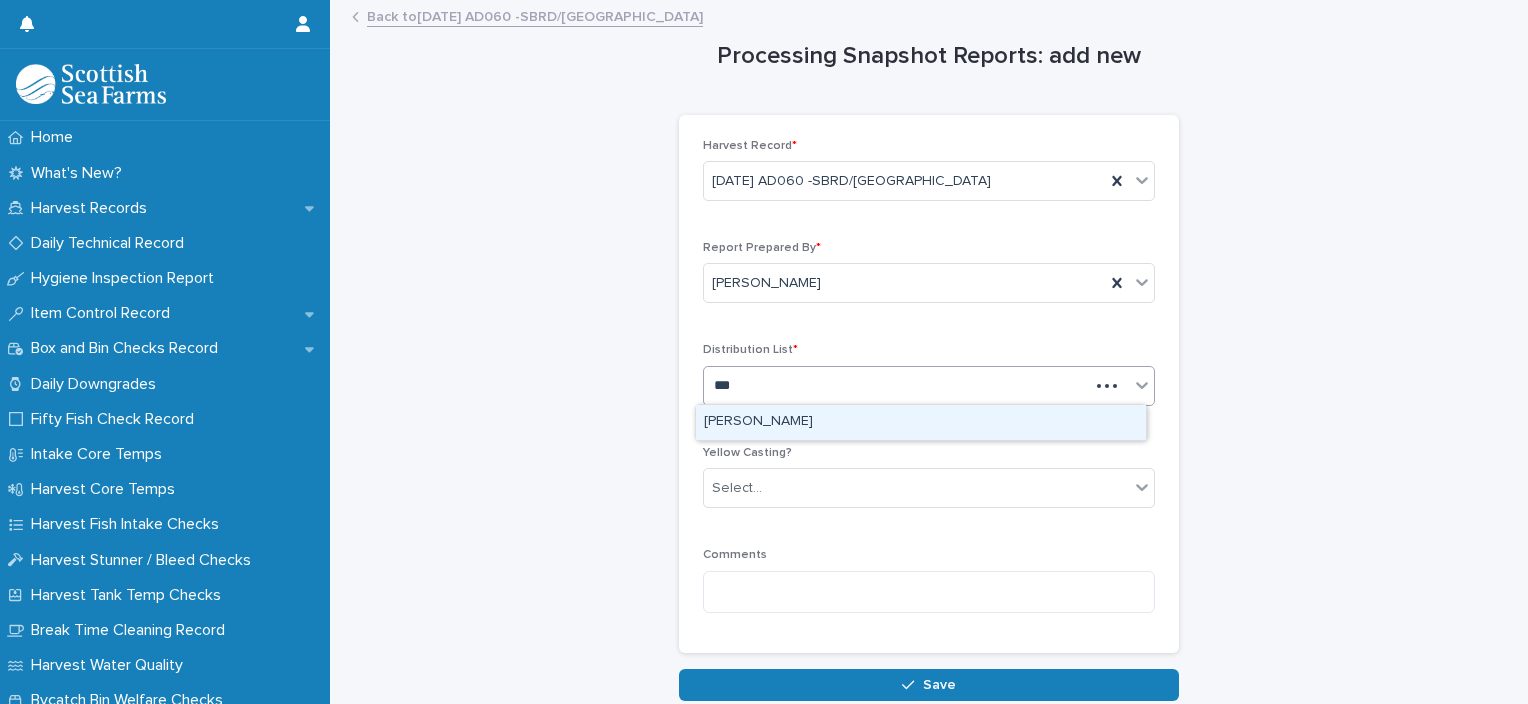 click on "Rebecca Buchanan" at bounding box center [921, 422] 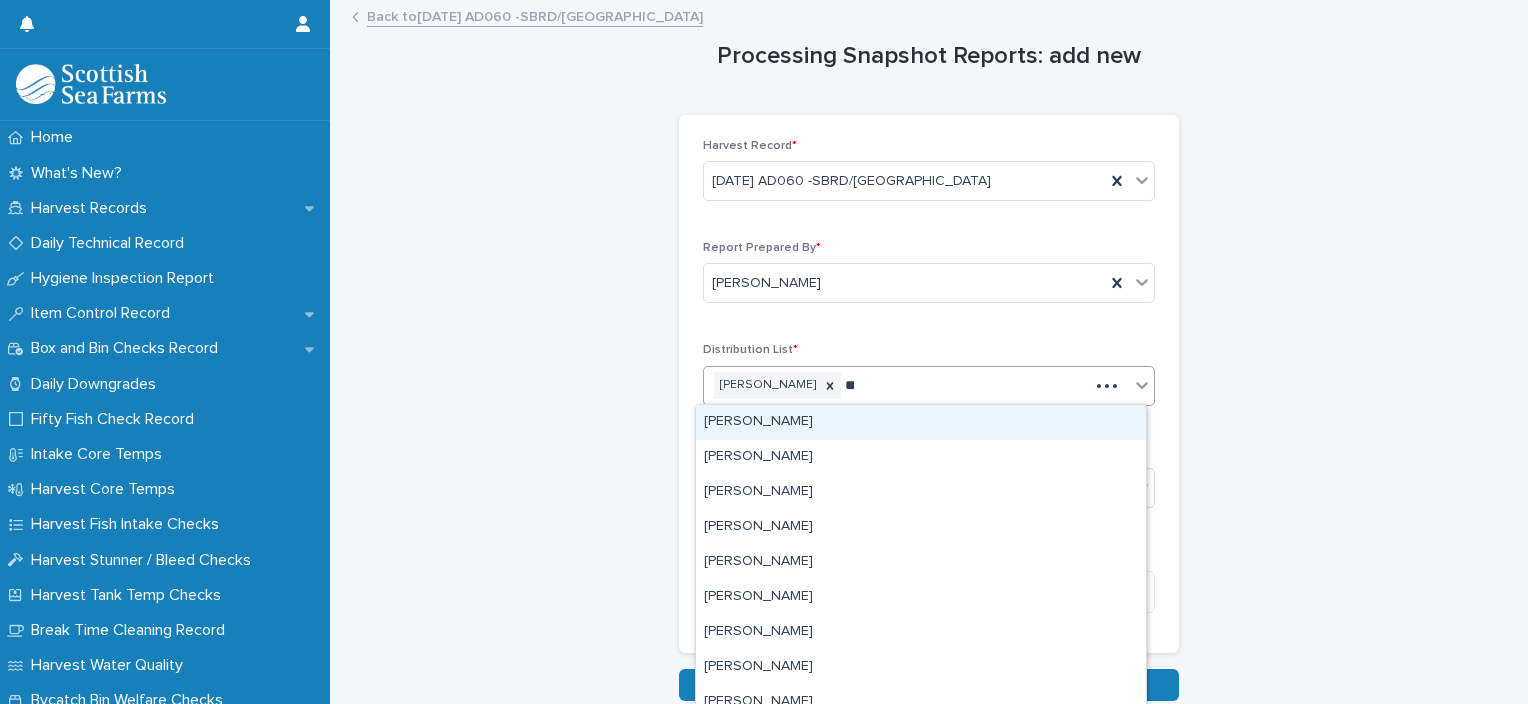 type on "***" 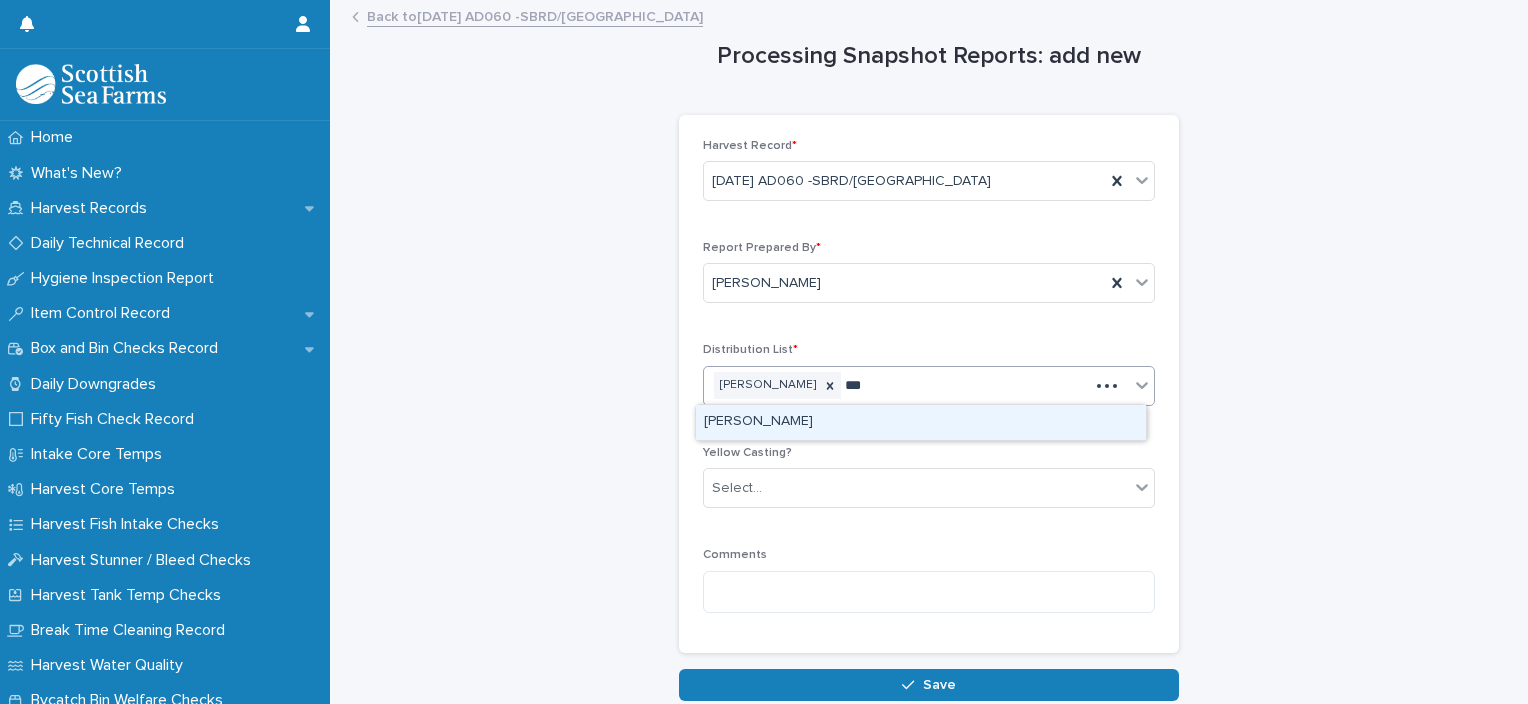 click on "Richard Cooper" at bounding box center (921, 422) 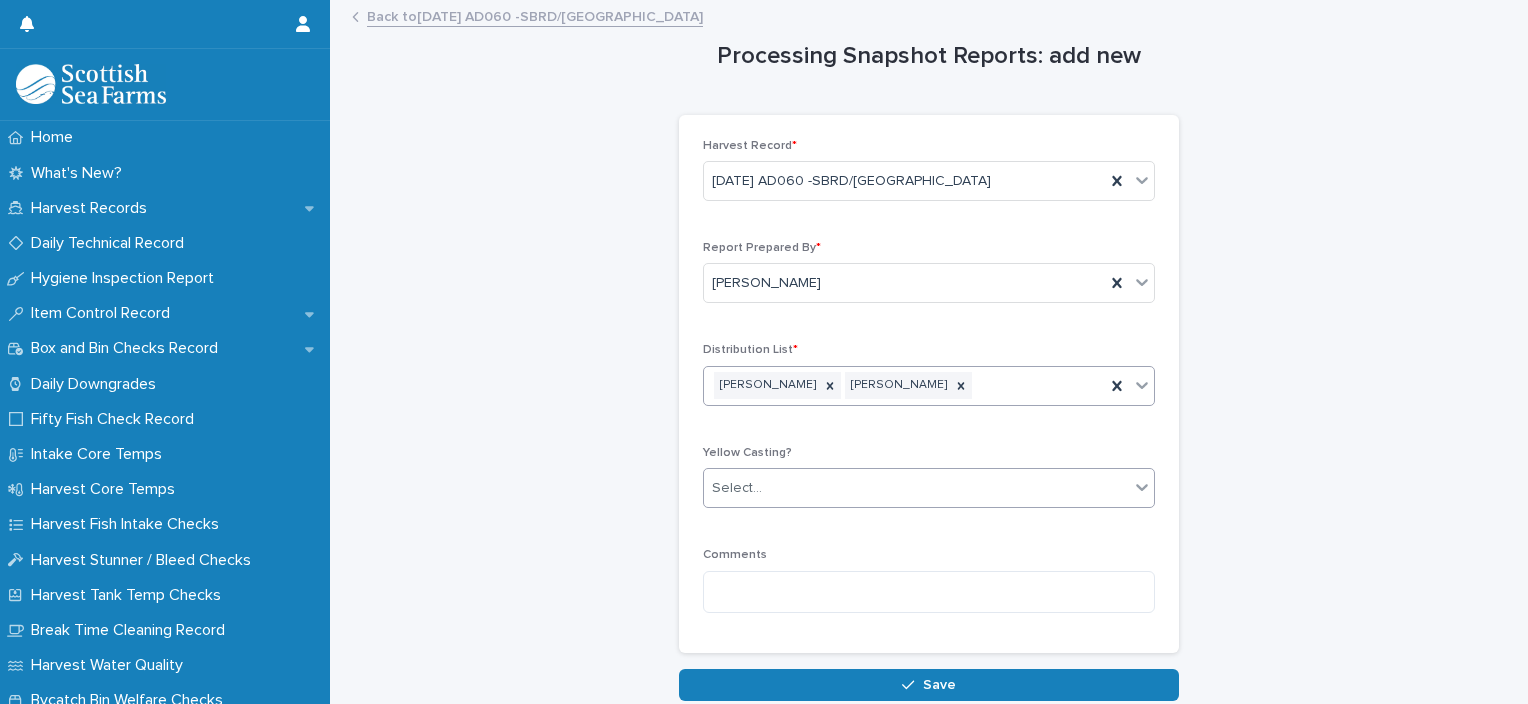click on "Select..." at bounding box center (916, 488) 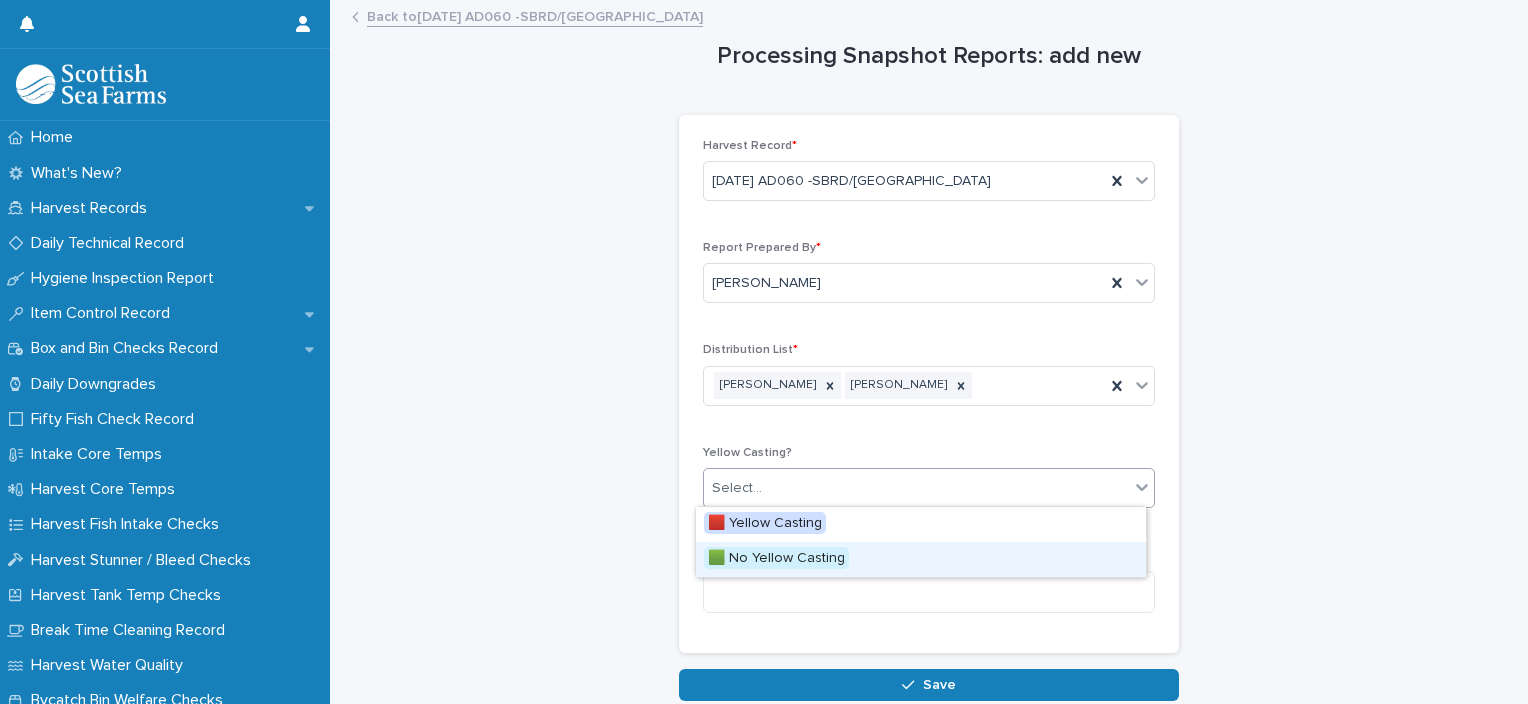 click on "🟩 No Yellow Casting" at bounding box center [921, 559] 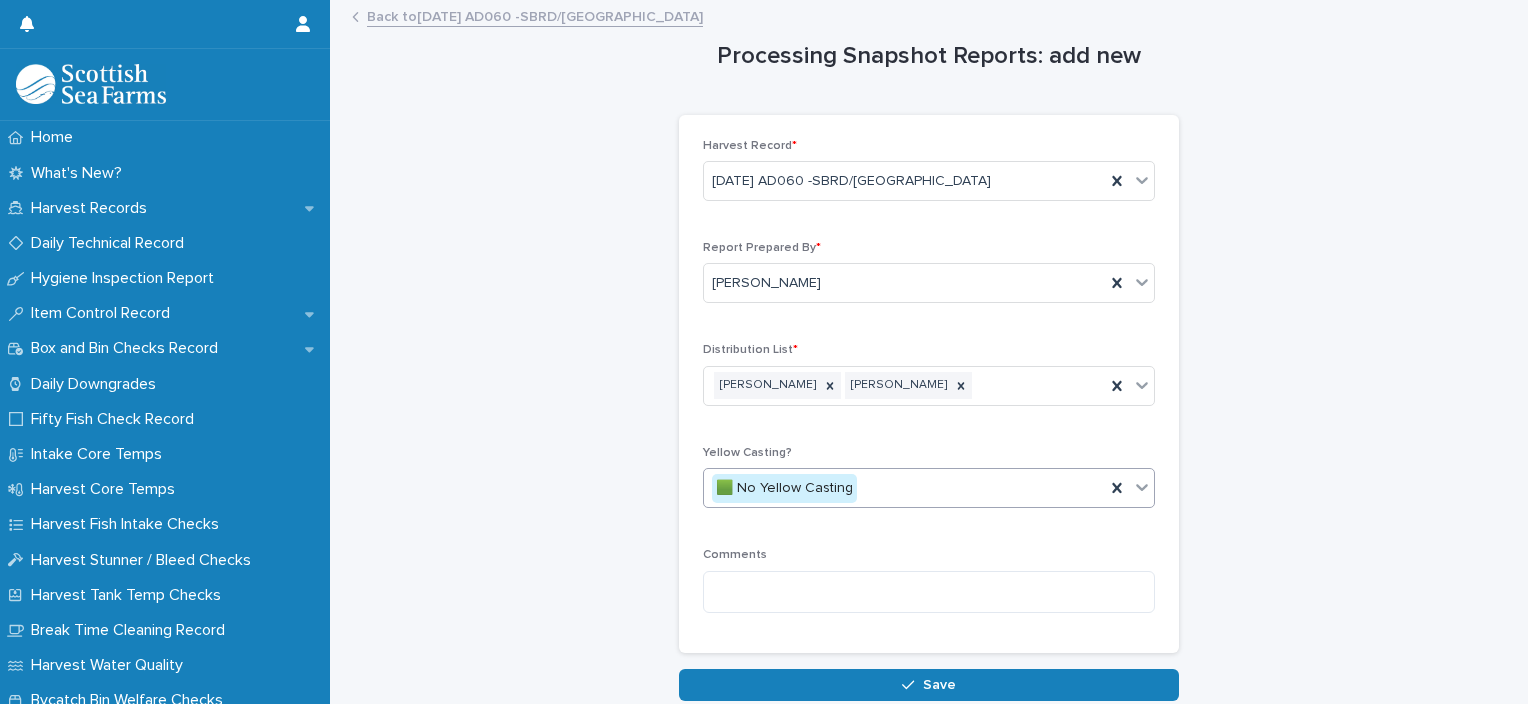click on "Loading... Saving… Harvest Record * 15-07-2025 AD060 -SBRD/PORT MOWI Report Prepared By * Ionel Stoica Distribution List * Rebecca Buchanan  Richard Cooper Yellow Casting?   option 🟩 No Yellow Casting, selected.     0 results available. Select is focused ,type to refine list, press Down to open the menu,  🟩 No Yellow Casting Comments" at bounding box center [929, 392] 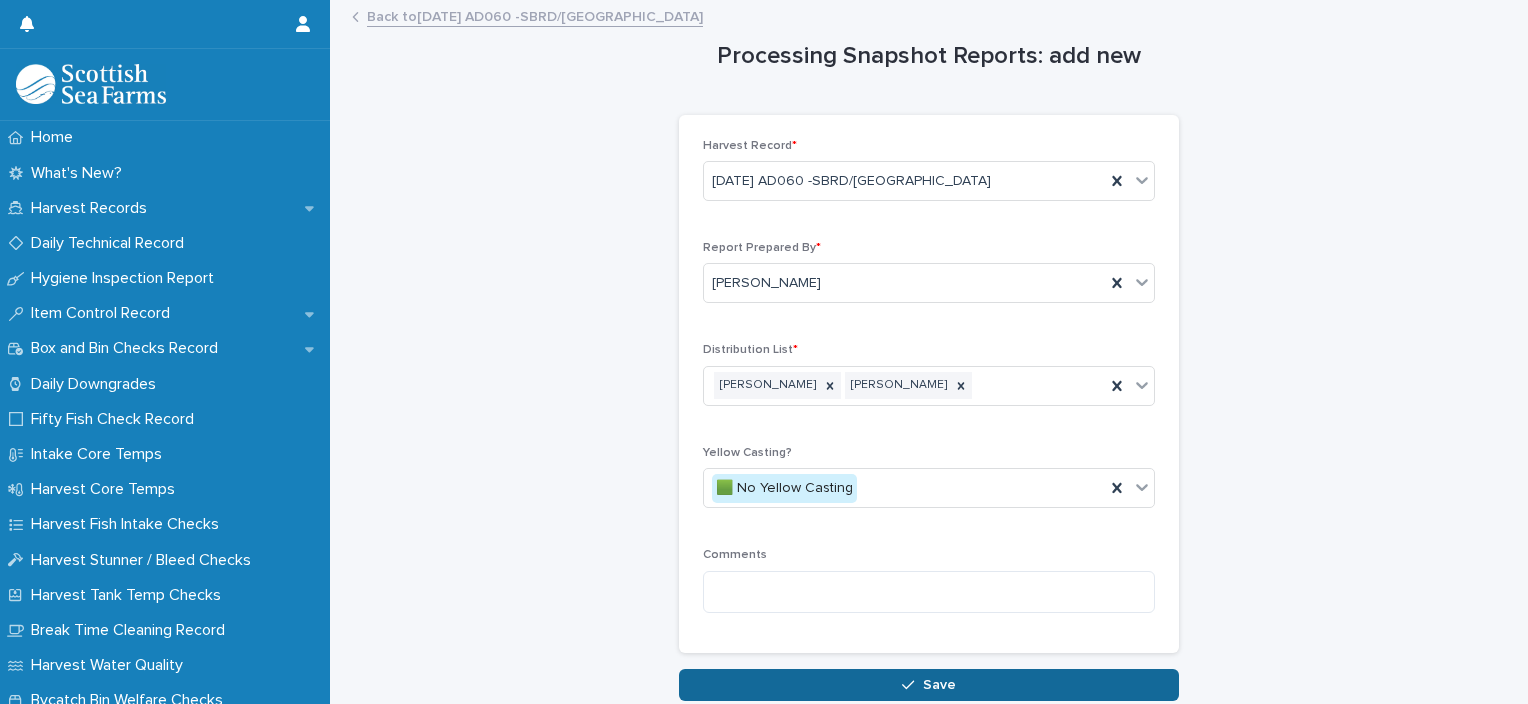 click on "Save" at bounding box center [929, 685] 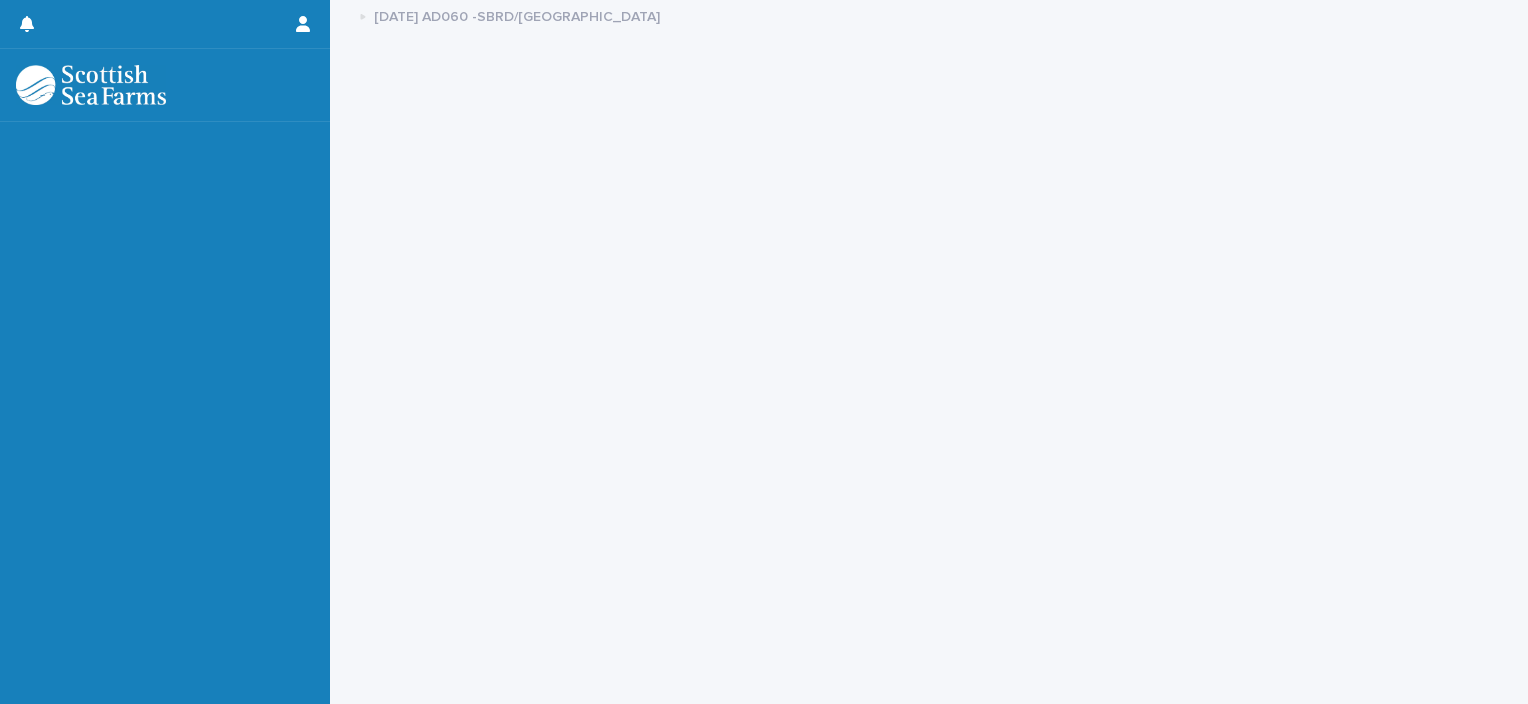scroll, scrollTop: 0, scrollLeft: 0, axis: both 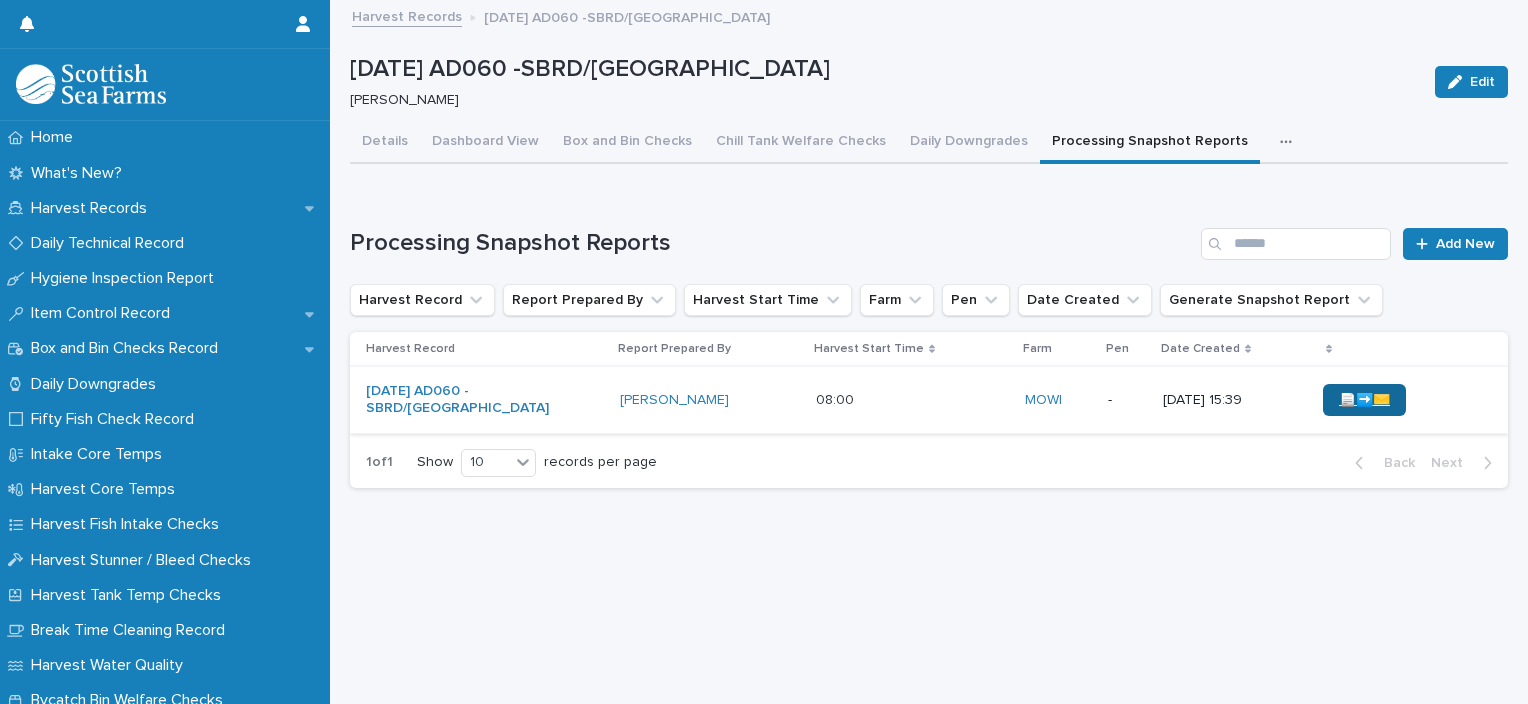 click on "📄➡️✉️" at bounding box center (1364, 400) 